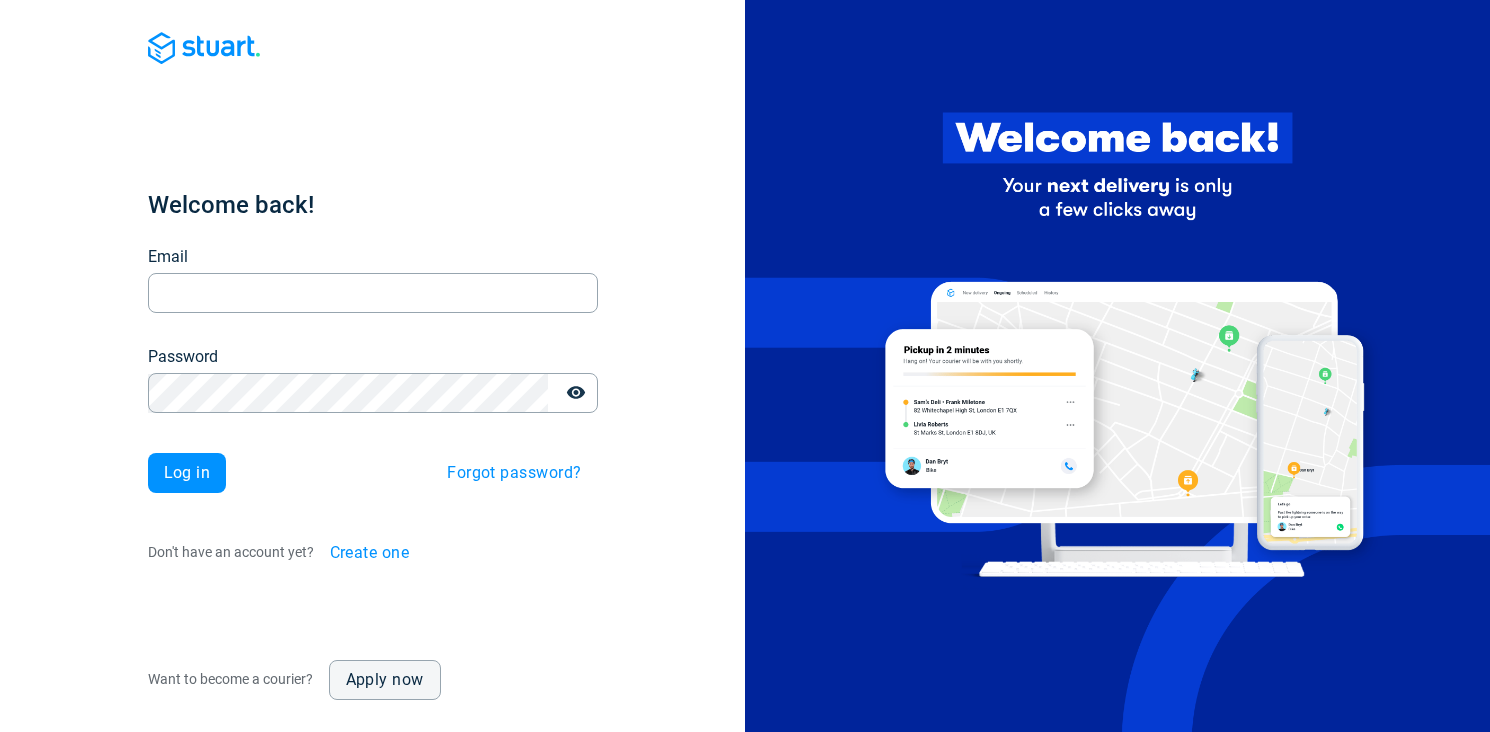 scroll, scrollTop: 0, scrollLeft: 0, axis: both 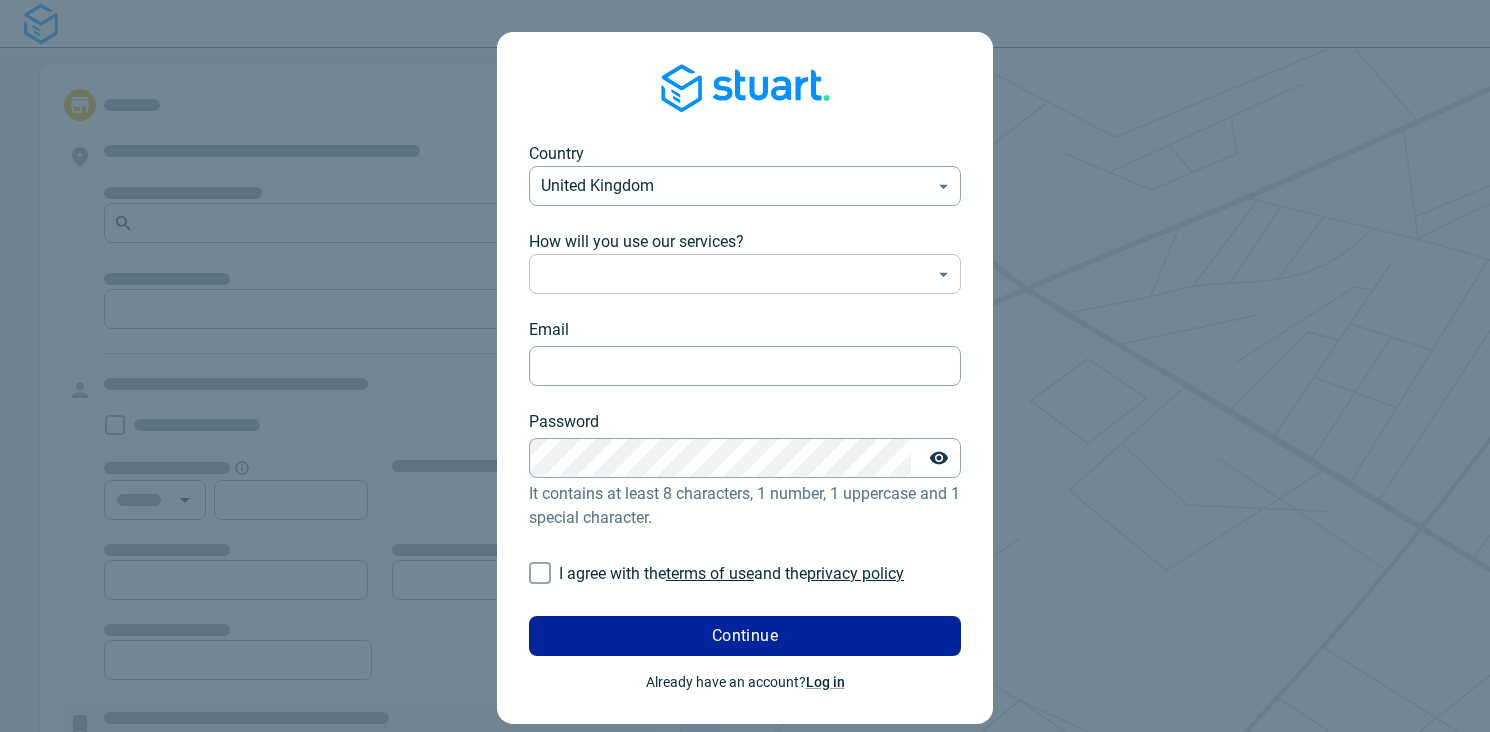 click on "Country [COUNTRY] [COUNTRY_CODE] ​ How will you use our services? ​ ​ Email Email Password Password It contains at least 8 characters, 1 number, 1 uppercase and 1 special character. I agree with the  terms of use  and the  privacy policy Continue Already have an account?  Log in" at bounding box center (745, 366) 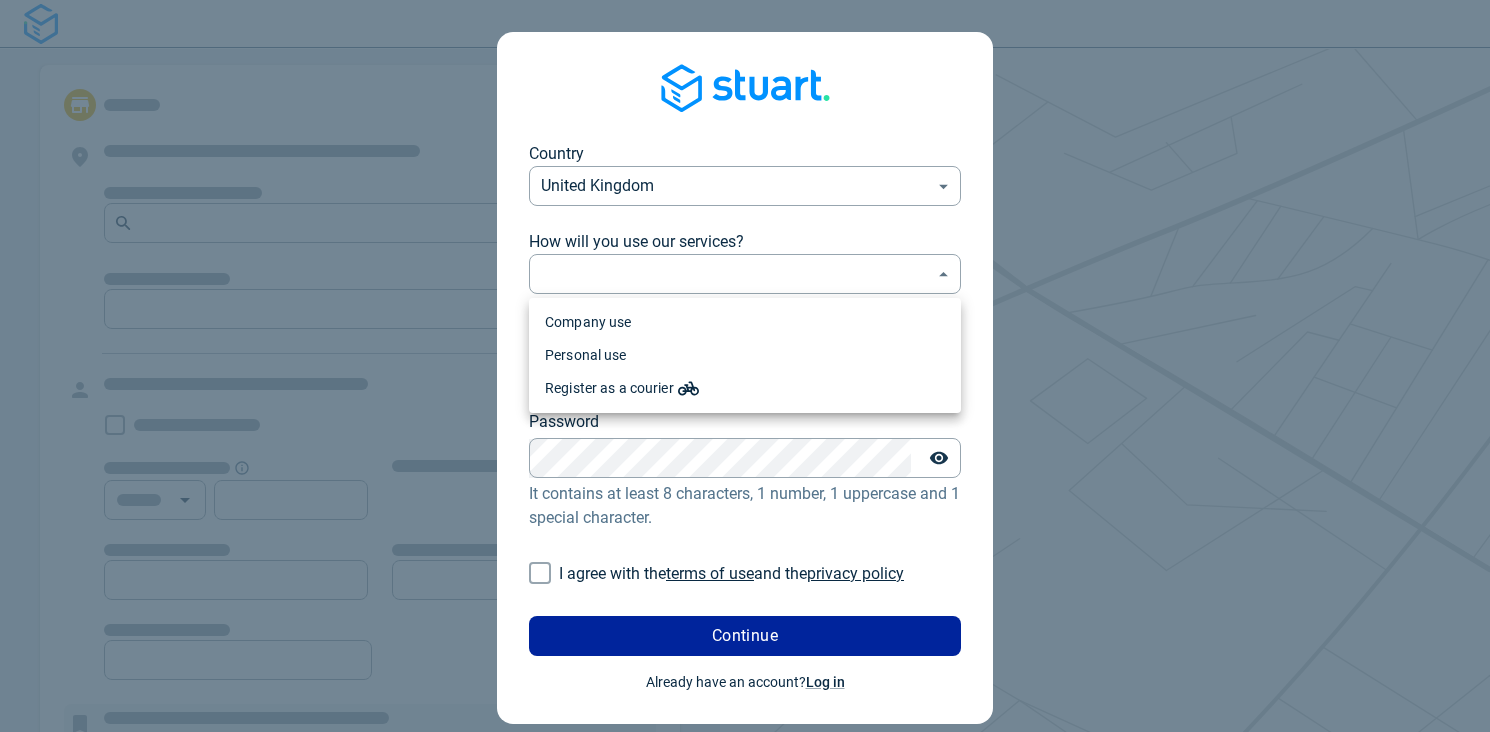 click at bounding box center (745, 366) 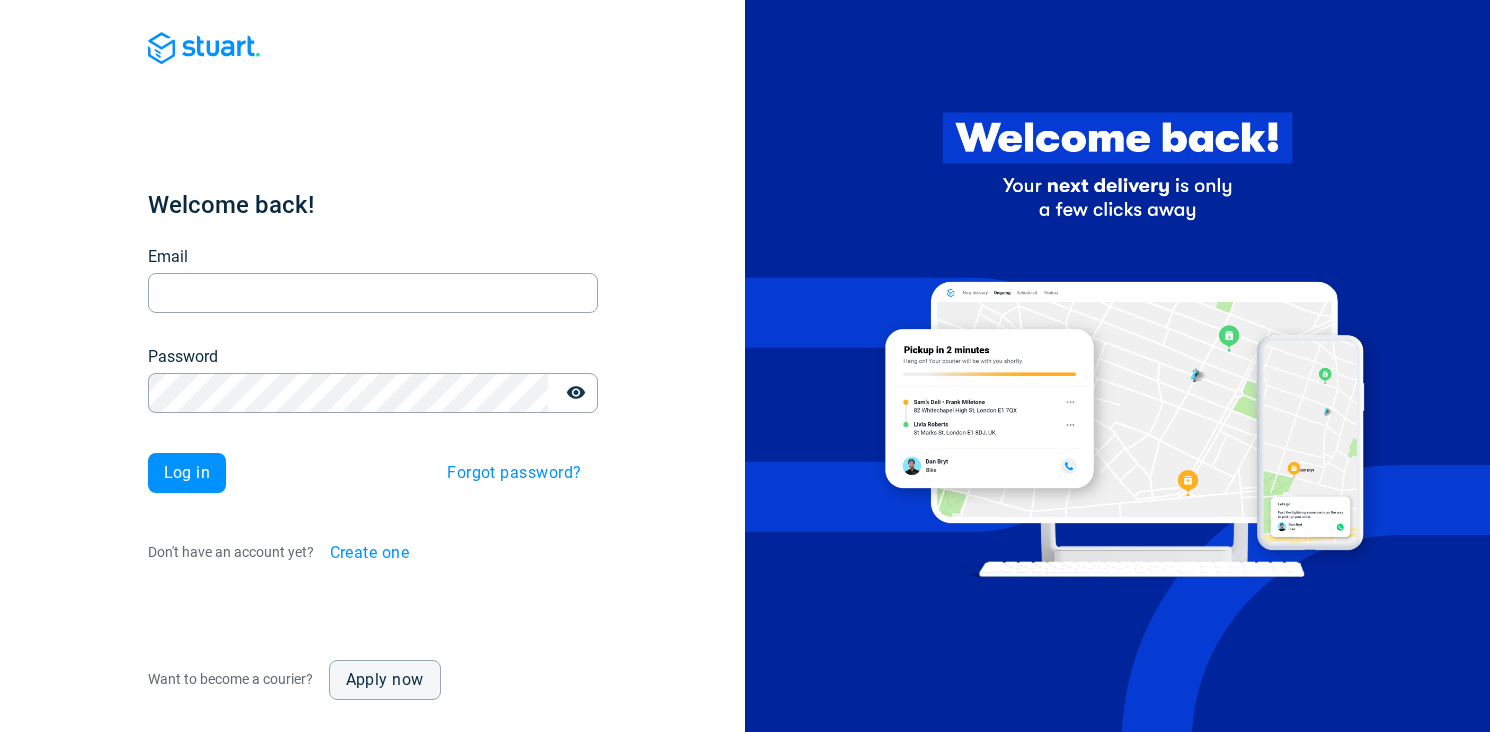 scroll, scrollTop: 0, scrollLeft: 0, axis: both 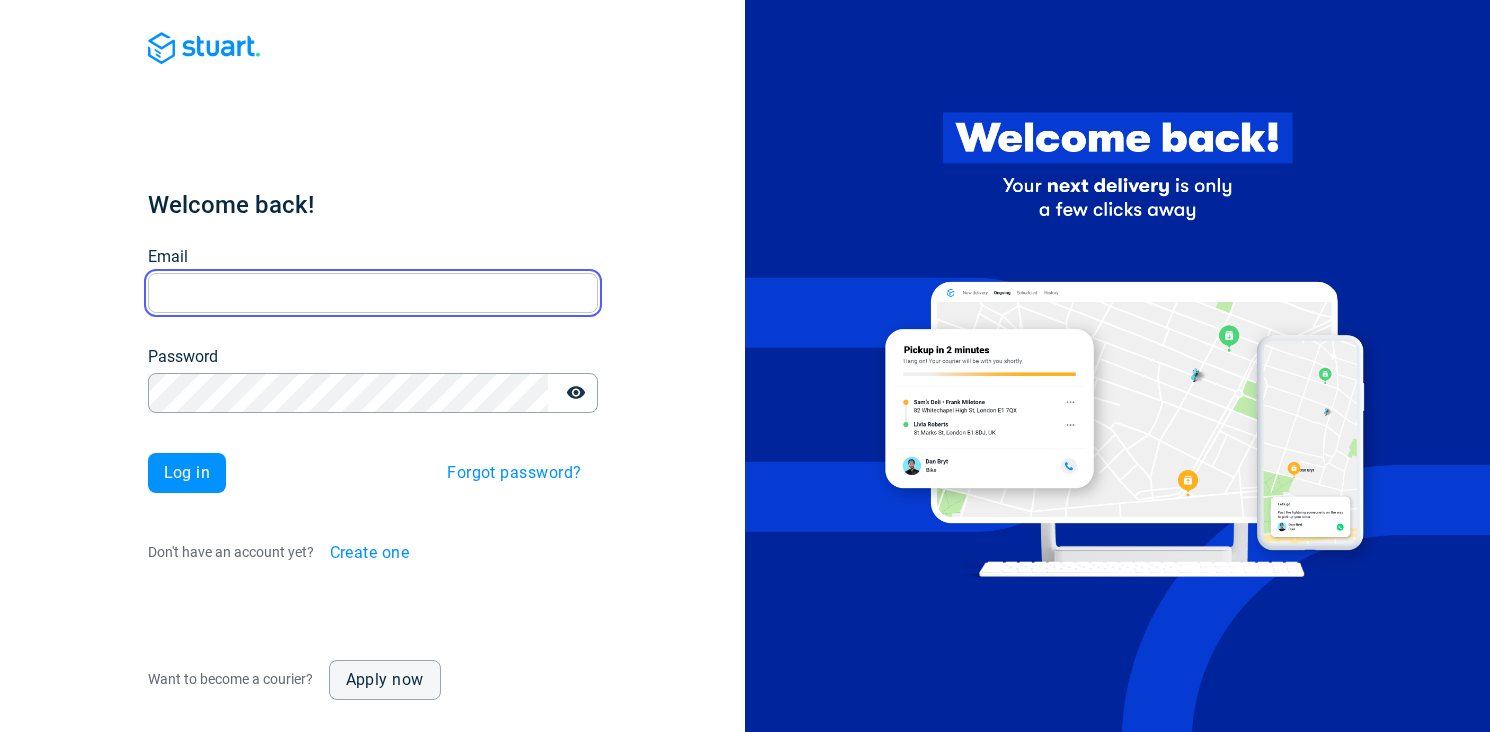 click on "Email" at bounding box center [373, 293] 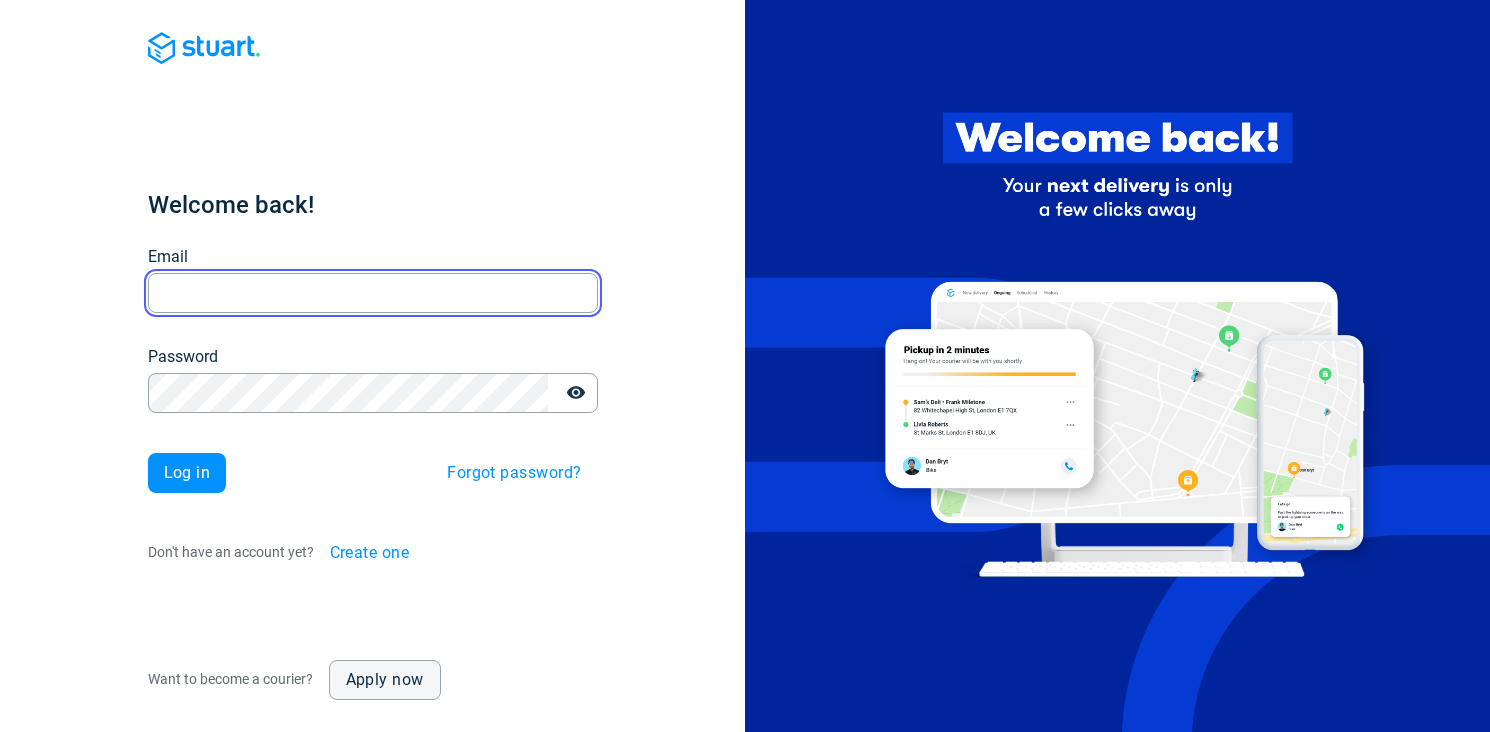 type on "[EMAIL]" 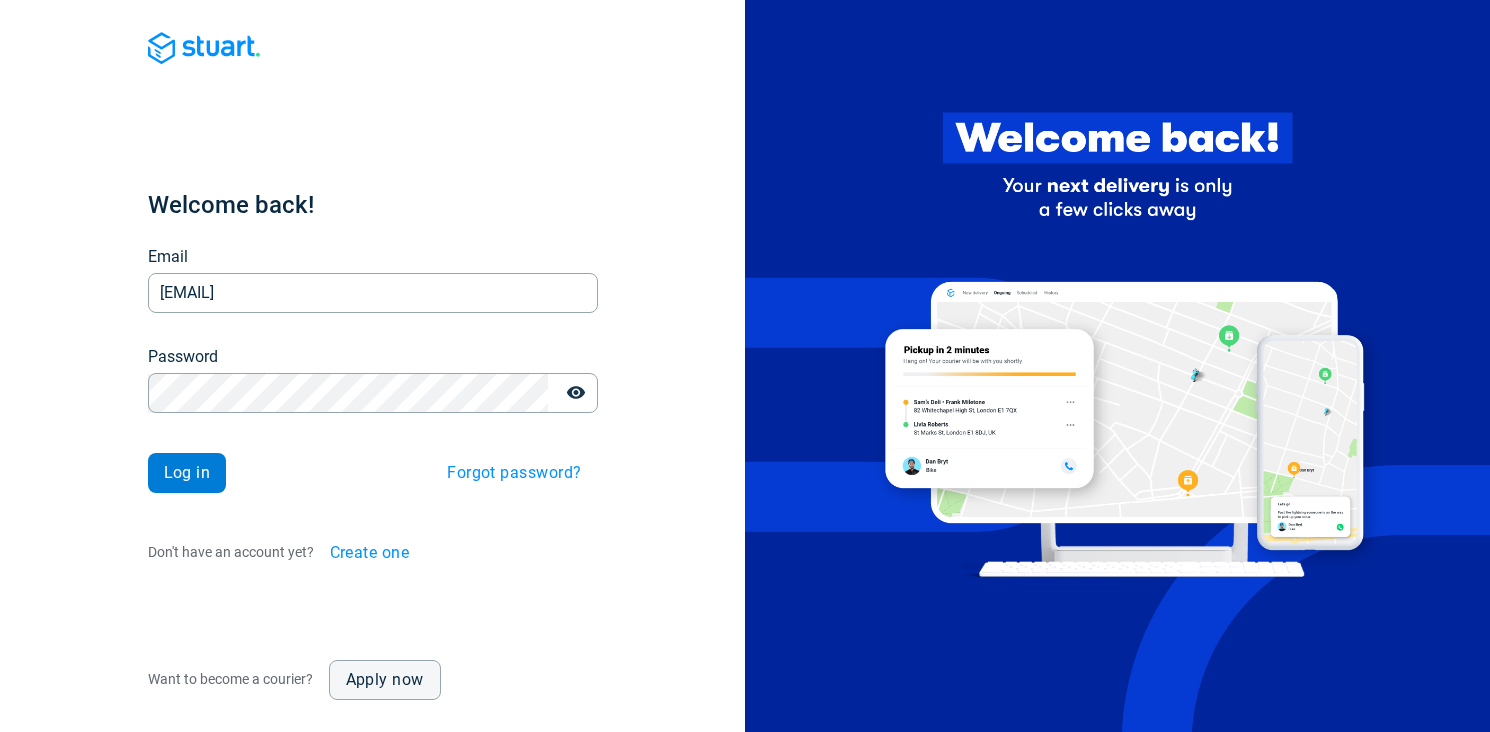 click on "Log in" at bounding box center (187, 473) 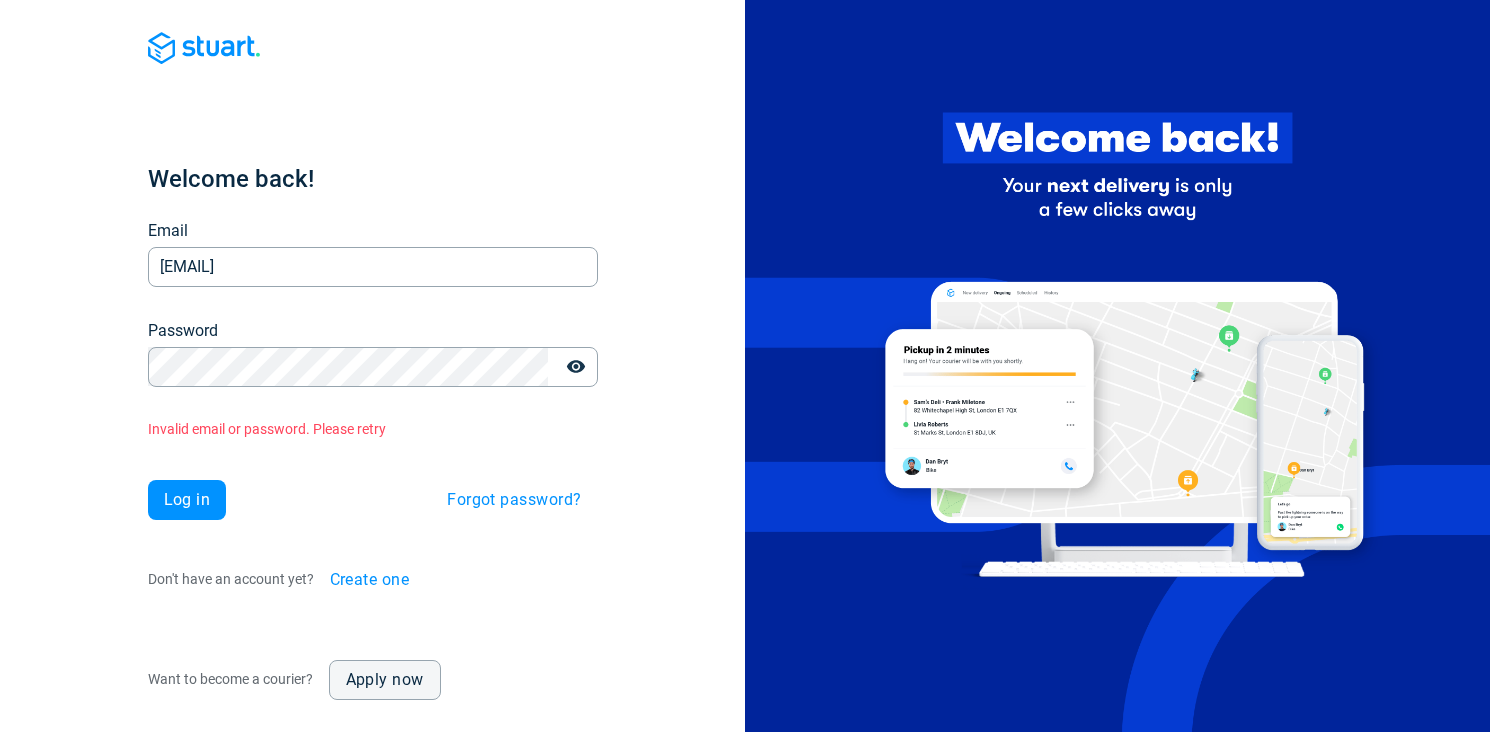 click on "Create one" at bounding box center (370, 580) 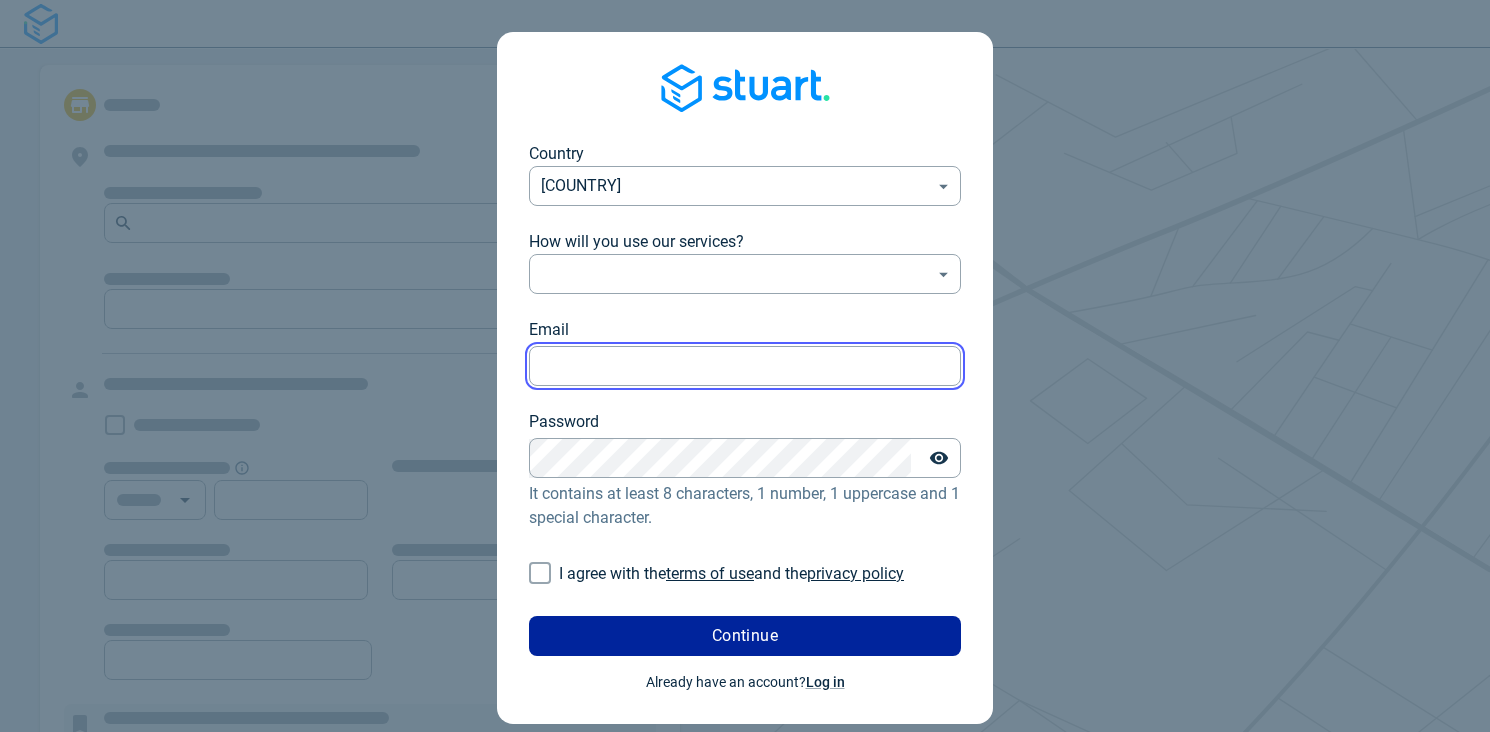 type on "[EMAIL]" 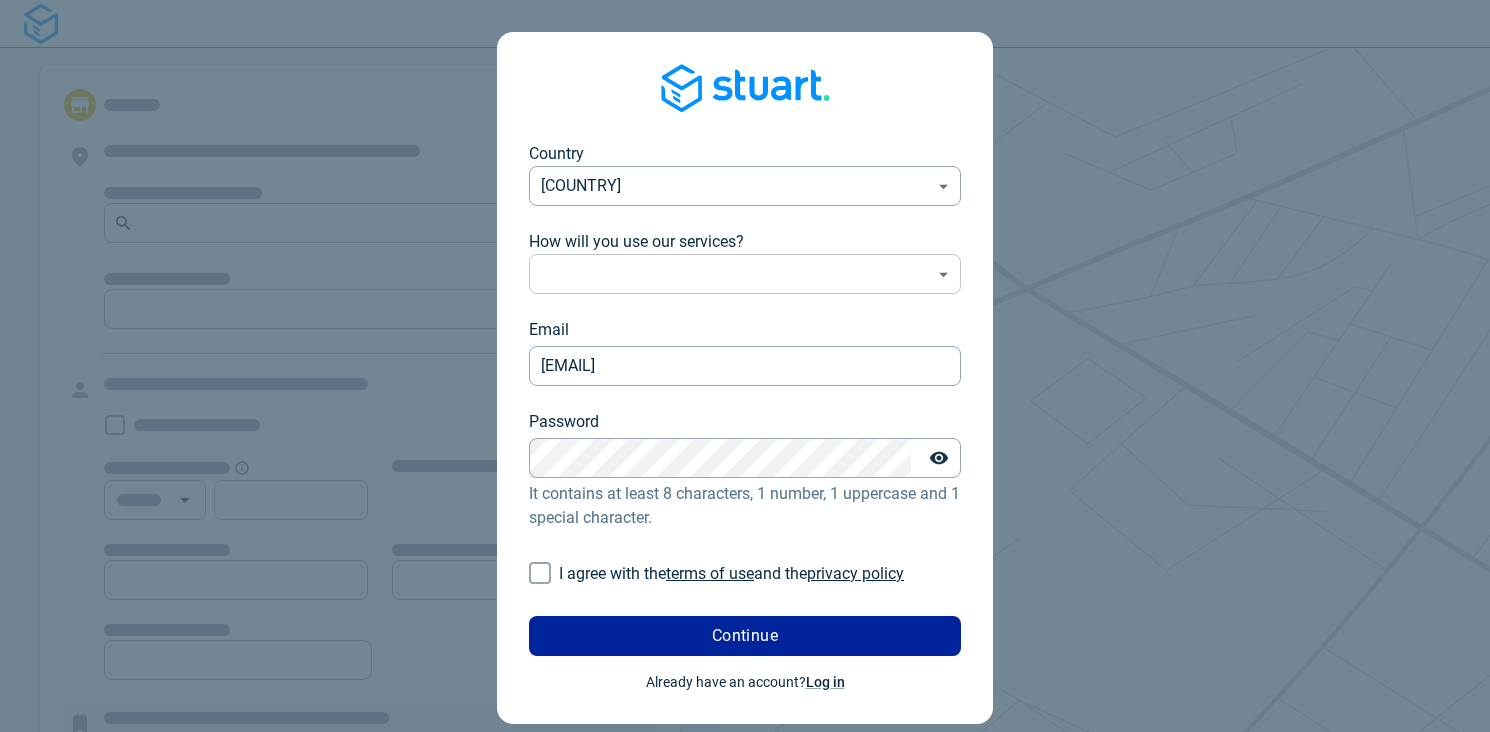 click on "Country [COUNTRY] [COUNTRY_CODE] How will you use our services? Email [EMAIL] Email Password Password It contains at least 8 characters, 1 number, 1 uppercase and 1 special character. I agree with the terms of use and the privacy policy Continue Already have an account? Log in" at bounding box center (745, 366) 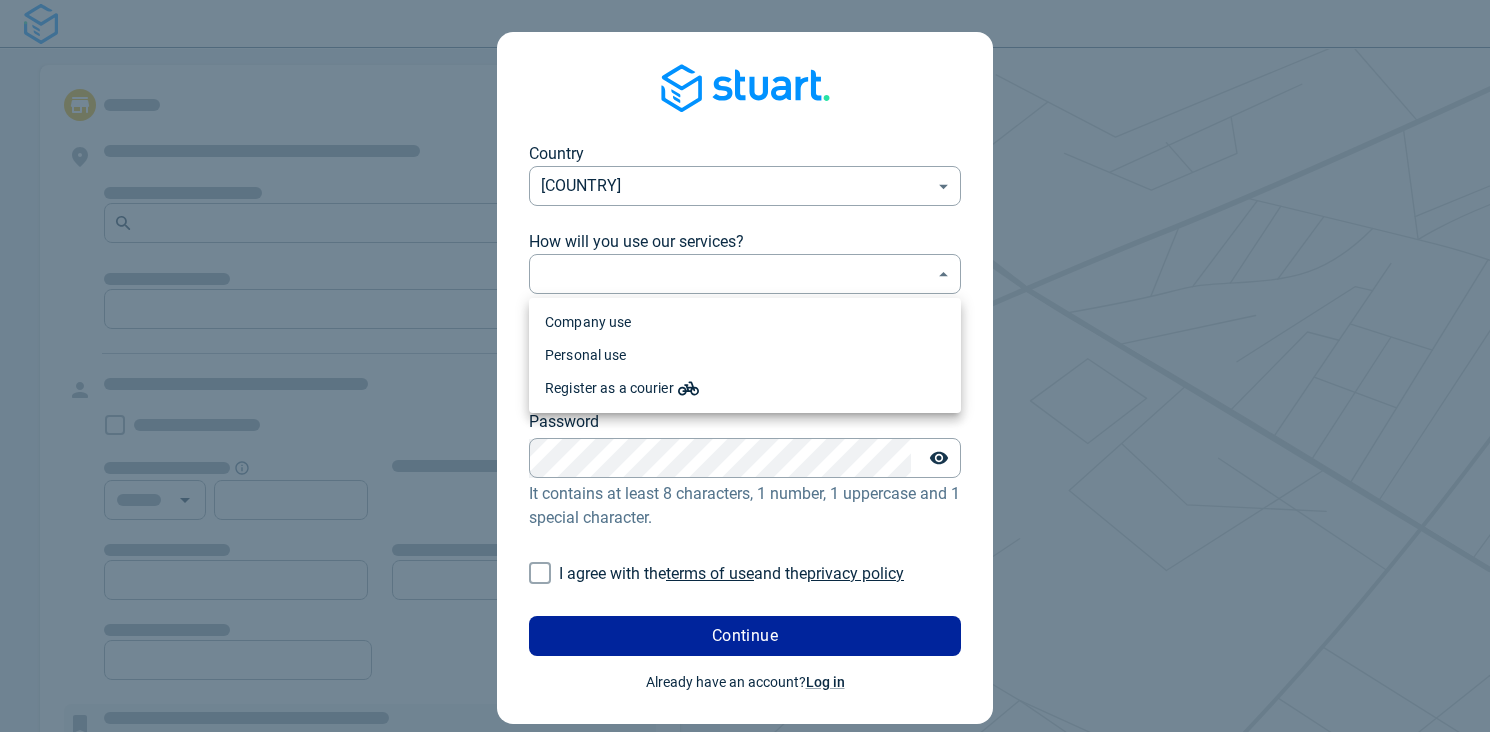 click on "Company use" at bounding box center (745, 322) 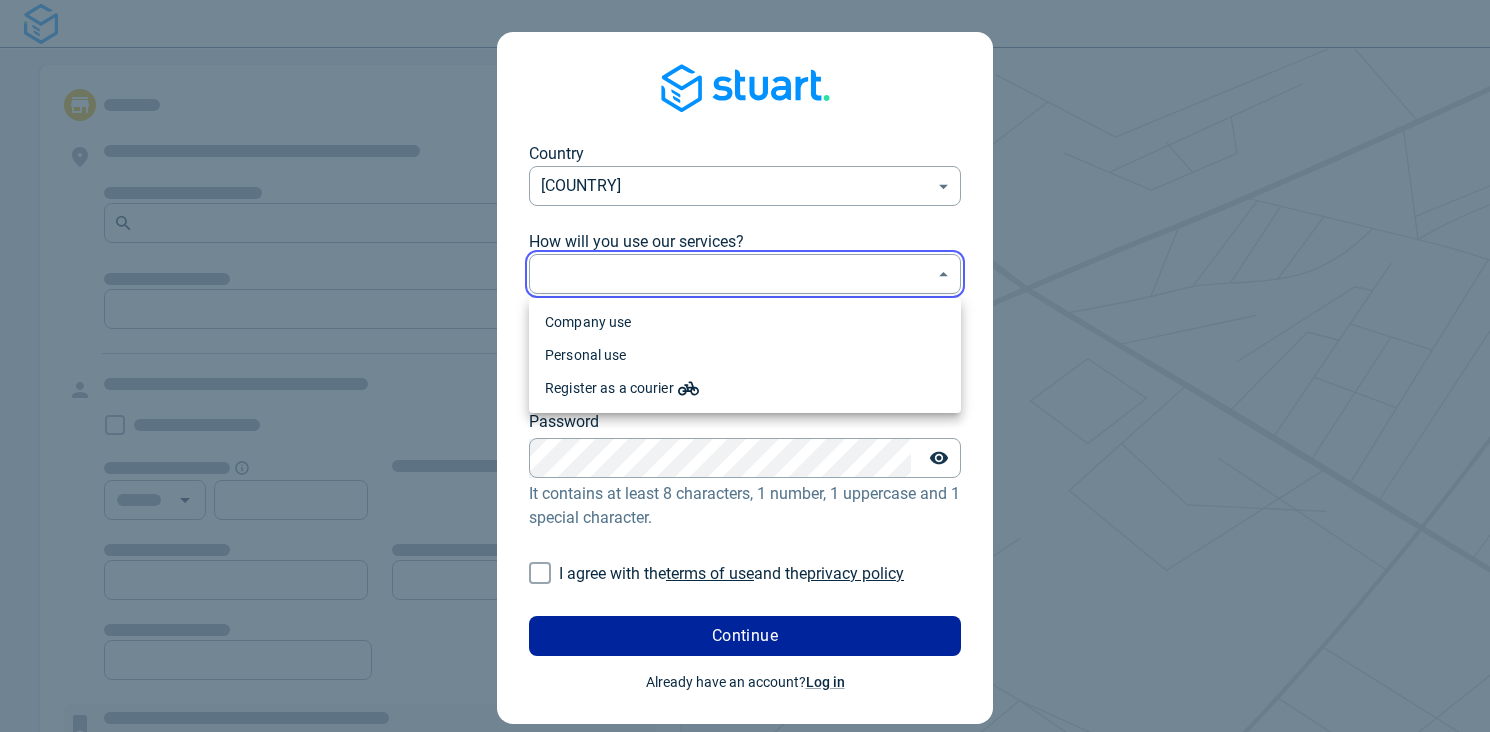 type on "professional" 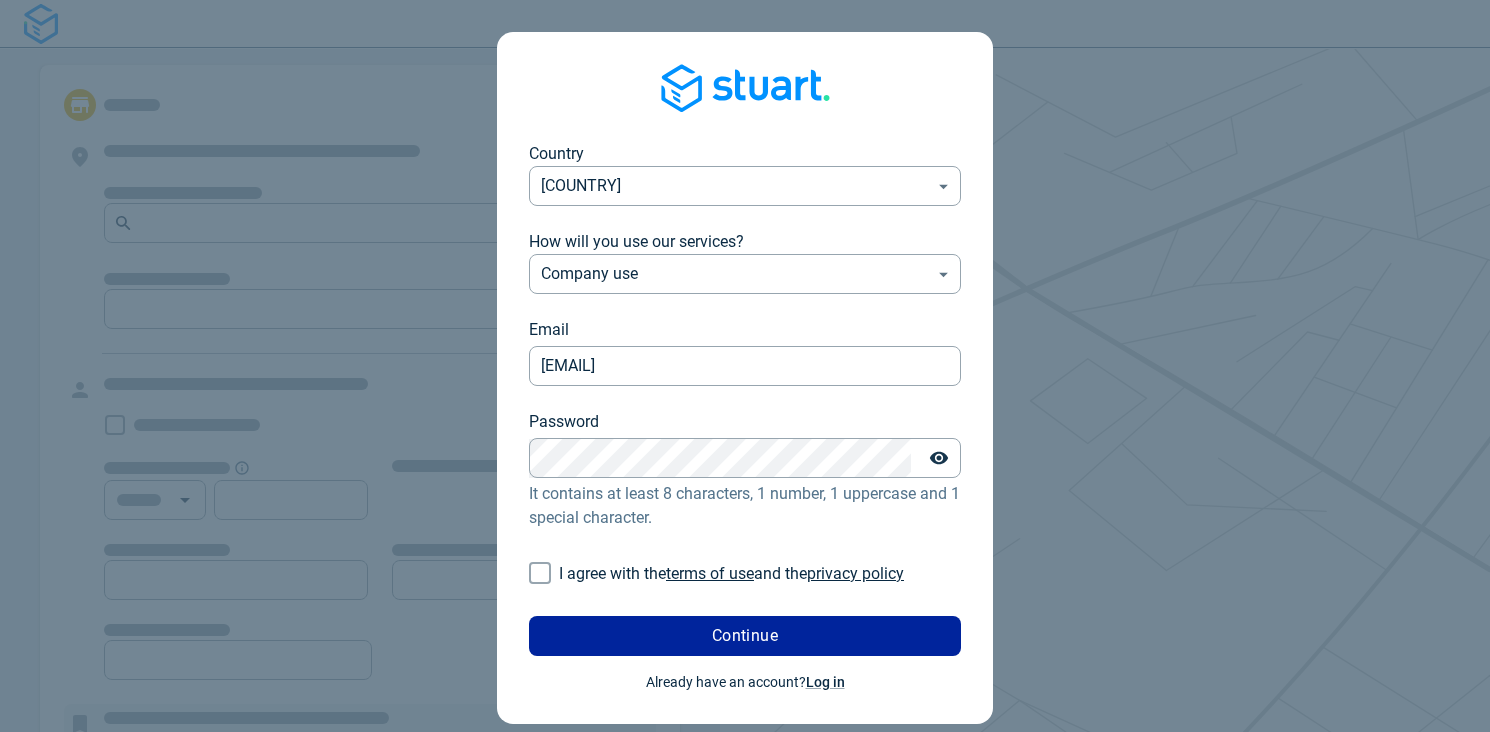 click on "I agree with the  terms of use  and the  privacy policy" at bounding box center [540, 573] 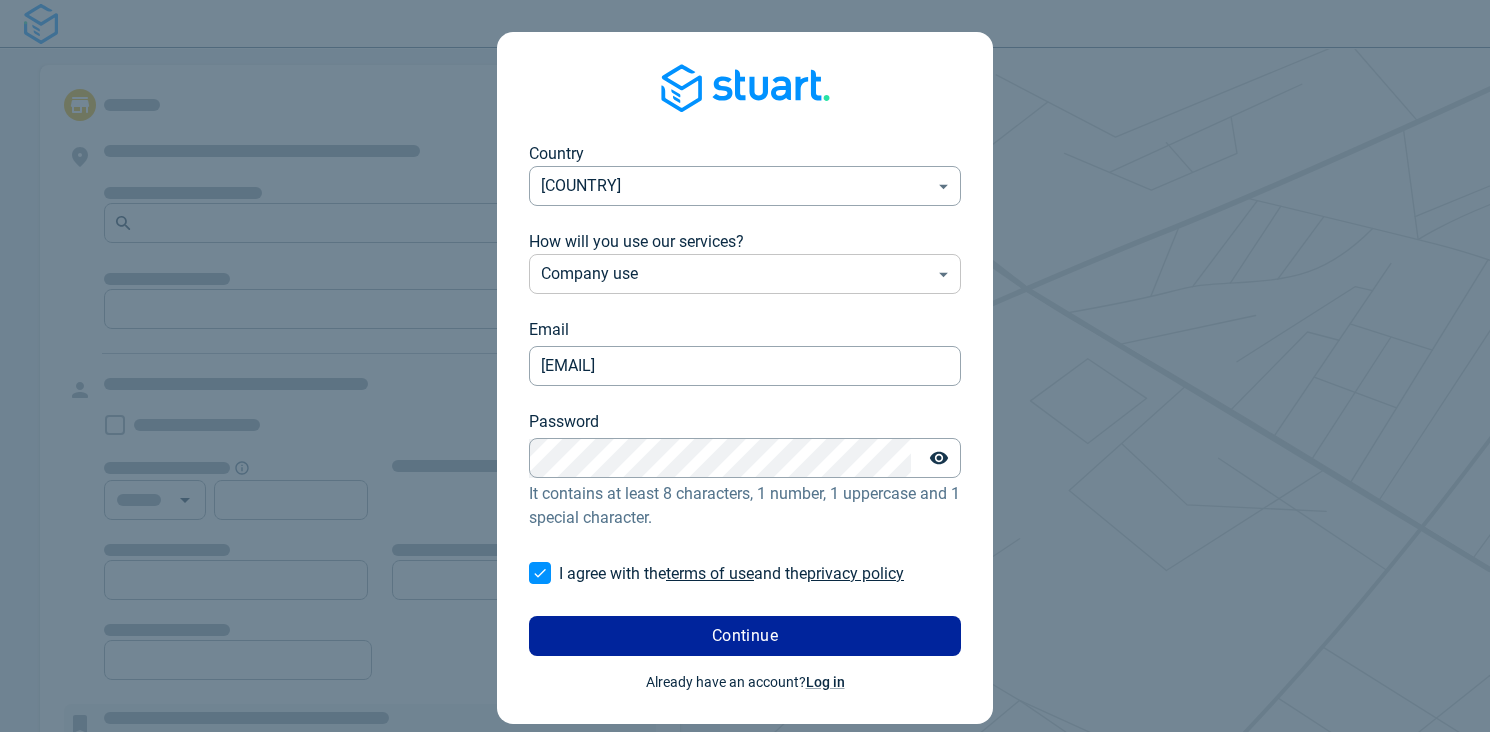 click on "Country [COUNTRY] ​ How will you use our services? Company use professional ​ Email [EMAIL] Email Password Password It contains at least 8 characters, 1 number, 1 uppercase and 1 special character. I agree with the terms of use and the privacy policy Continue Already have an account? Log in" at bounding box center (745, 366) 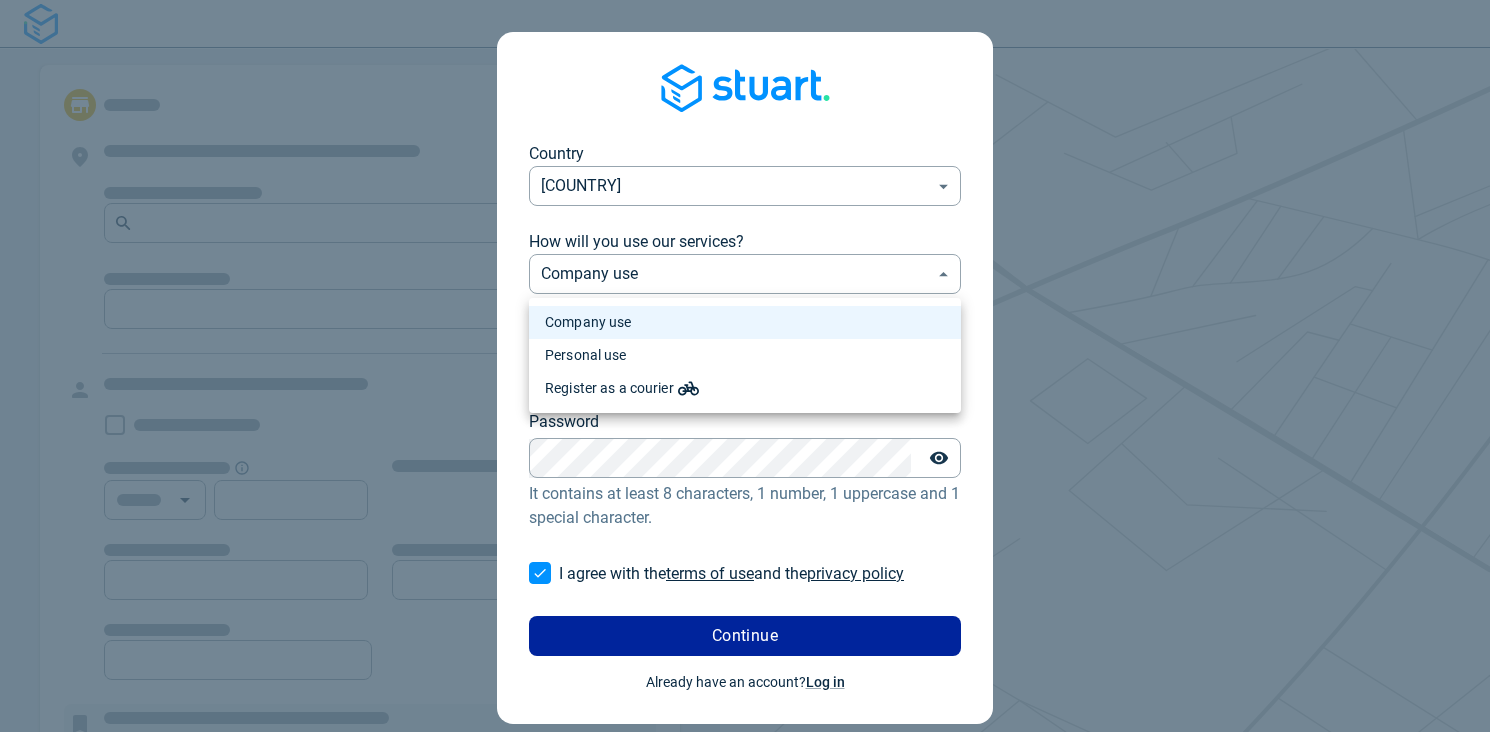 click on "Personal use" at bounding box center [745, 355] 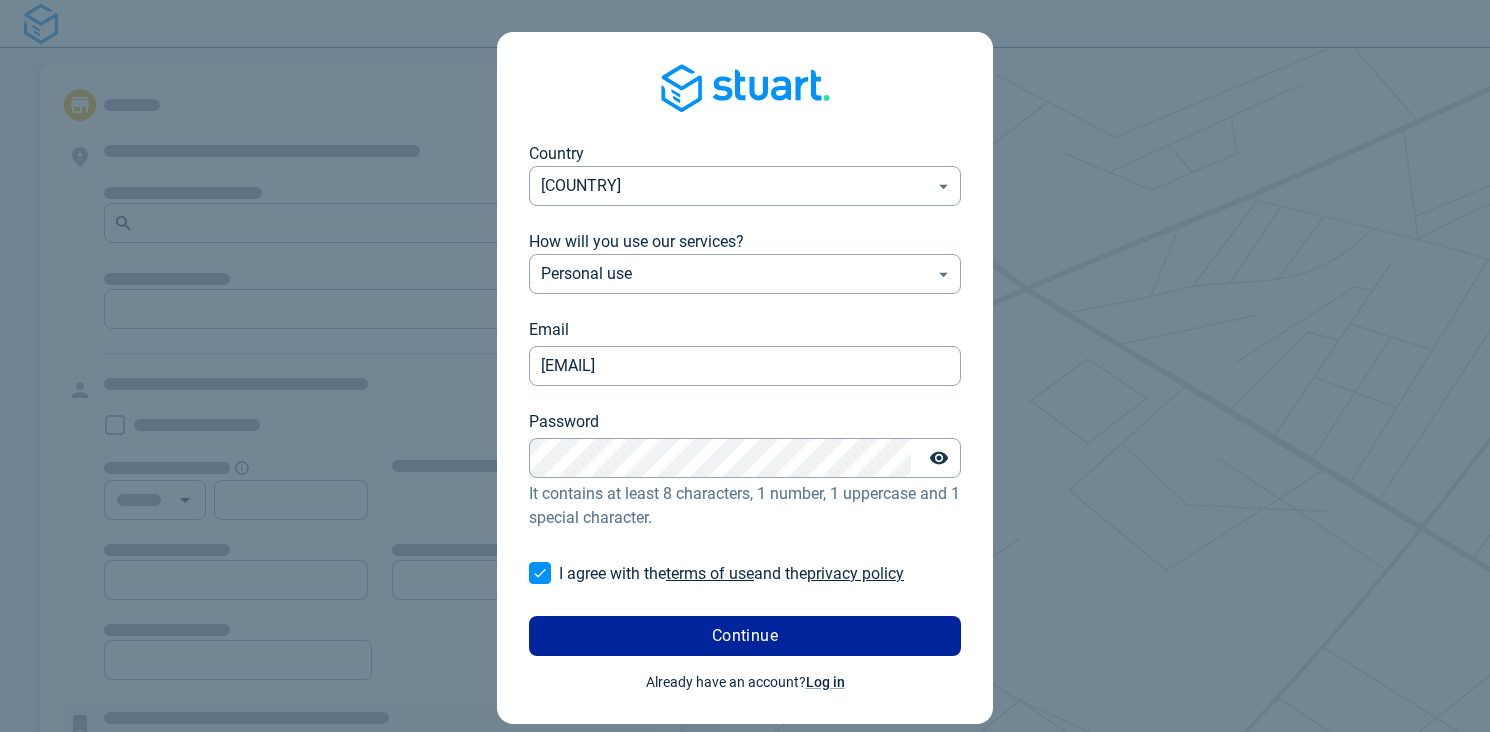 click on "Country [COUNTRY] ​ How will you use our services? Personal use personal ​ Email [EMAIL] Email Password Password It contains at least 8 characters, 1 number, 1 uppercase and 1 special character. I agree with the terms of use and the privacy policy Continue Already have an account? Log in" at bounding box center [745, 366] 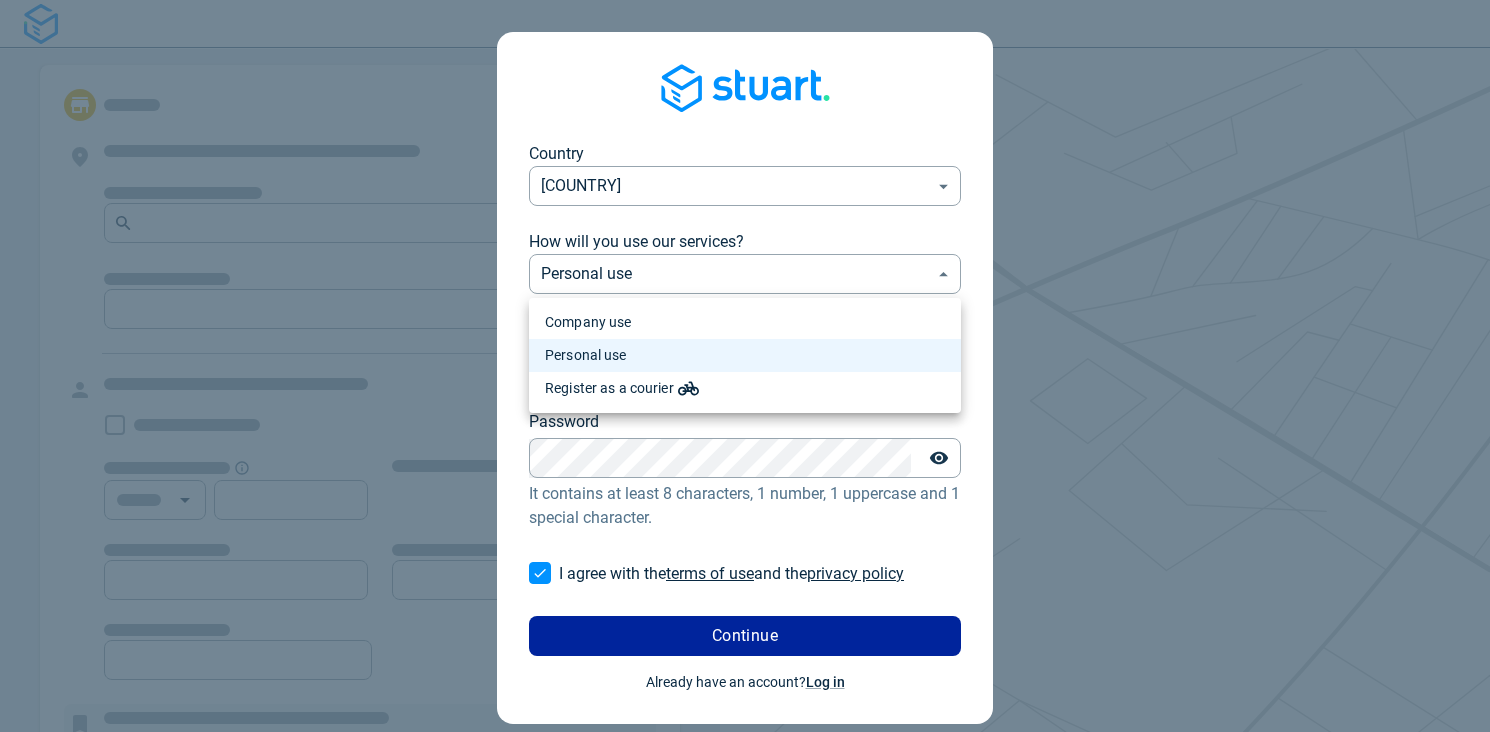 click on "Company use" at bounding box center (745, 322) 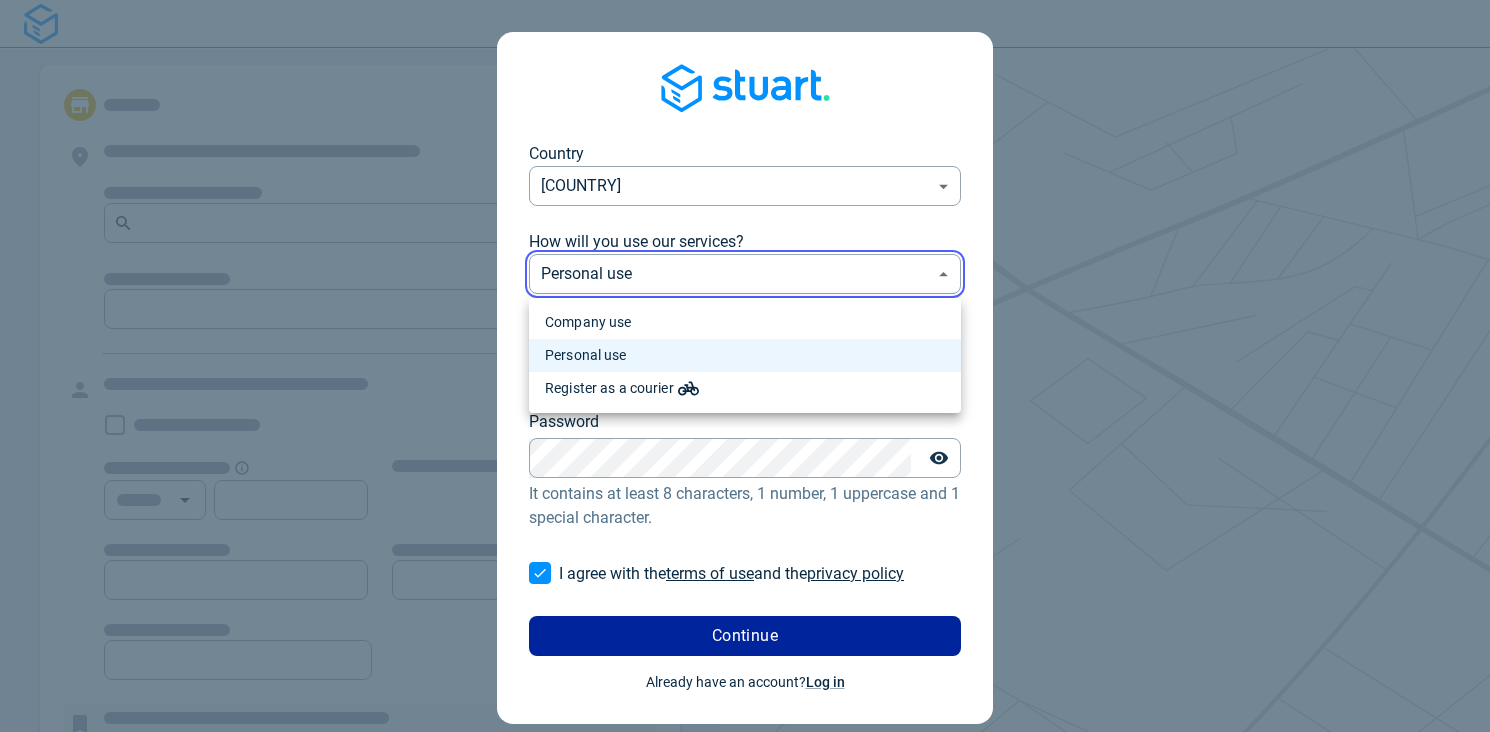 type on "professional" 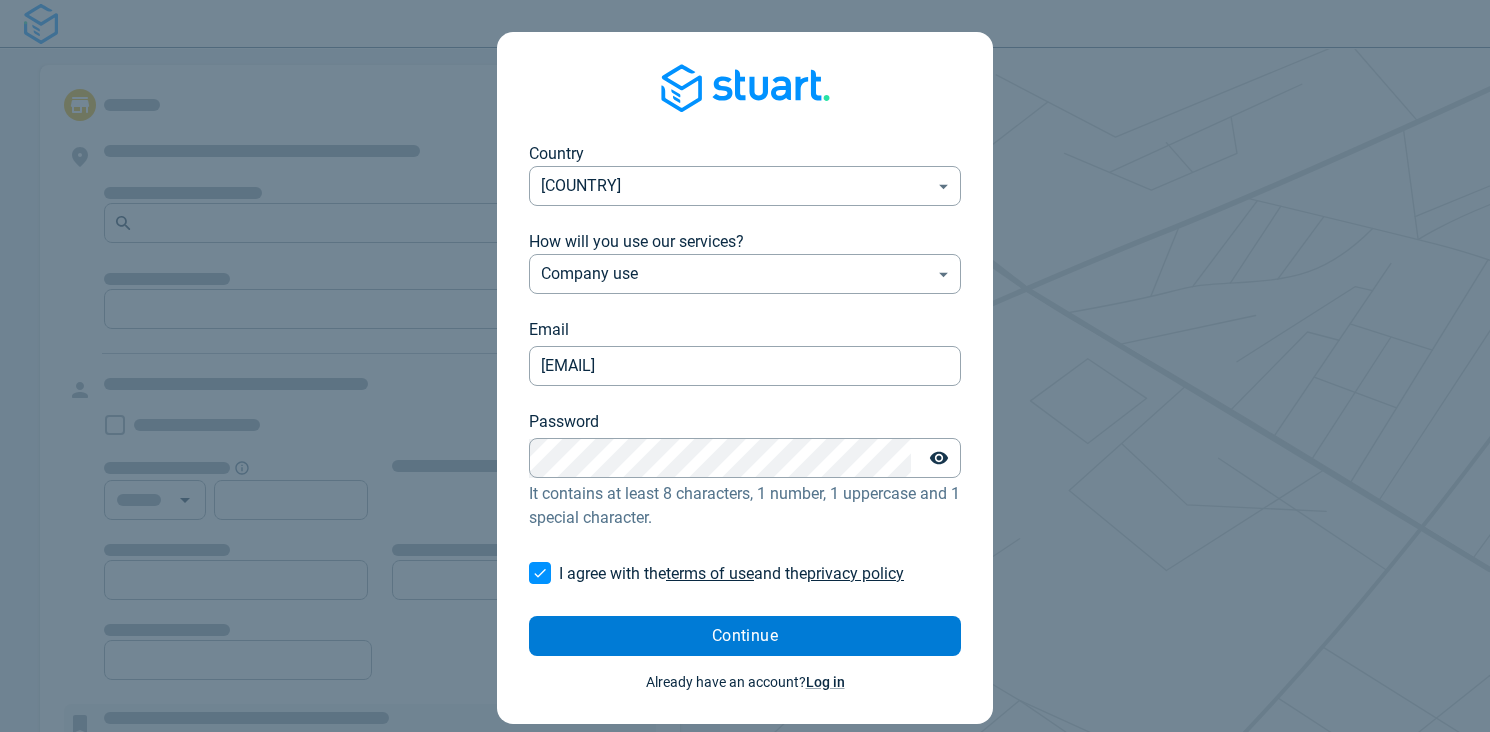 click on "Continue" at bounding box center (745, 636) 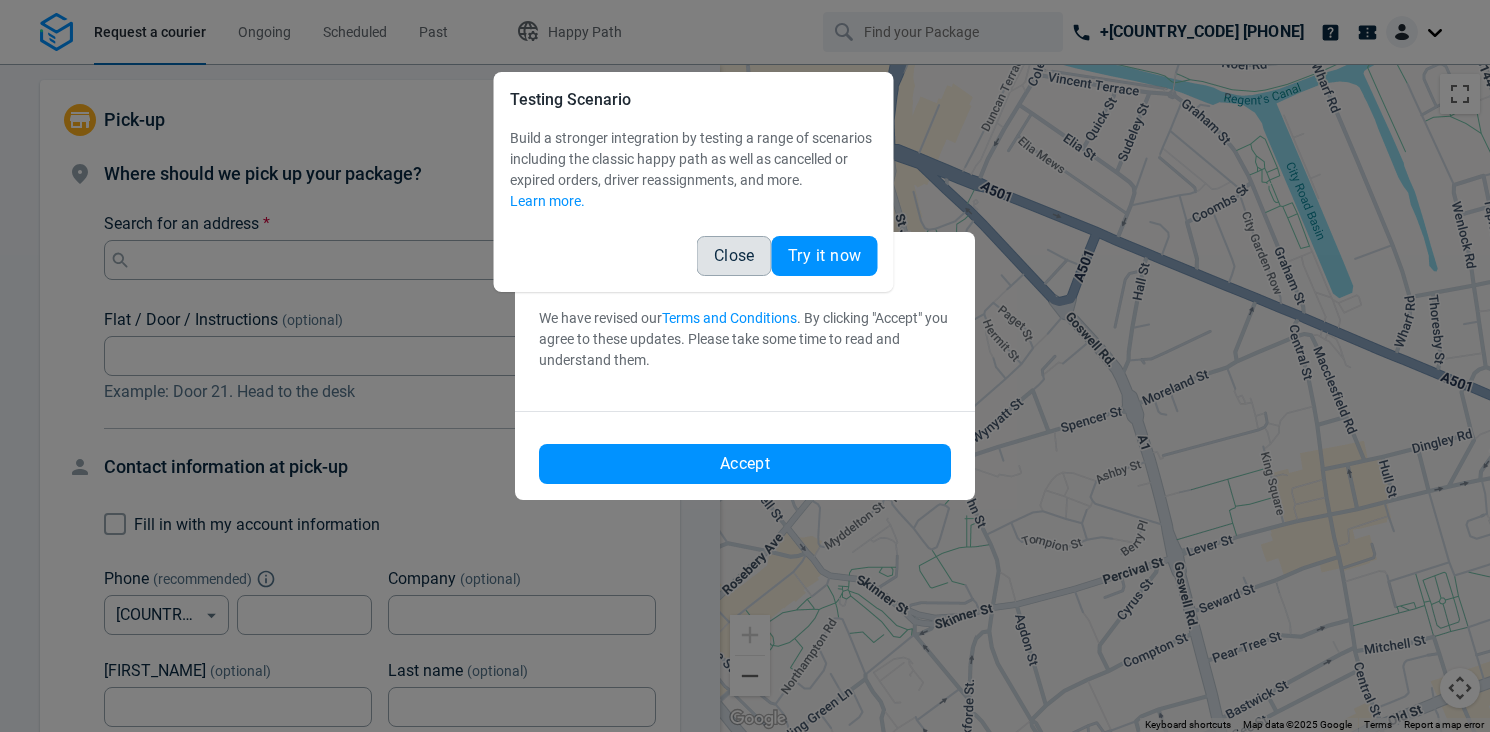 click on "Close" at bounding box center [734, 256] 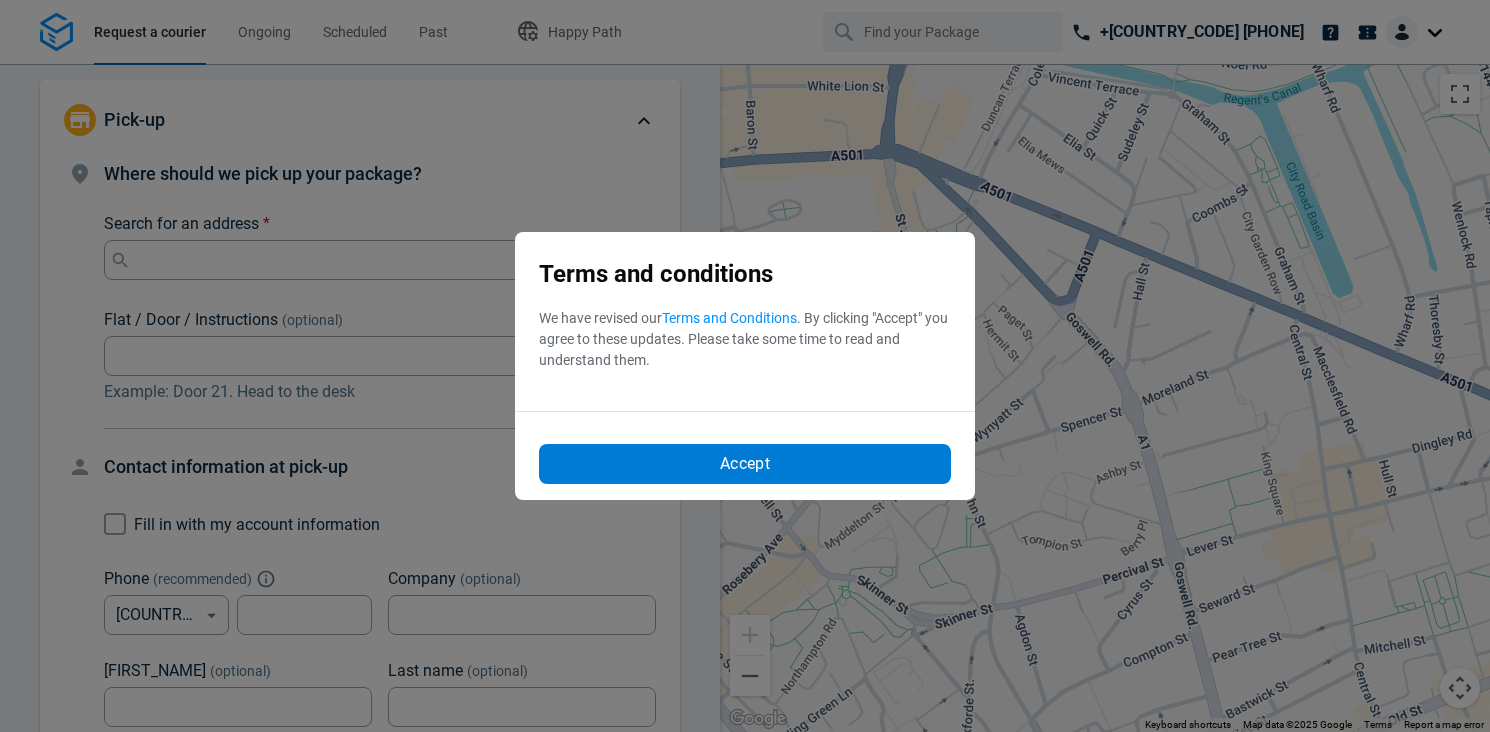 click on "Accept" at bounding box center (745, 464) 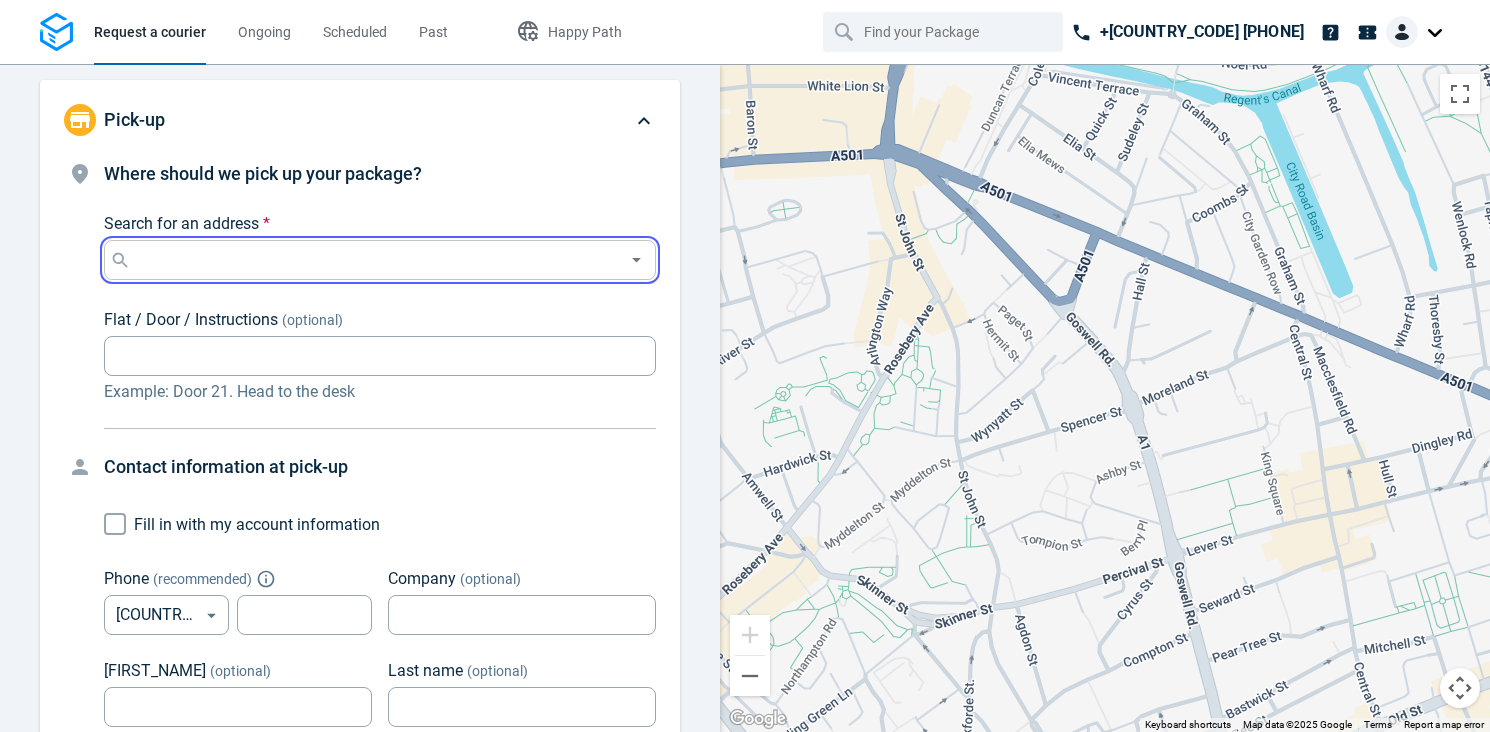click on "Search for an address  *" at bounding box center (376, 260) 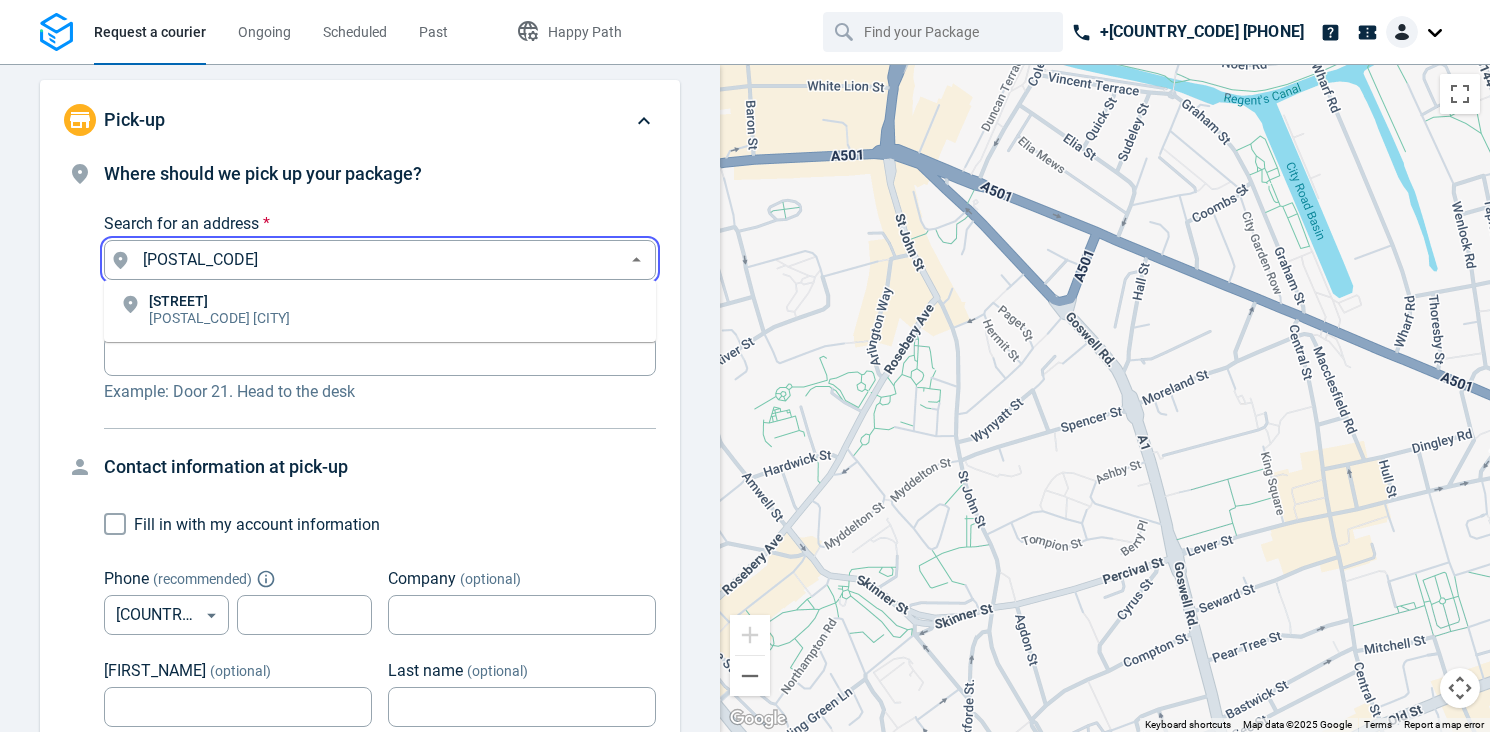 click on "Heyford Avenue SW8 1ED London" at bounding box center (380, 311) 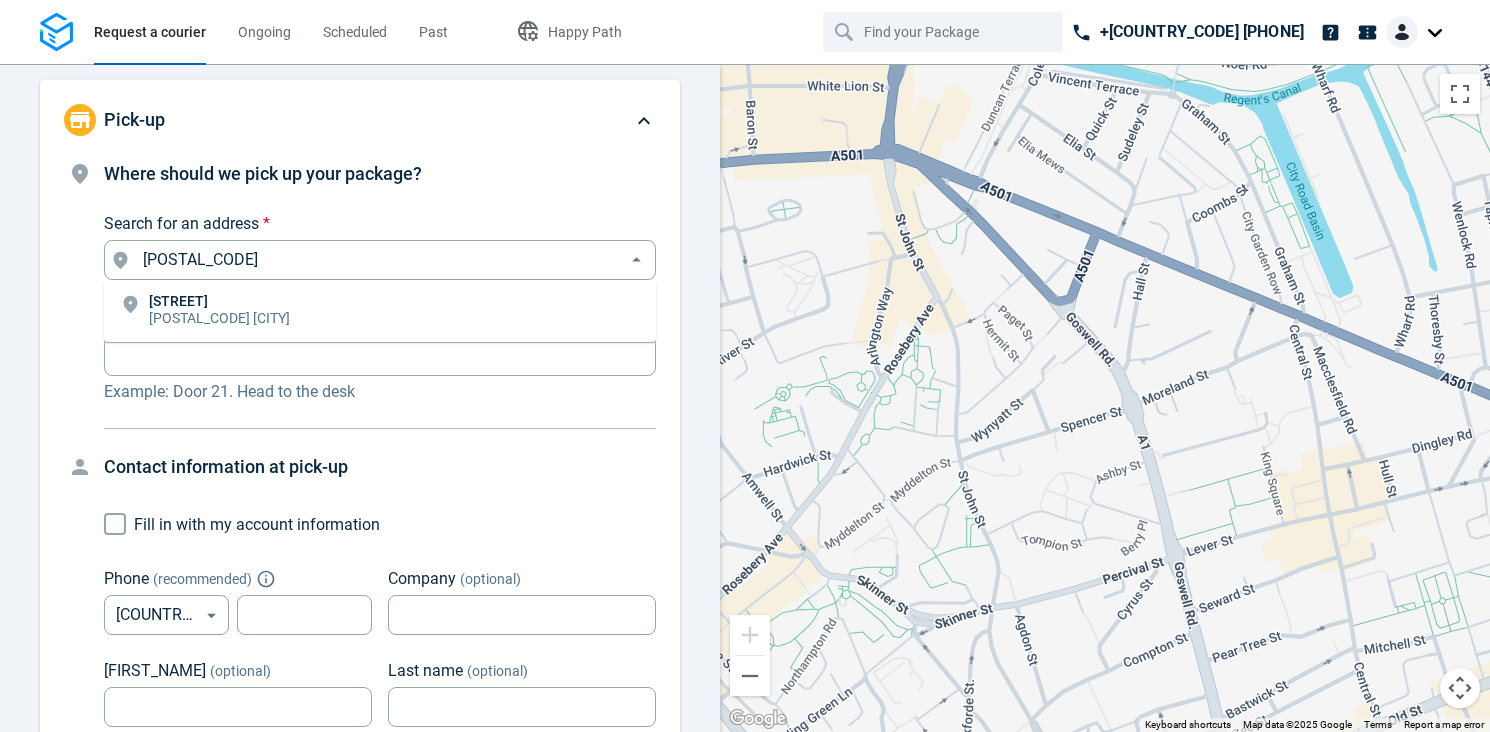 type on "Heyford Ave, London SW8 1ED, UK" 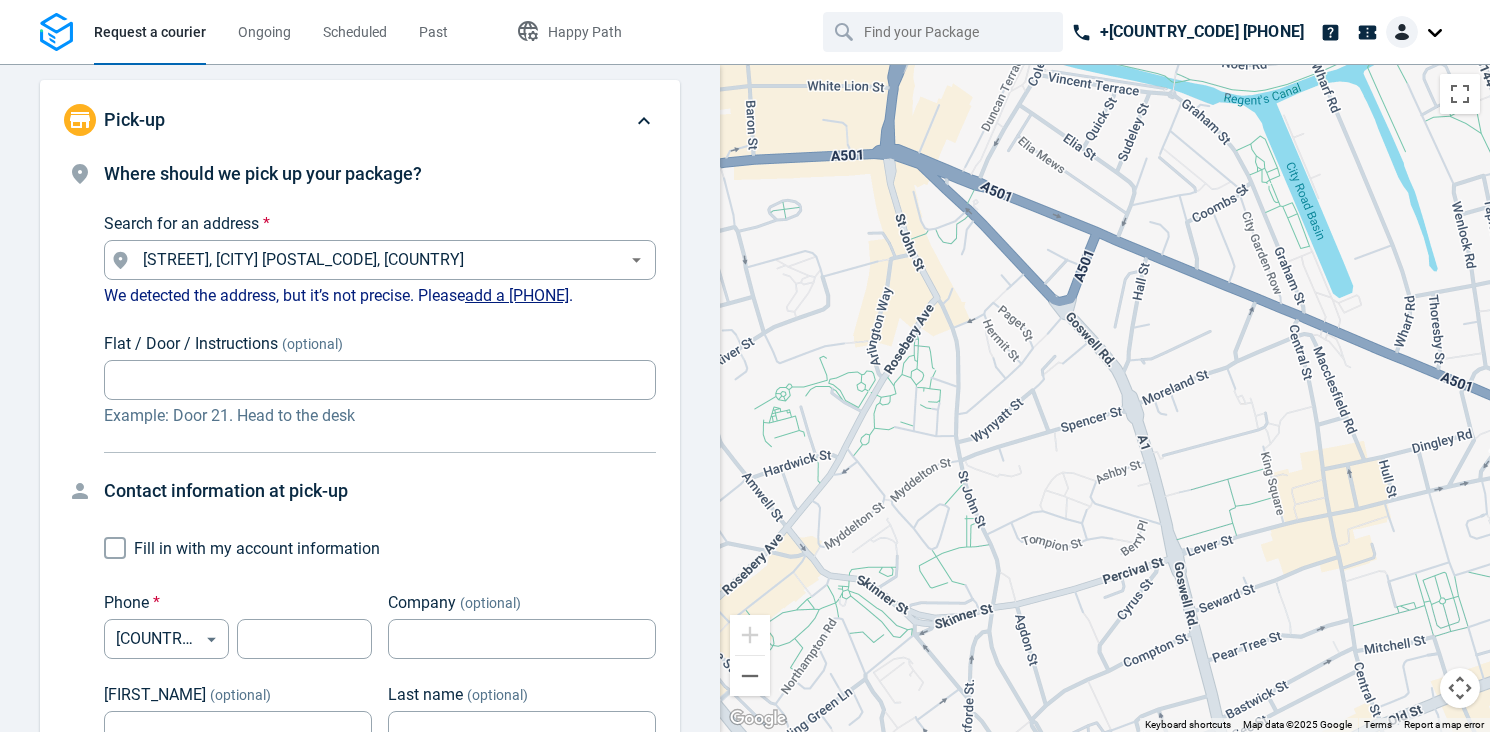 click on "add a phone number" at bounding box center (517, 295) 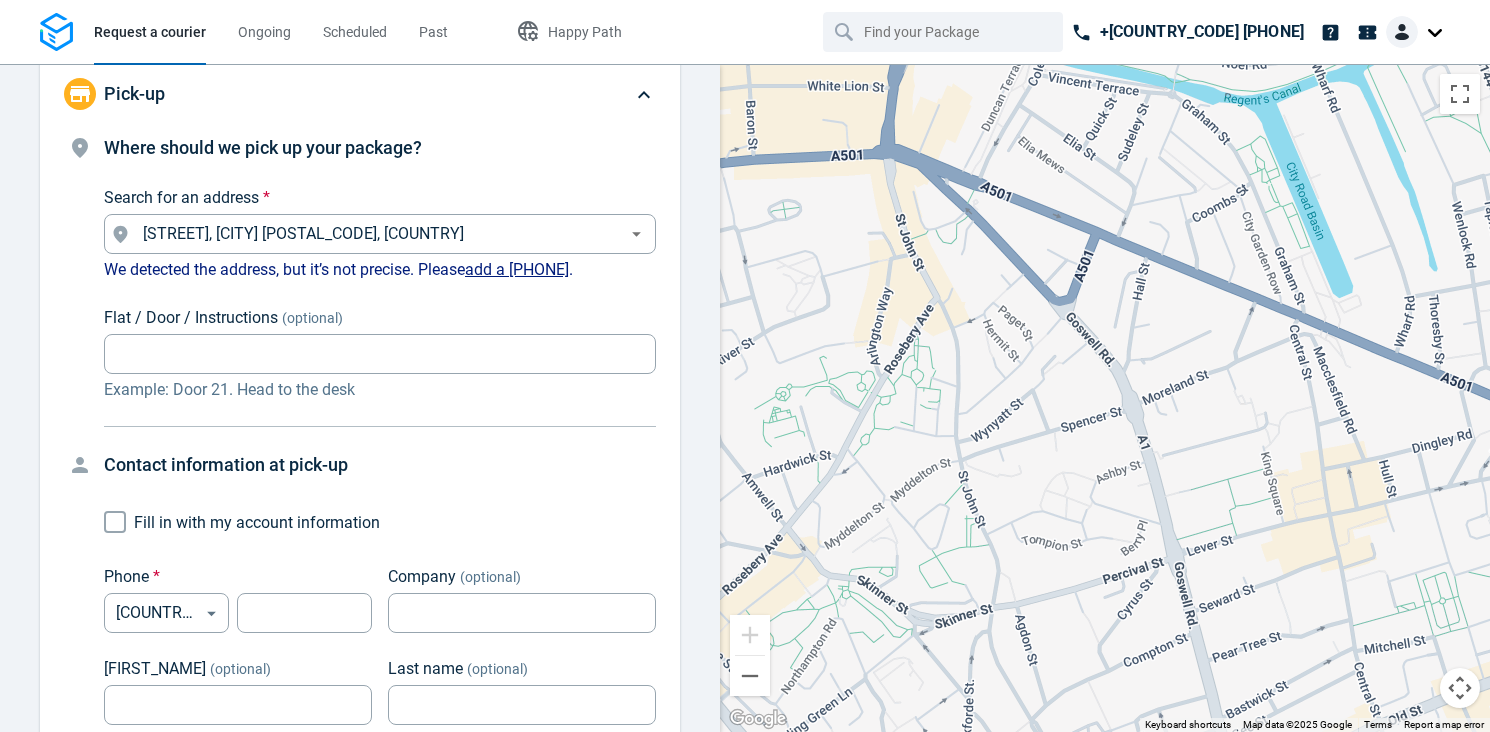 scroll, scrollTop: 0, scrollLeft: 0, axis: both 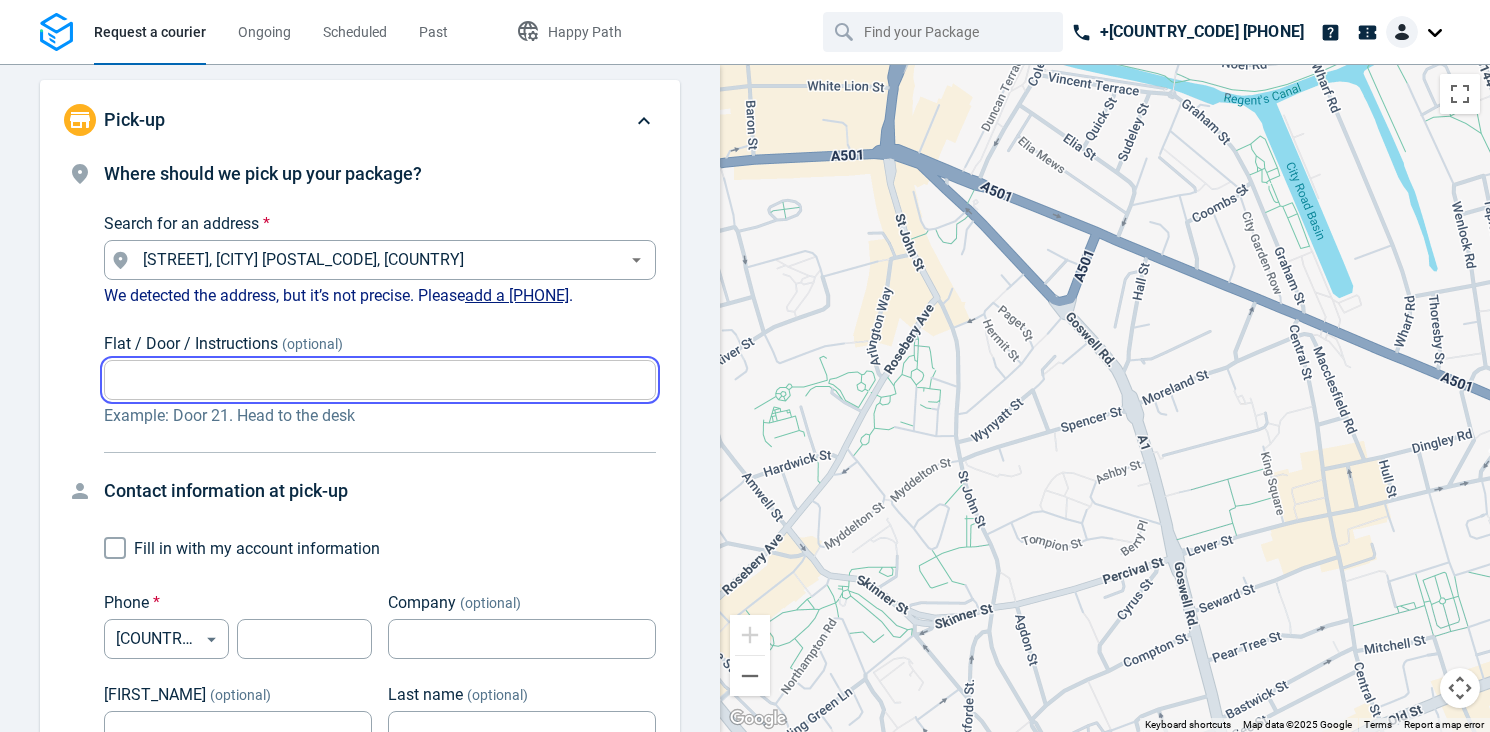 click on "Flat / Door / Instructions (optional)" at bounding box center [380, 380] 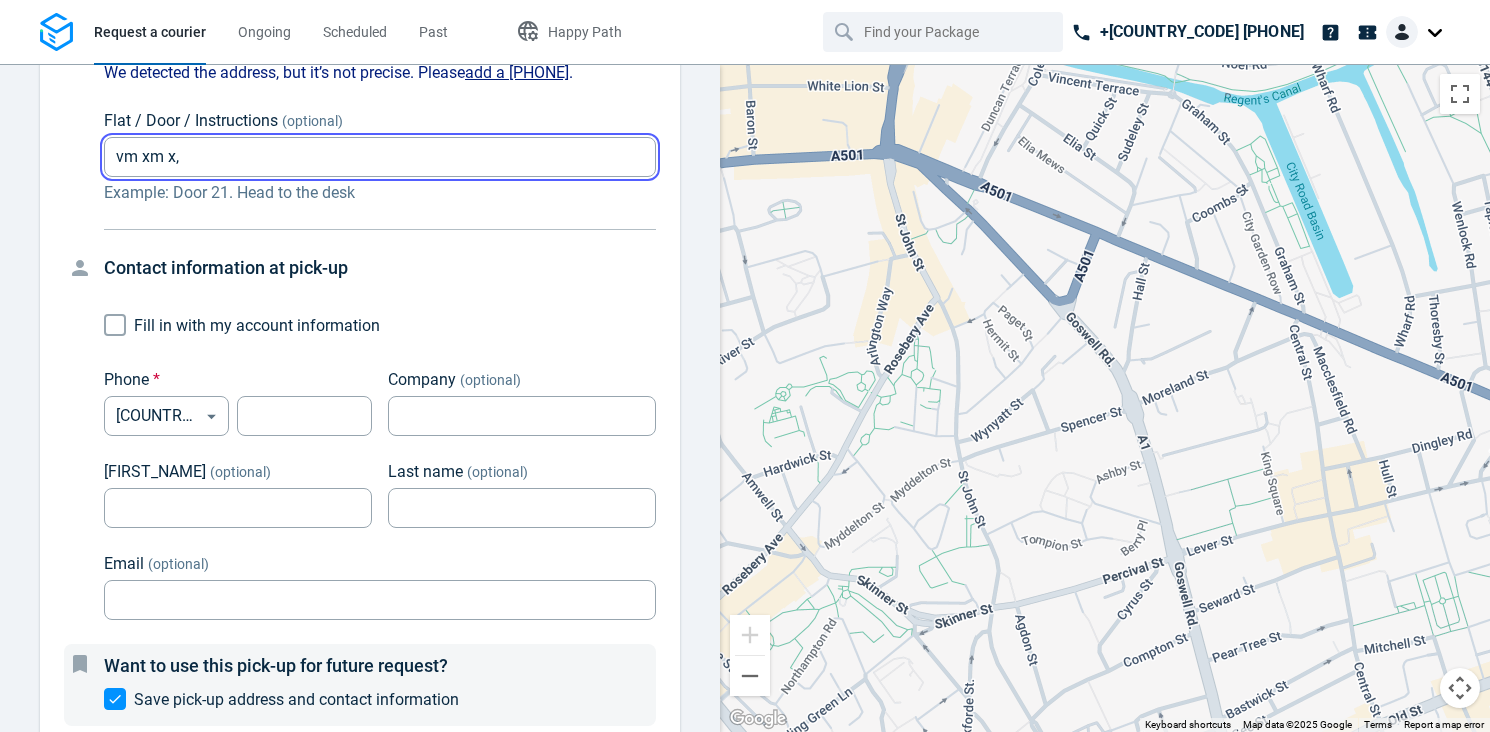 scroll, scrollTop: 224, scrollLeft: 0, axis: vertical 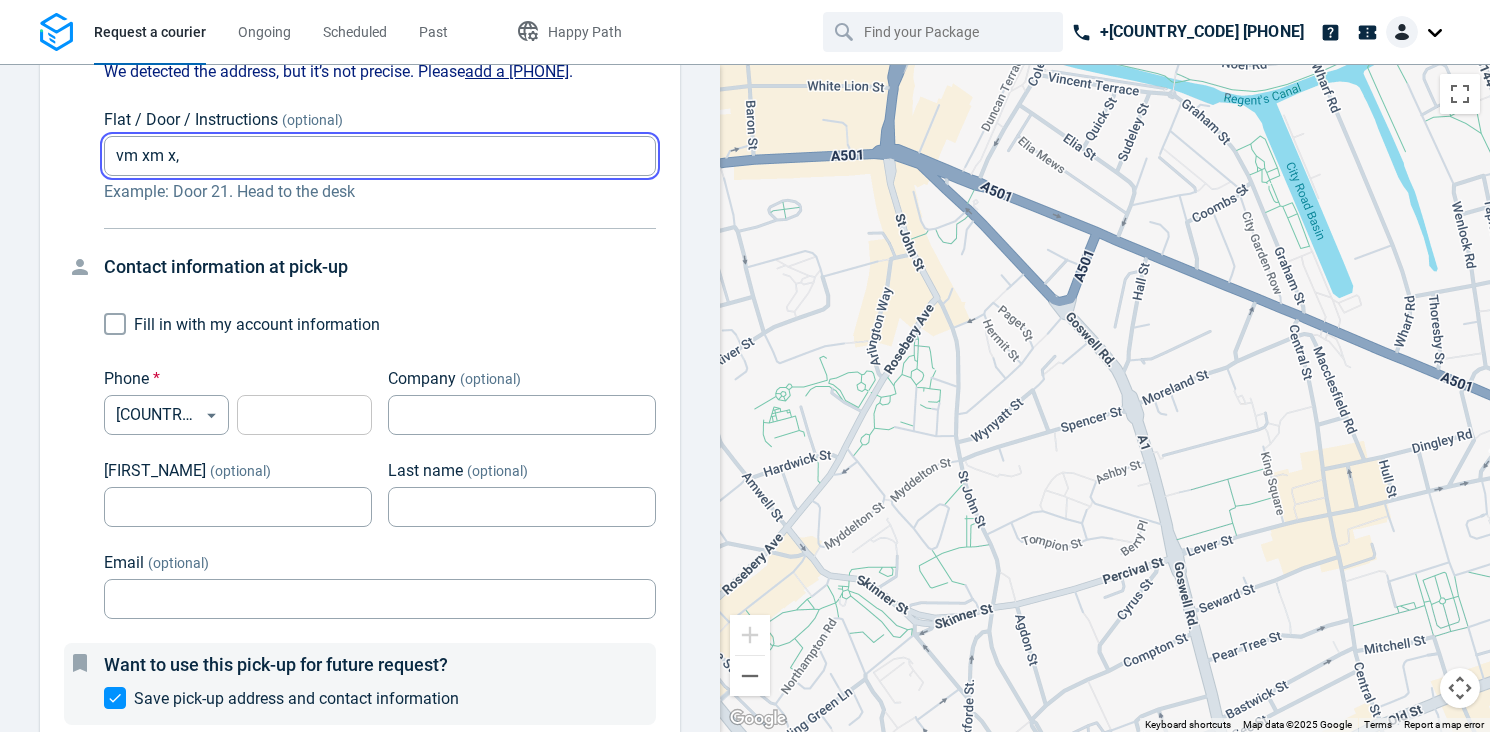 type on "vm xm x," 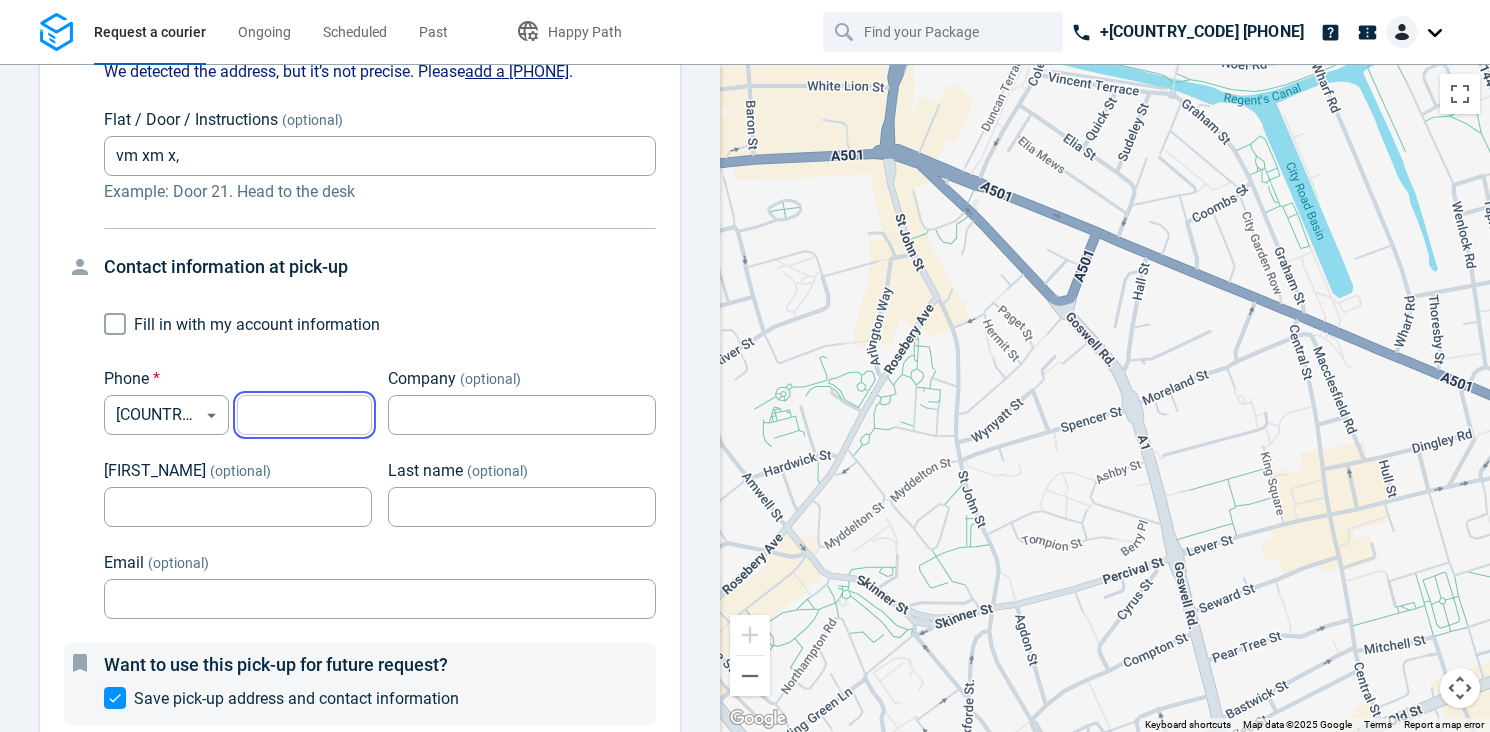click at bounding box center (304, 415) 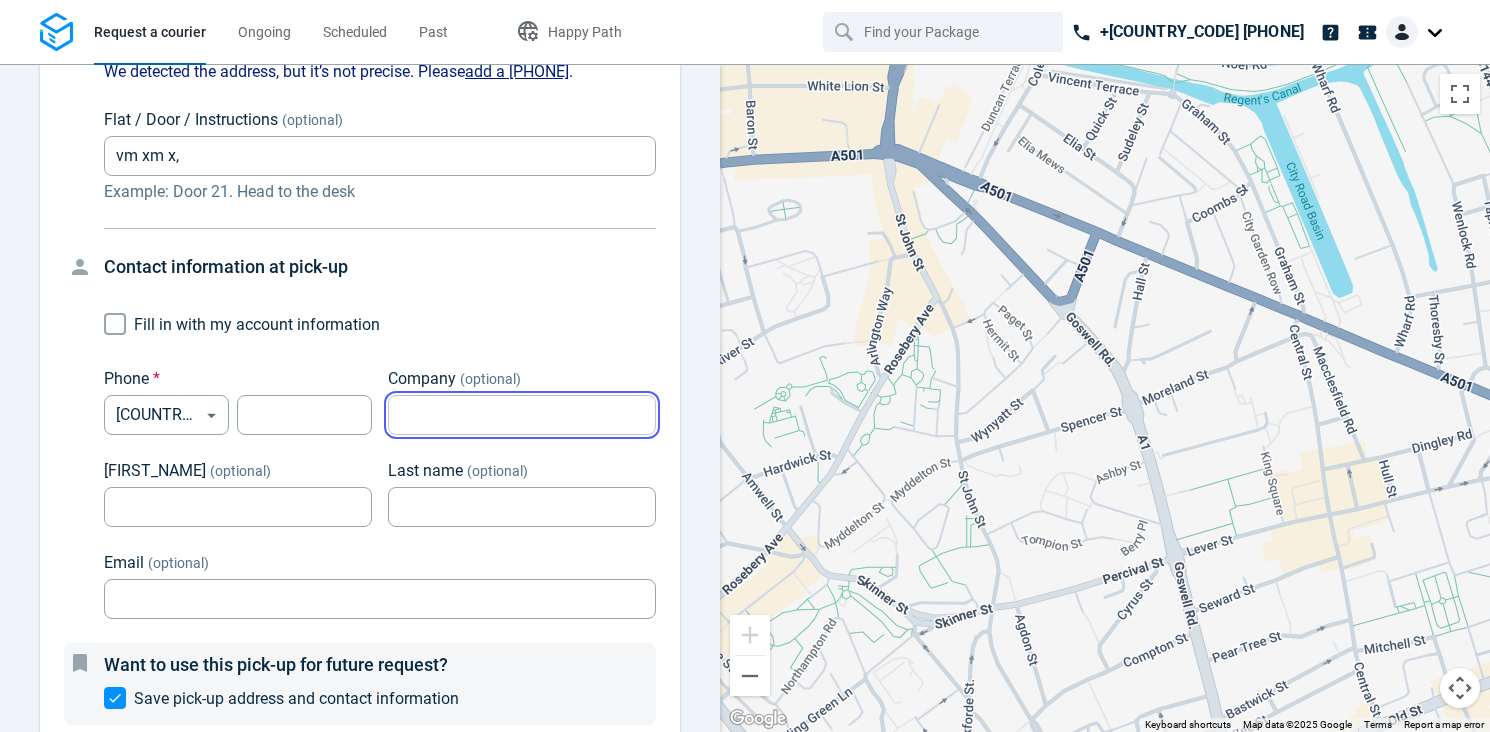 click on "Company (optional)" at bounding box center (522, 415) 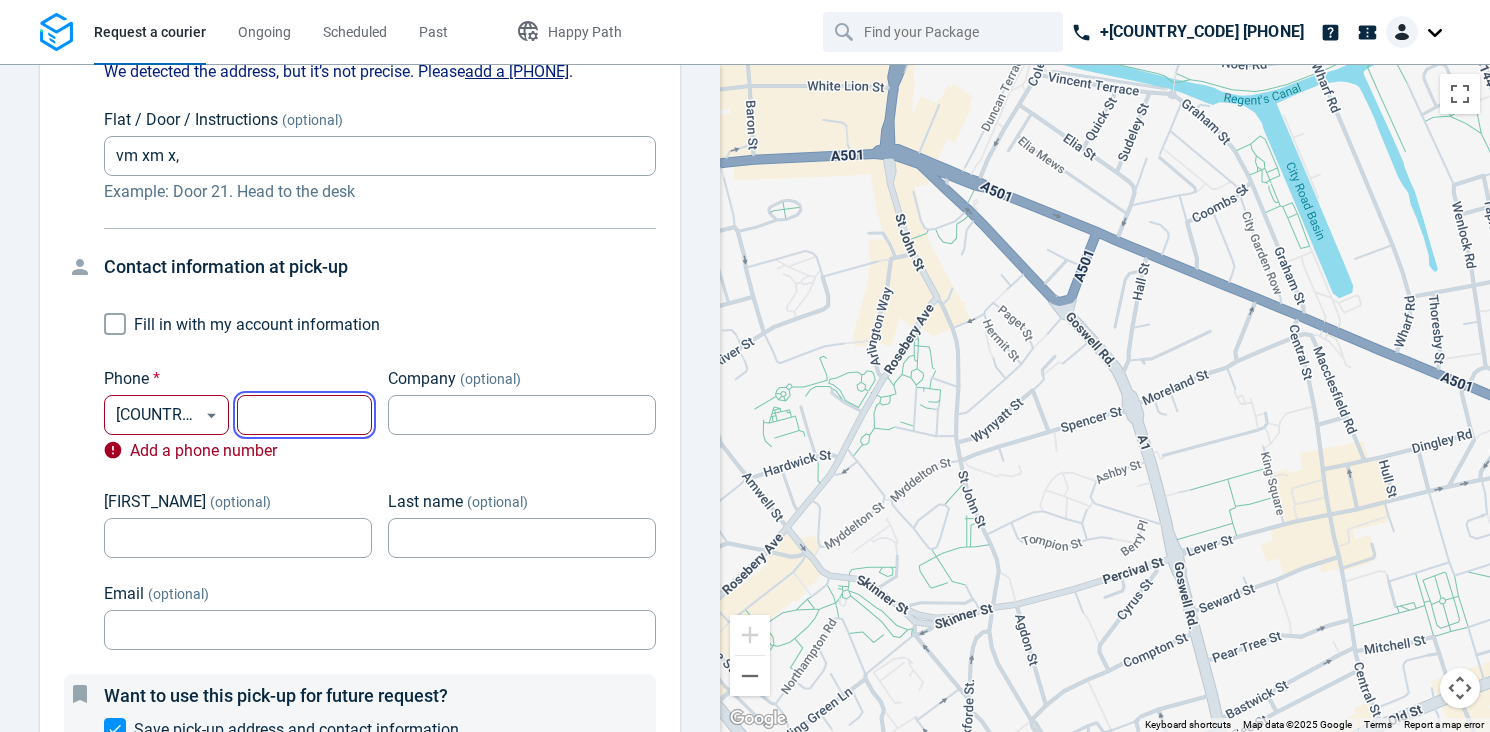 click at bounding box center [304, 415] 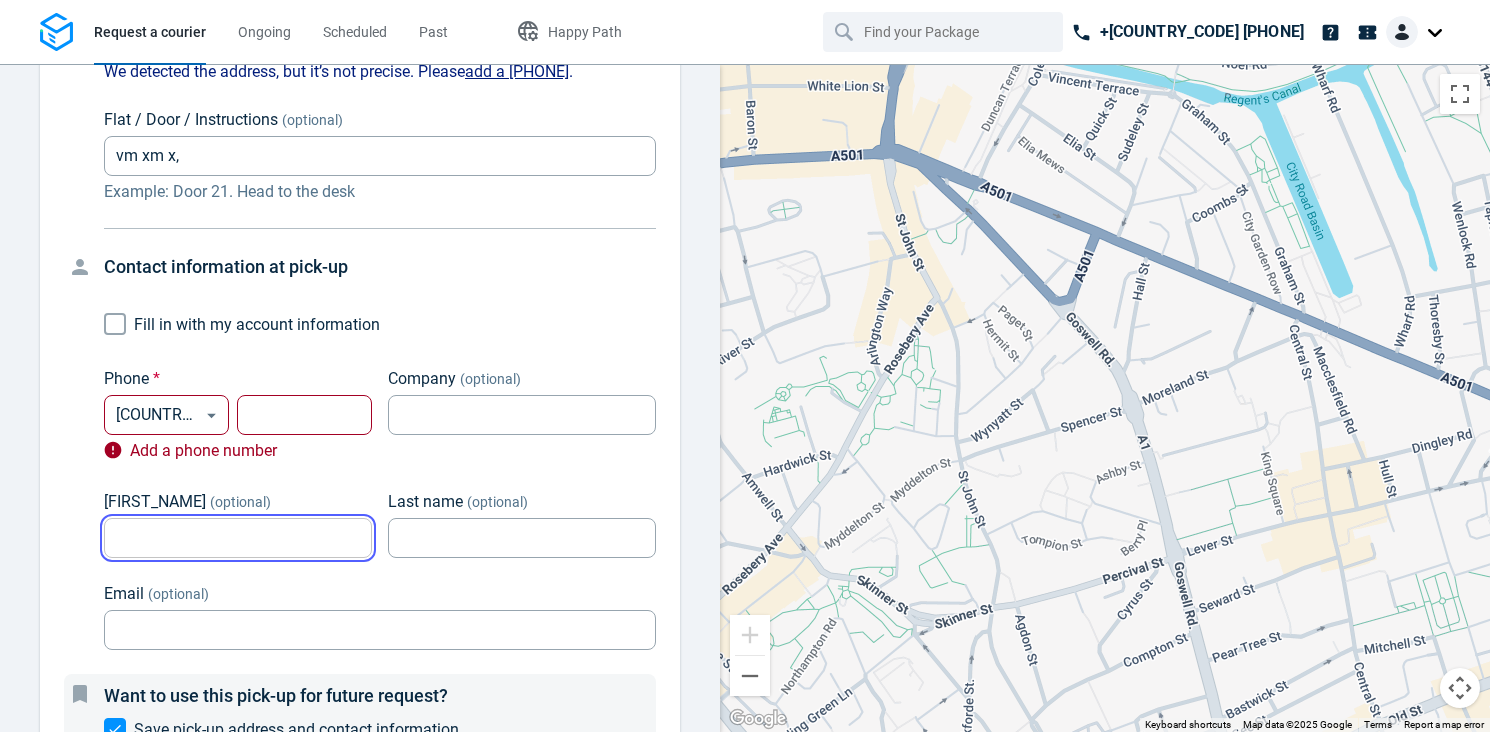 click on "First name (optional)" at bounding box center [238, 538] 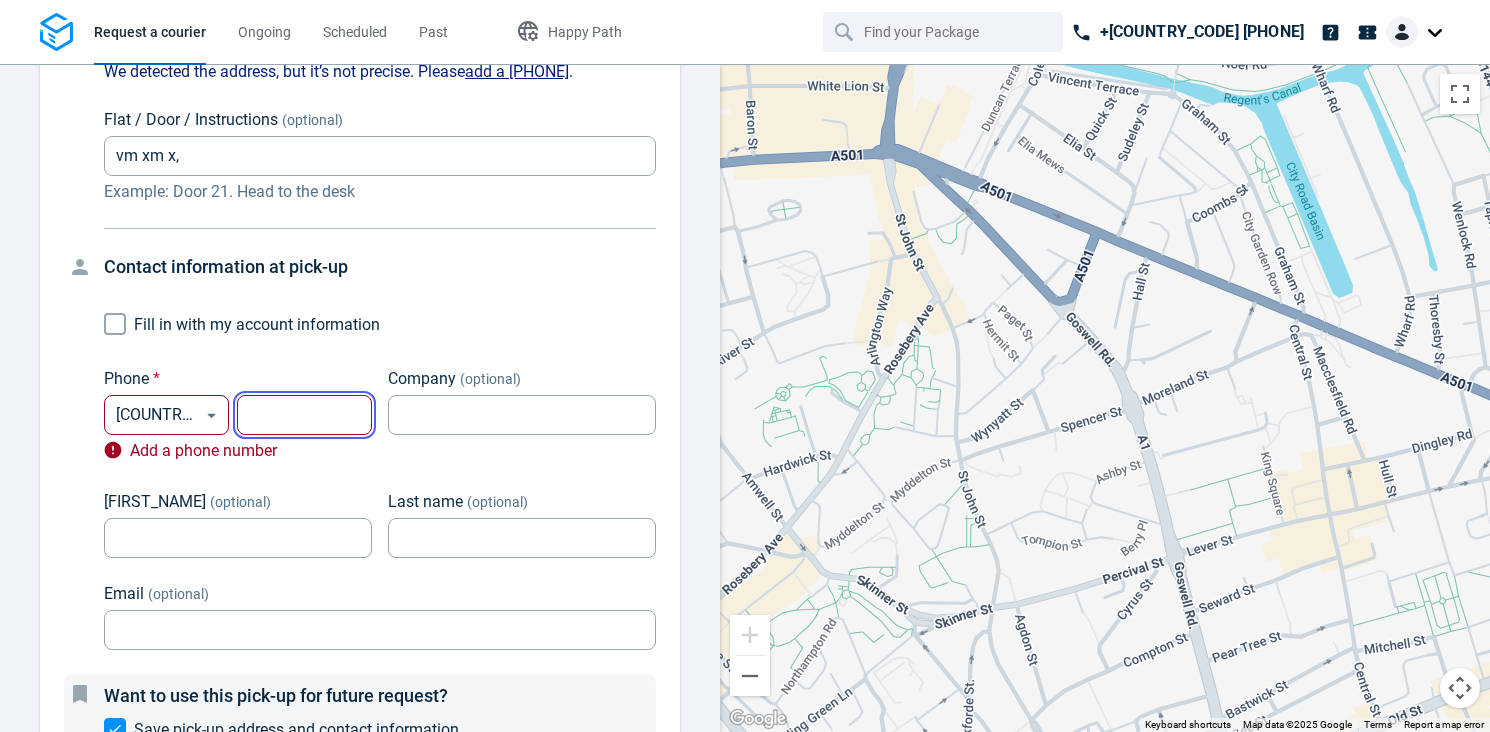 click at bounding box center [304, 415] 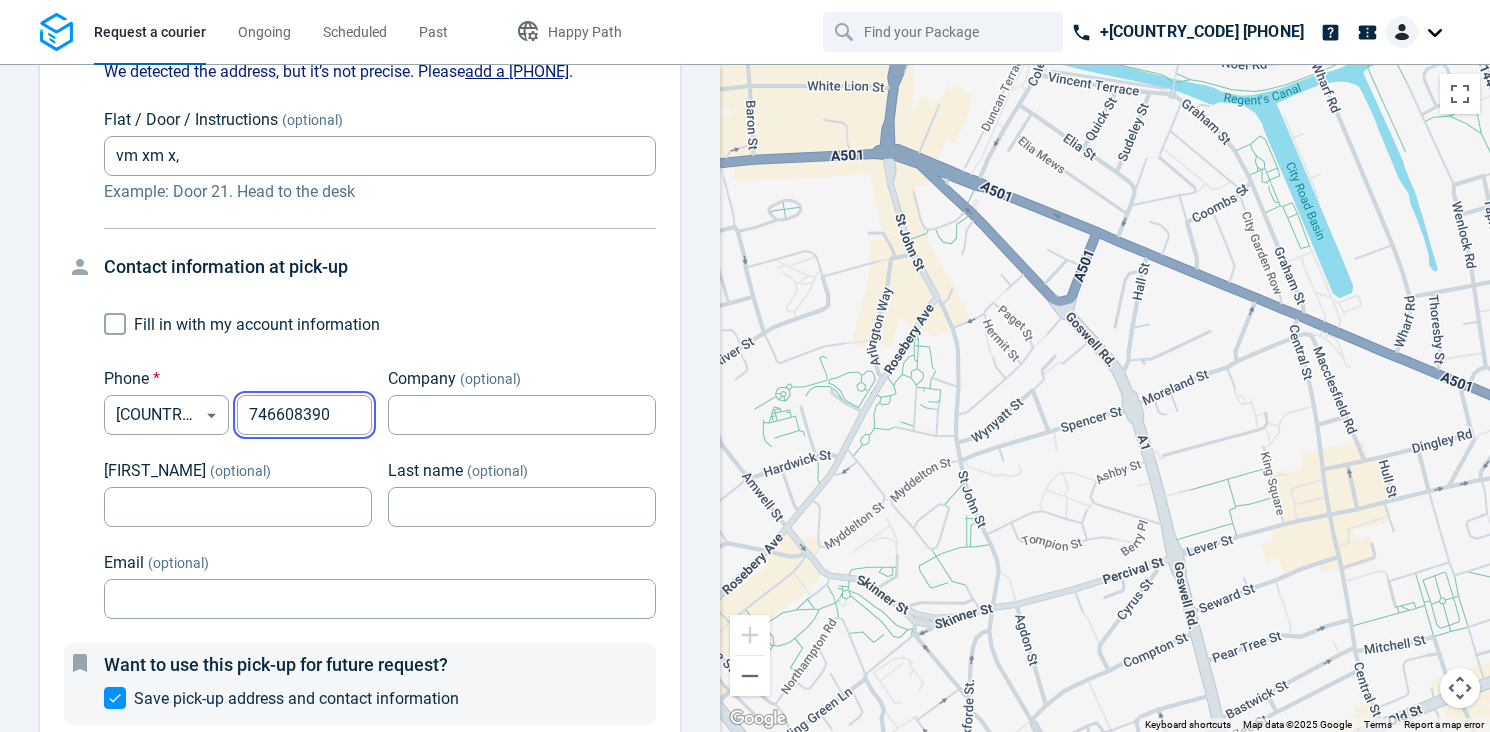 type on "[PHONE]" 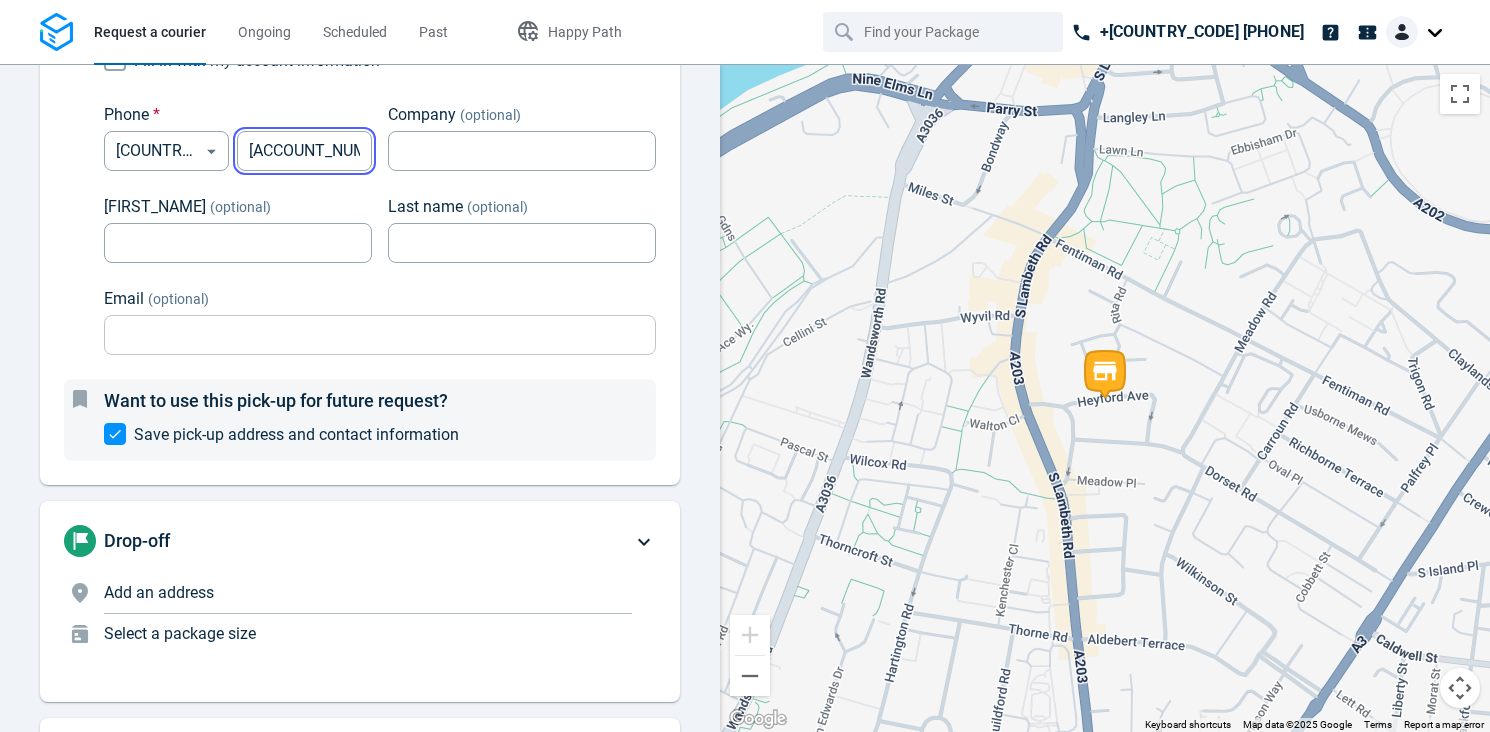 scroll, scrollTop: 0, scrollLeft: 0, axis: both 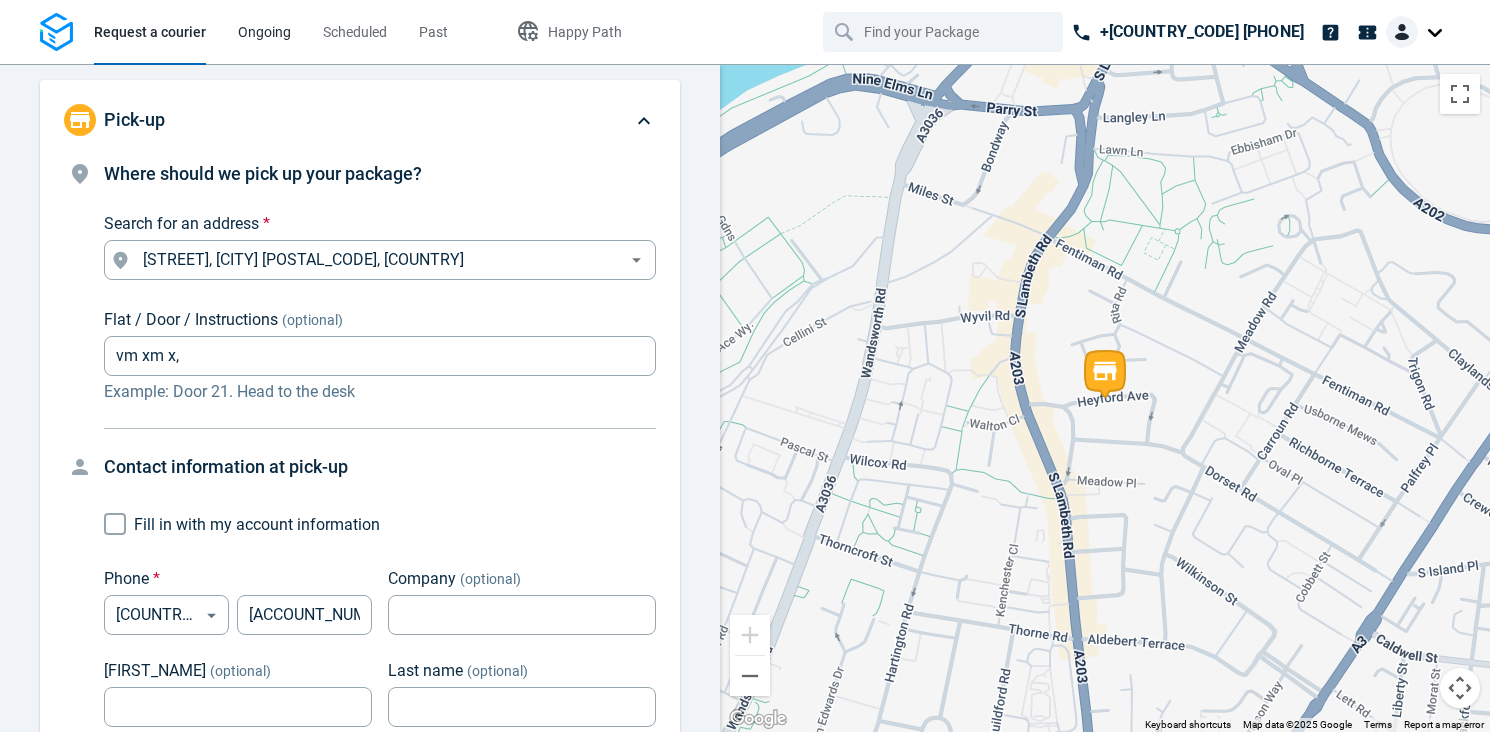 click on "Ongoing" at bounding box center [264, 32] 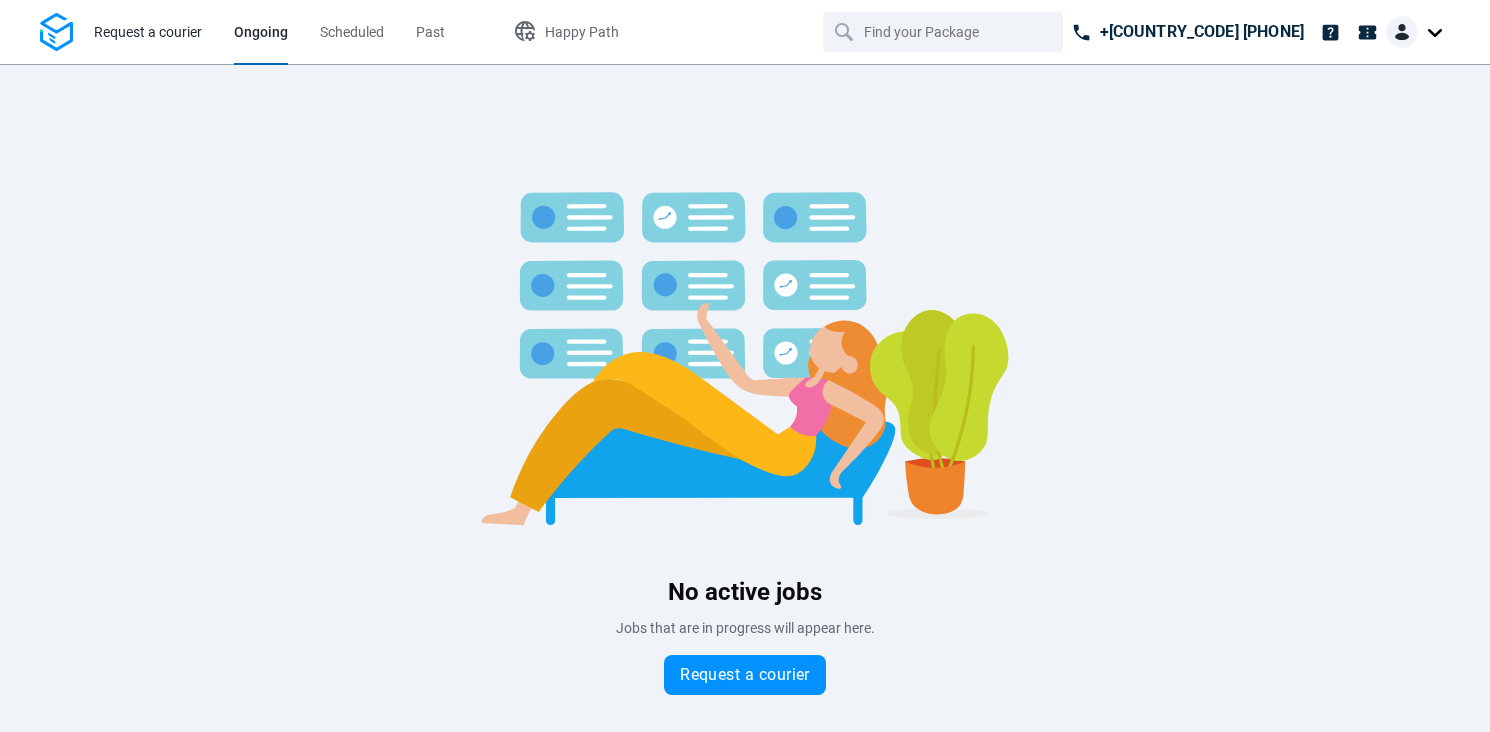 click on "Request a courier" at bounding box center (148, 32) 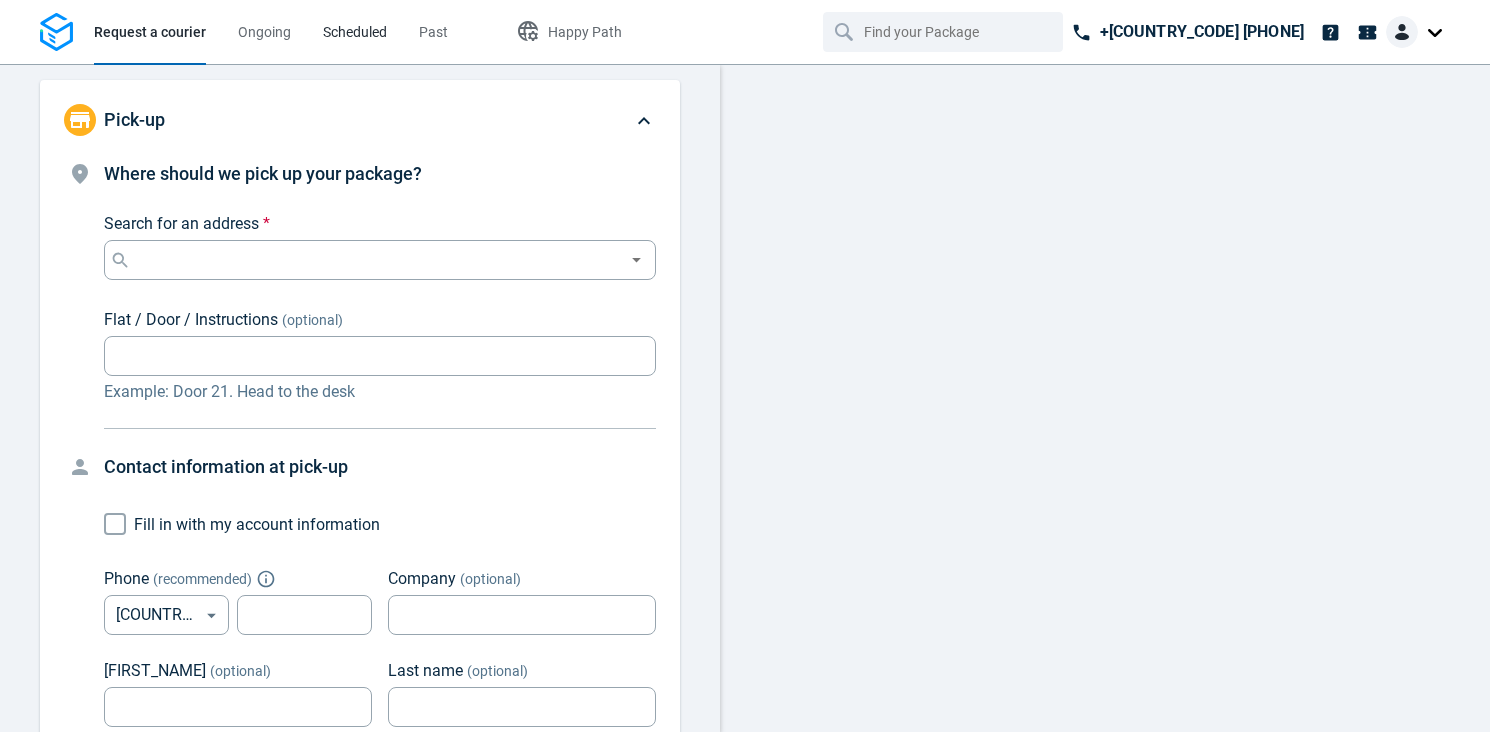 click on "Scheduled" at bounding box center [355, 32] 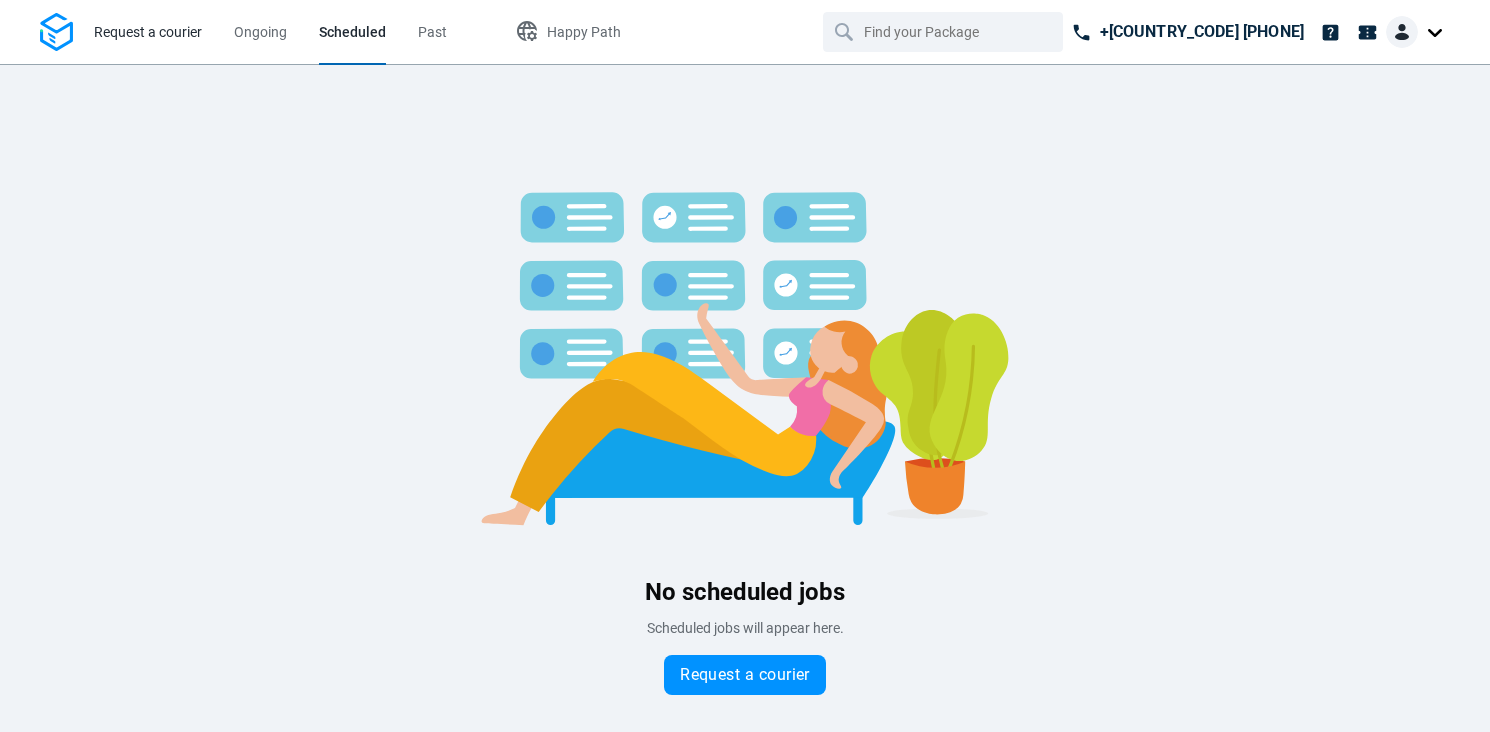 click on "Request a courier" at bounding box center [148, 32] 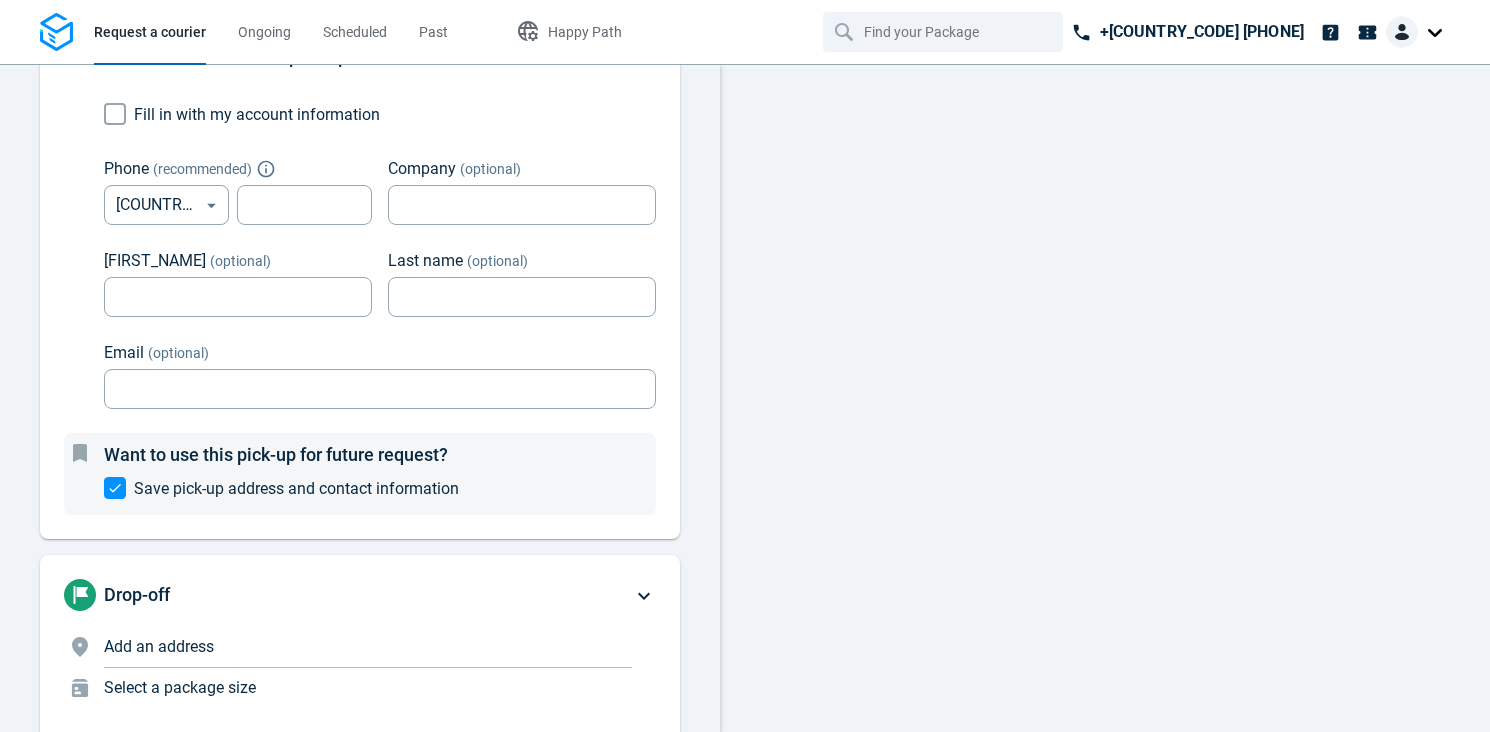 scroll, scrollTop: 537, scrollLeft: 0, axis: vertical 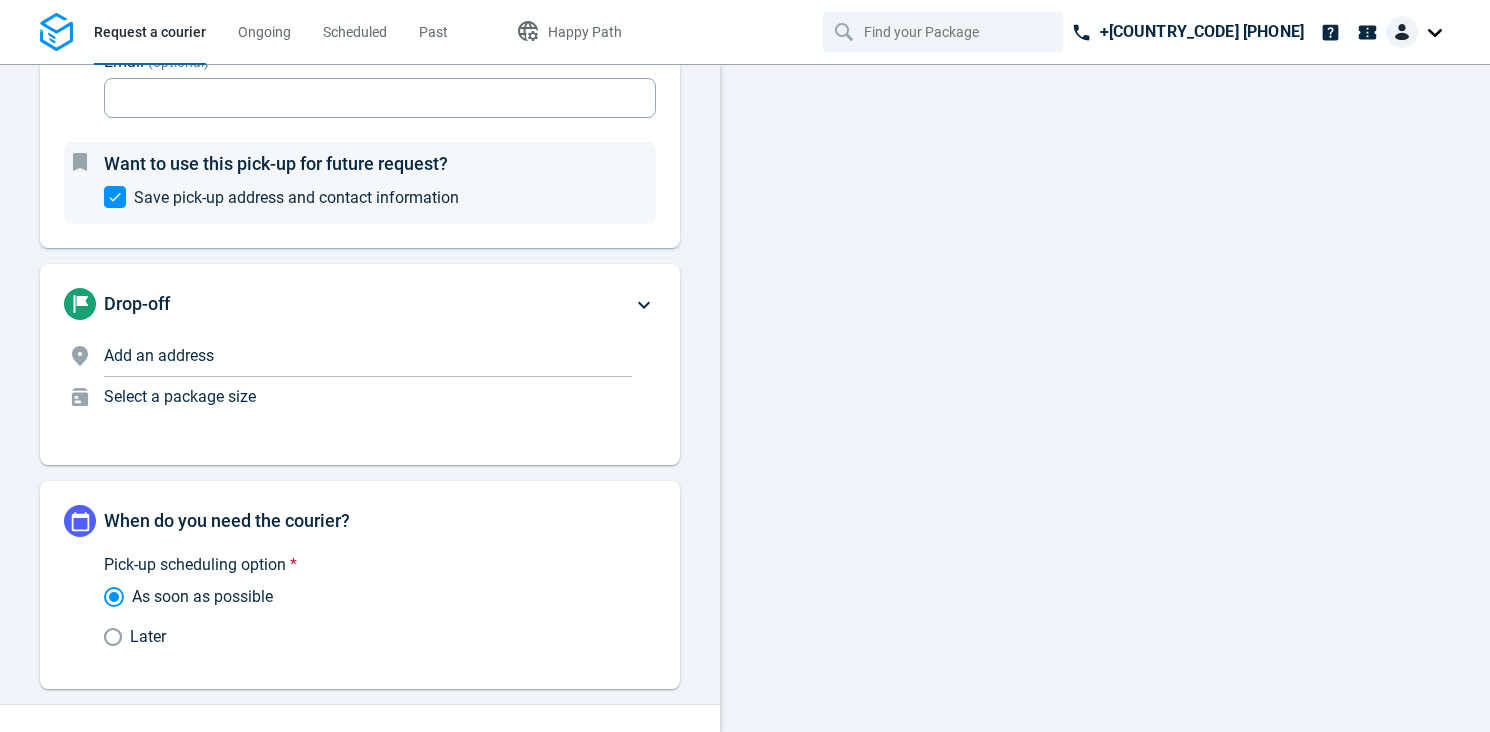 click on "Later" at bounding box center [372, 637] 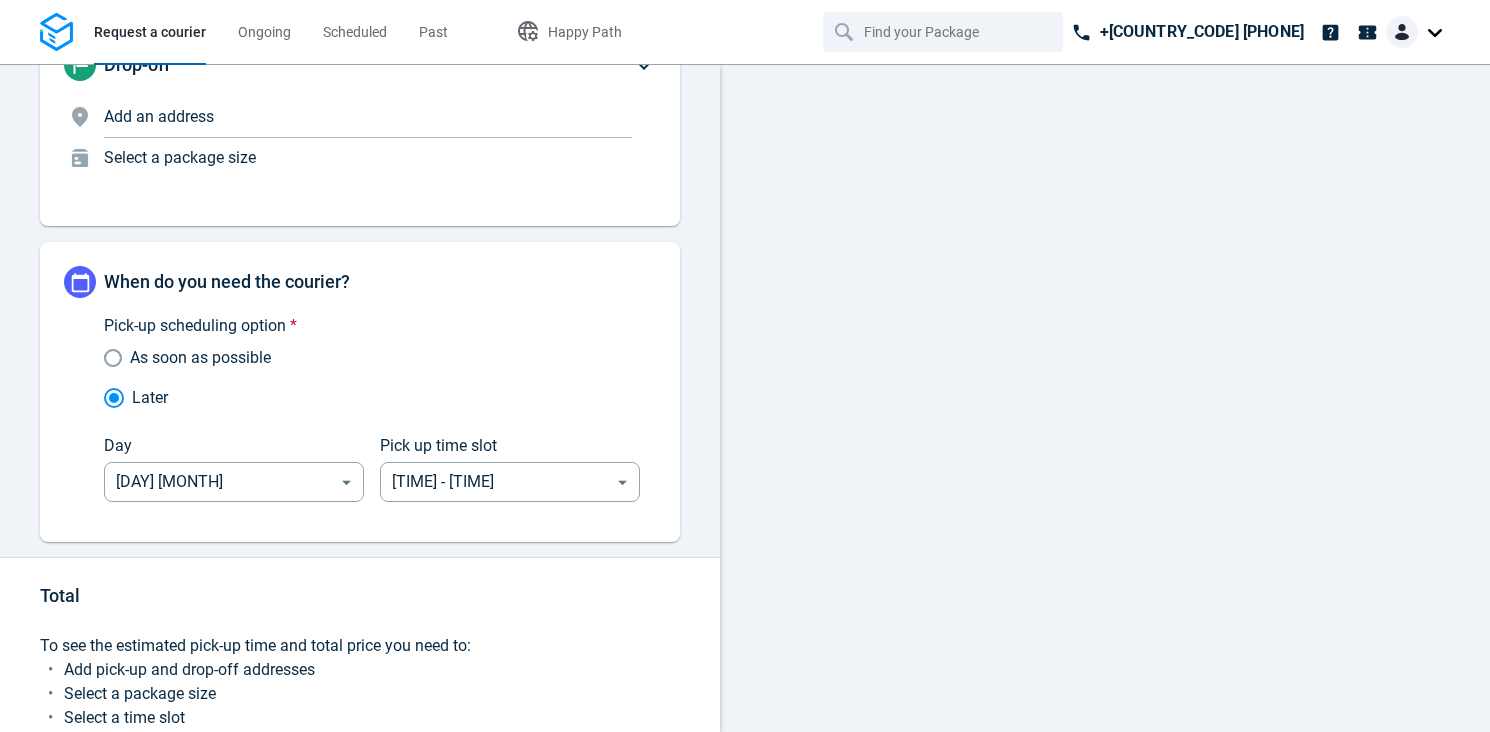 scroll, scrollTop: 221, scrollLeft: 0, axis: vertical 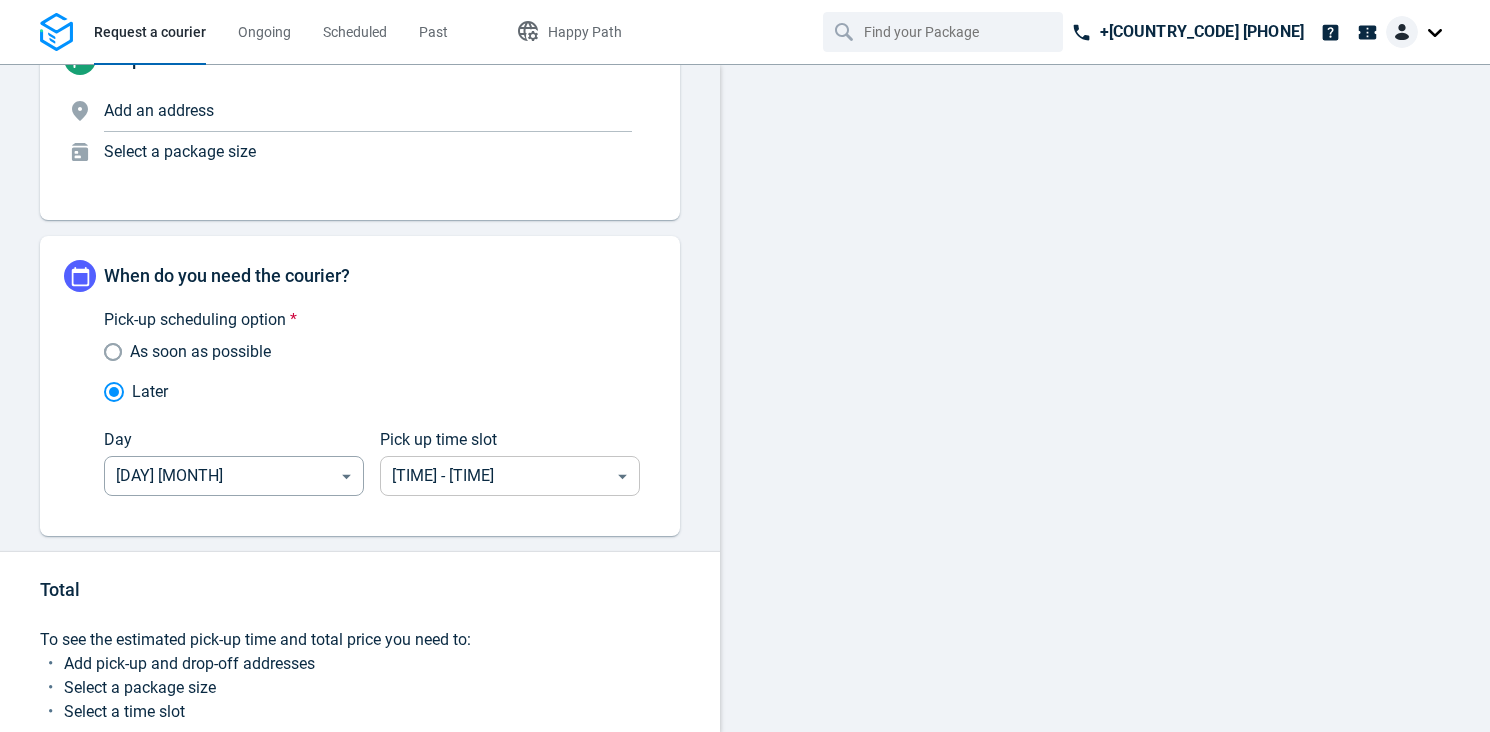 click on "Request a courier Ongoing Scheduled Past Happy Path +44 1631 700419 Pick-up Add an address Where should we pick up your package? Search for an address  * Search for an address  * Flat / Door / Instructions (optional) Flat / Door / Instructions (optional) Example: Door 21. Head to the desk Contact information at pick-up Fill in with my account information Phone ( recommended ) GB +44 GB ​ ​ Company (optional) Company (optional) First name (optional) First name (optional) Last name (optional) Last name (optional) Email (optional) Email (optional) Want to use this pick-up for future request? Save pick-up address and contact information Drop-off Add an address Select a package size Where should we deliver it? Search for an address  * Search for an address  * Flat / Door / Instructions (optional) Flat / Door / Instructions (optional) Example: Flat 3. Doorbell doesn’t work Delivery options Security (free) Request PIN at drop-off If receiver is absent Return package   (additional charge) return ​" at bounding box center [745, 366] 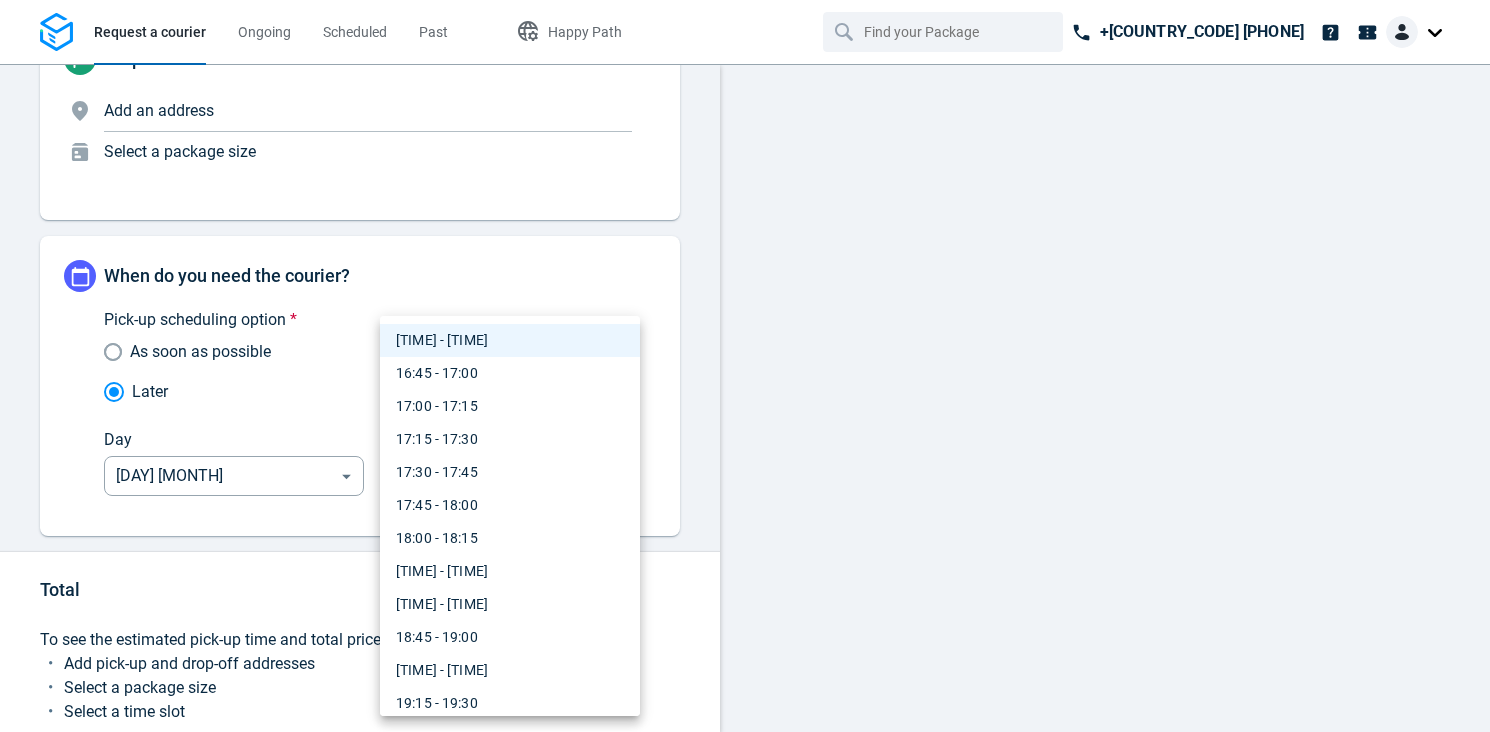 click on "18:00 - 18:15" at bounding box center [510, 538] 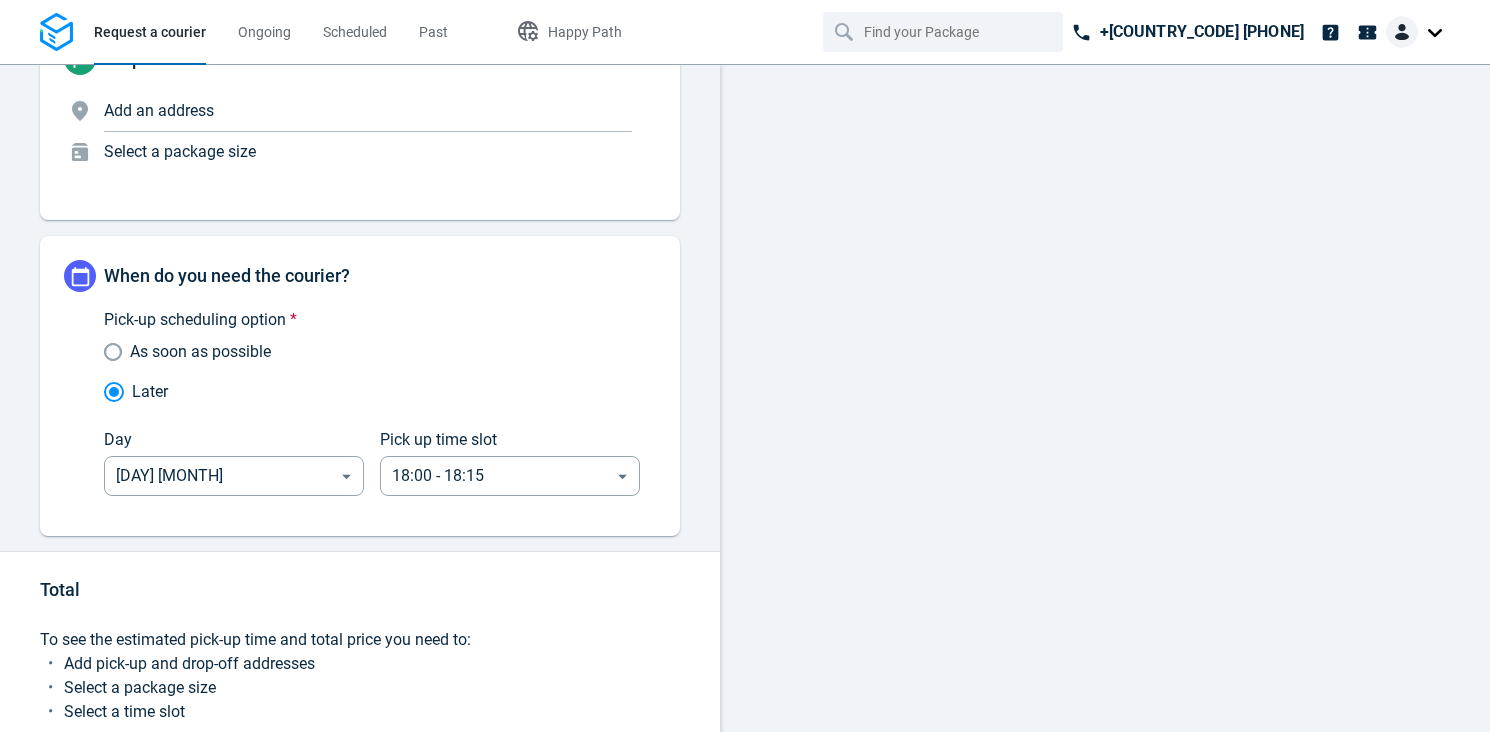 click on "Request a courier Ongoing Scheduled Past Happy Path +44 1631 700419 Pick-up Add an address Where should we pick up your package? Search for an address  * Search for an address  * Flat / Door / Instructions (optional) Flat / Door / Instructions (optional) Example: Door 21. Head to the desk Contact information at pick-up Fill in with my account information Phone ( recommended ) GB +44 GB ​ ​ Company (optional) Company (optional) First name (optional) First name (optional) Last name (optional) Last name (optional) Email (optional) Email (optional) Want to use this pick-up for future request? Save pick-up address and contact information Drop-off Add an address Select a package size Where should we deliver it? Search for an address  * Search for an address  * Flat / Door / Instructions (optional) Flat / Door / Instructions (optional) Example: Flat 3. Doorbell doesn’t work Delivery options Security (free) Request PIN at drop-off If receiver is absent Return package   (additional charge) return ​" at bounding box center (745, 366) 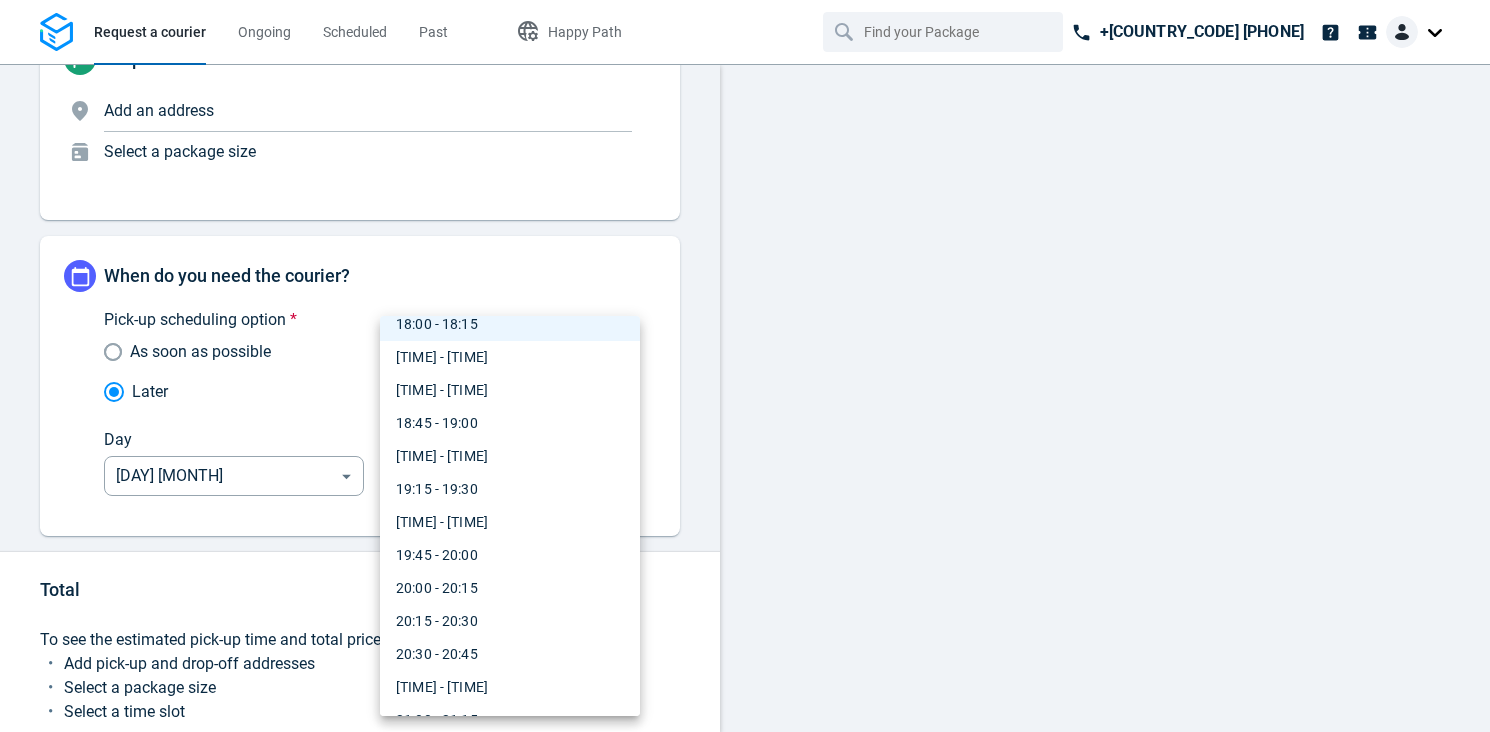 scroll, scrollTop: 216, scrollLeft: 0, axis: vertical 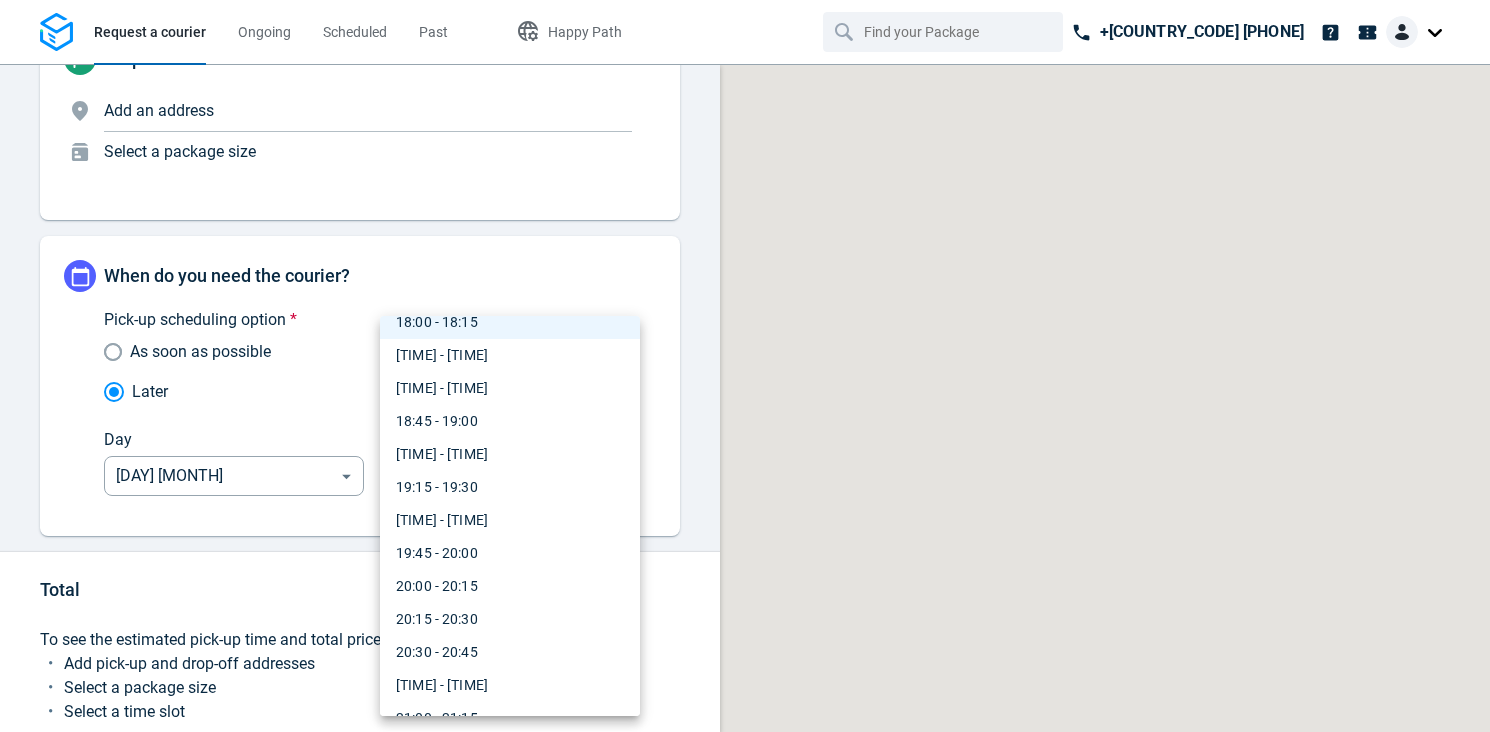 click on "19:45 - 20:00" at bounding box center (510, 553) 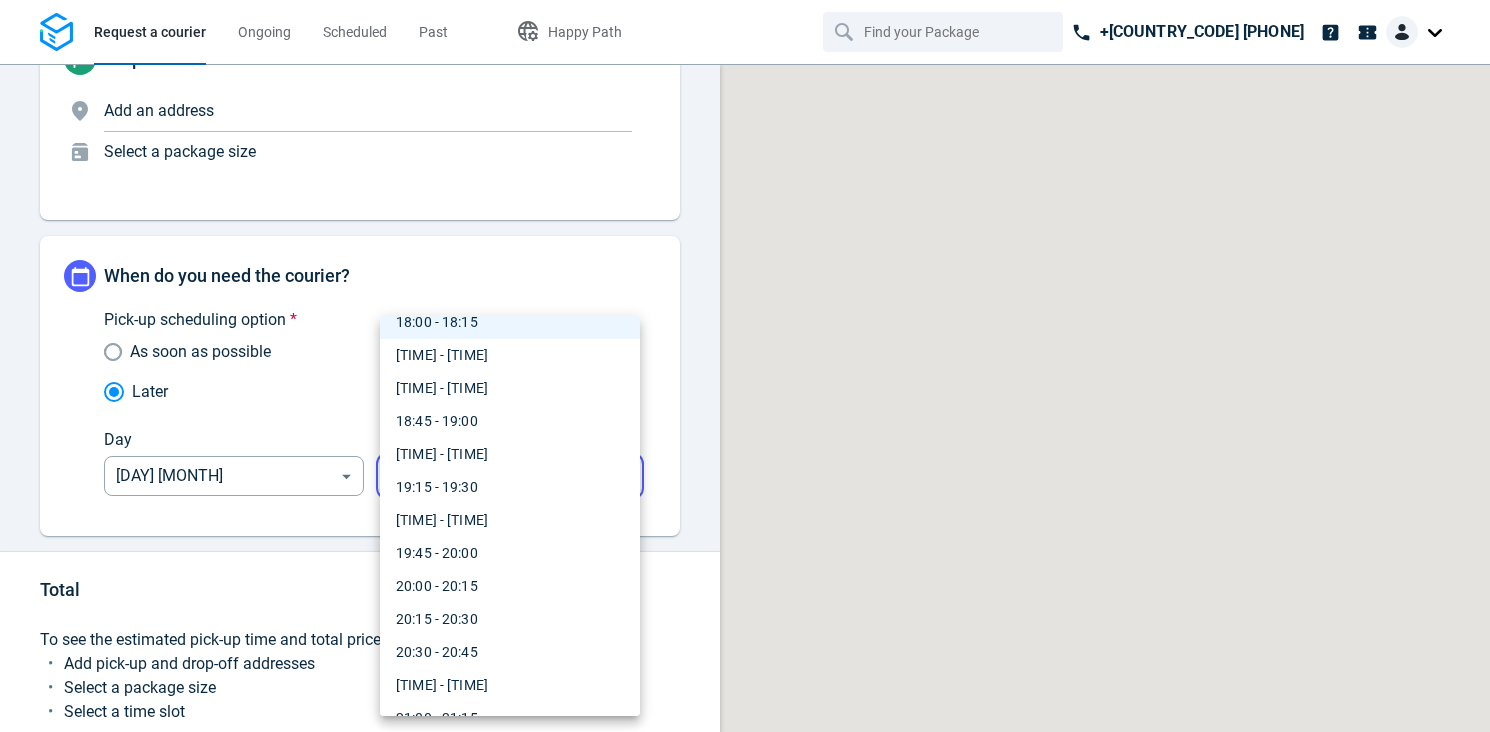 type on "19:45:00-20:00:00" 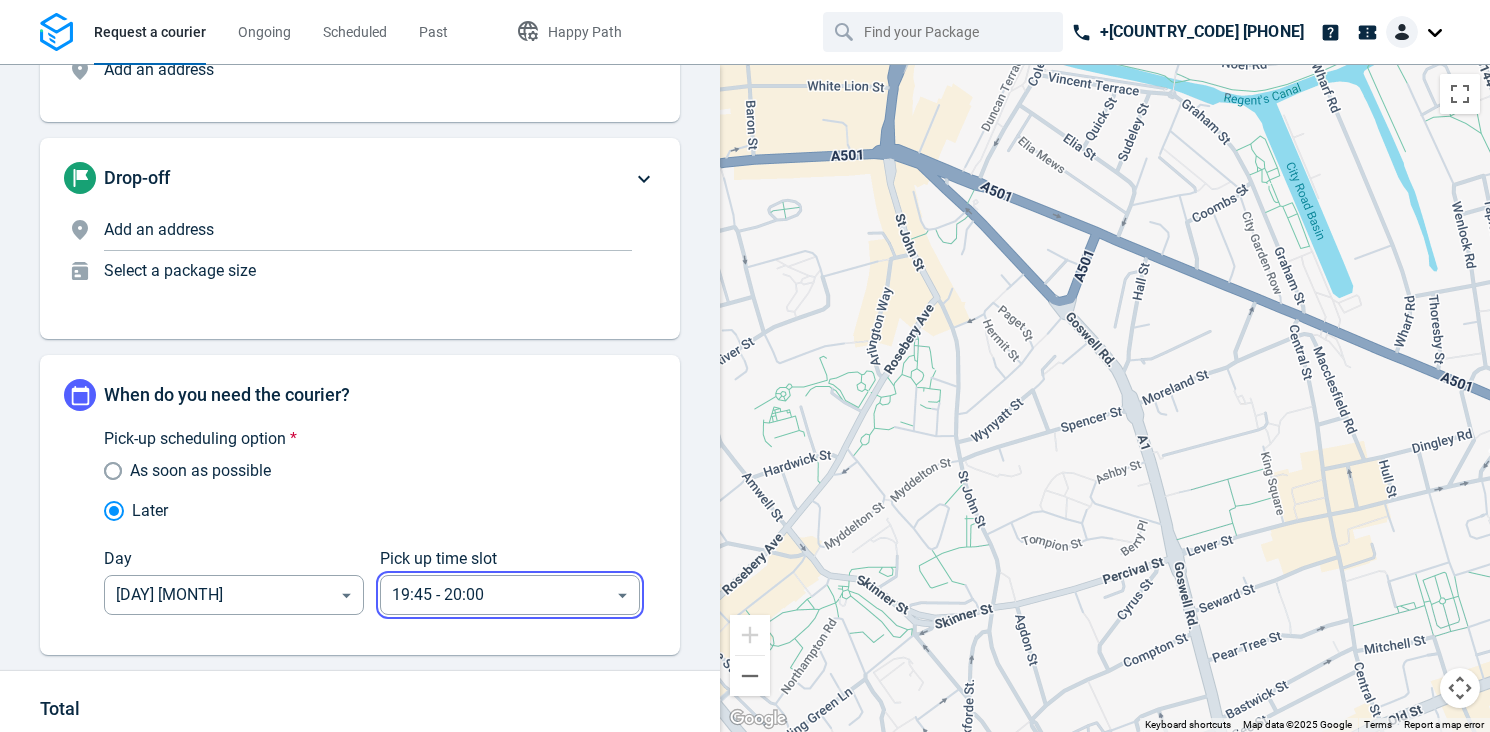 scroll, scrollTop: 0, scrollLeft: 0, axis: both 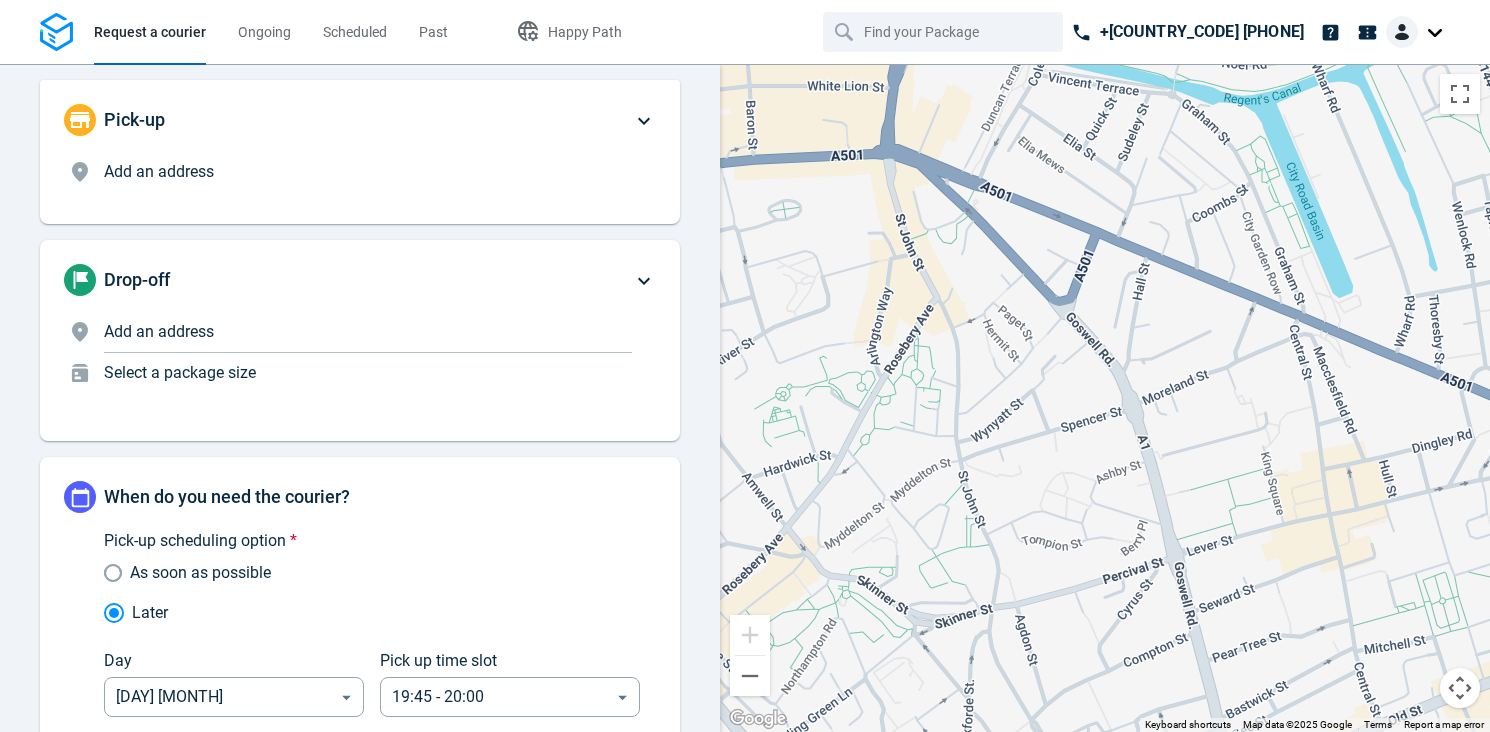 click on "Add an address" at bounding box center [368, 172] 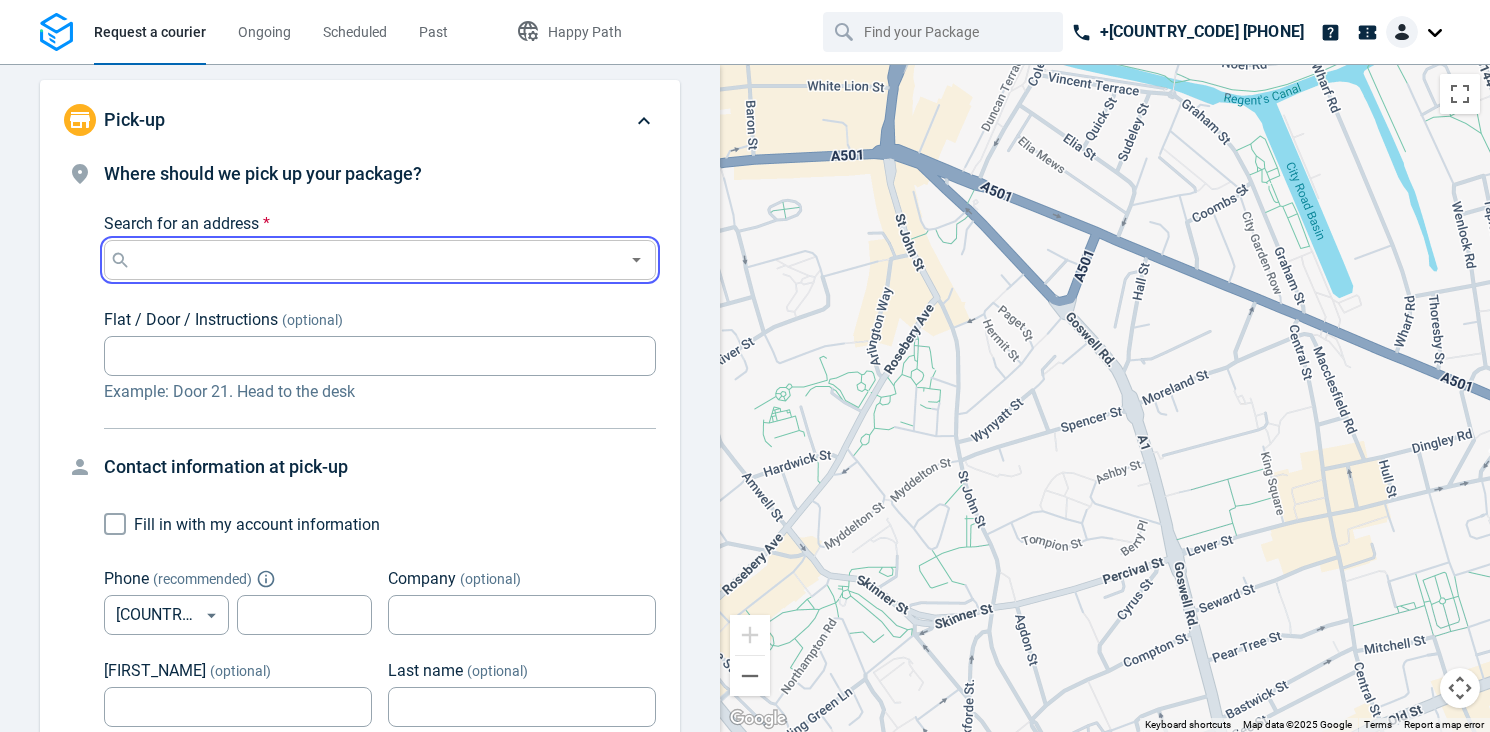 click on "Search for an address  *" at bounding box center (376, 260) 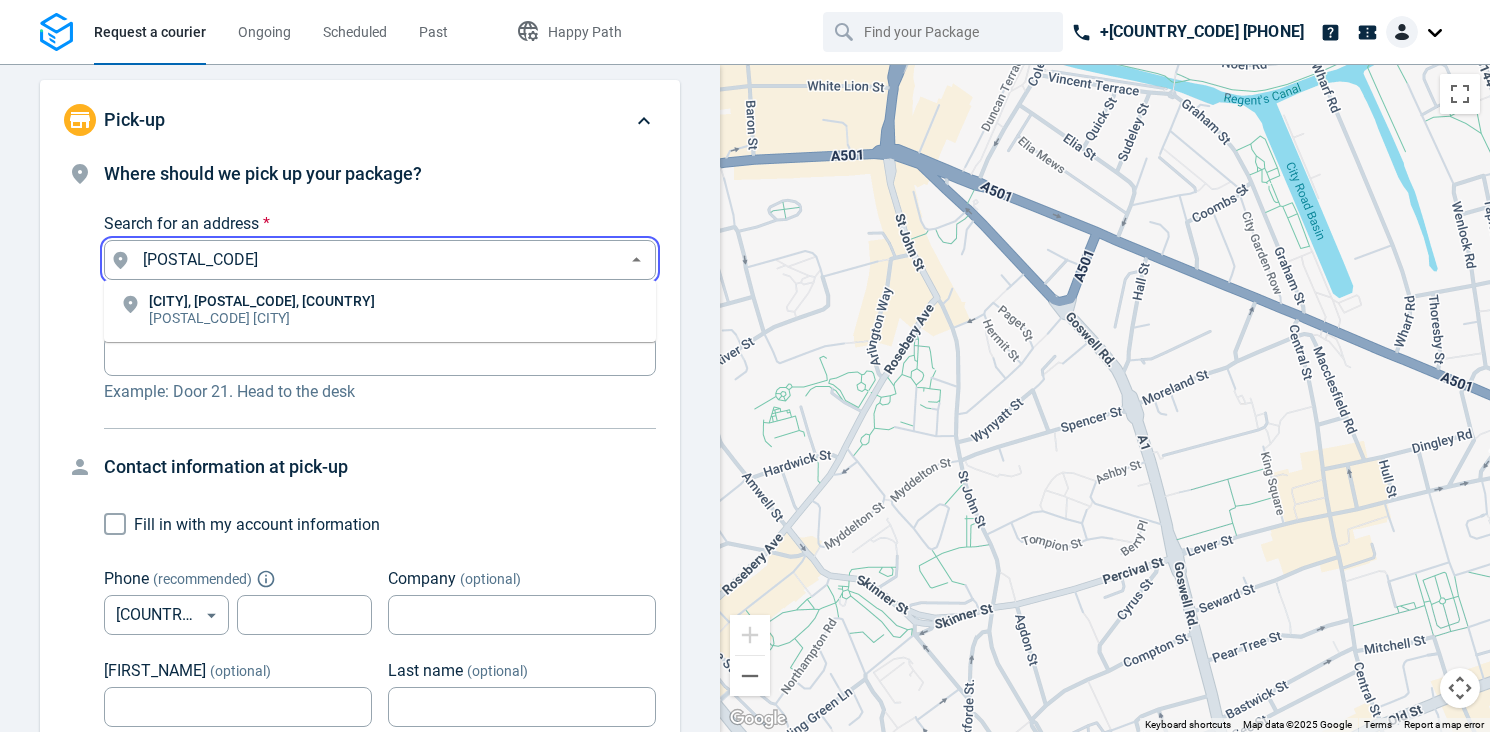 click on "London, SW11 3RY, United Kingdom" at bounding box center [262, 301] 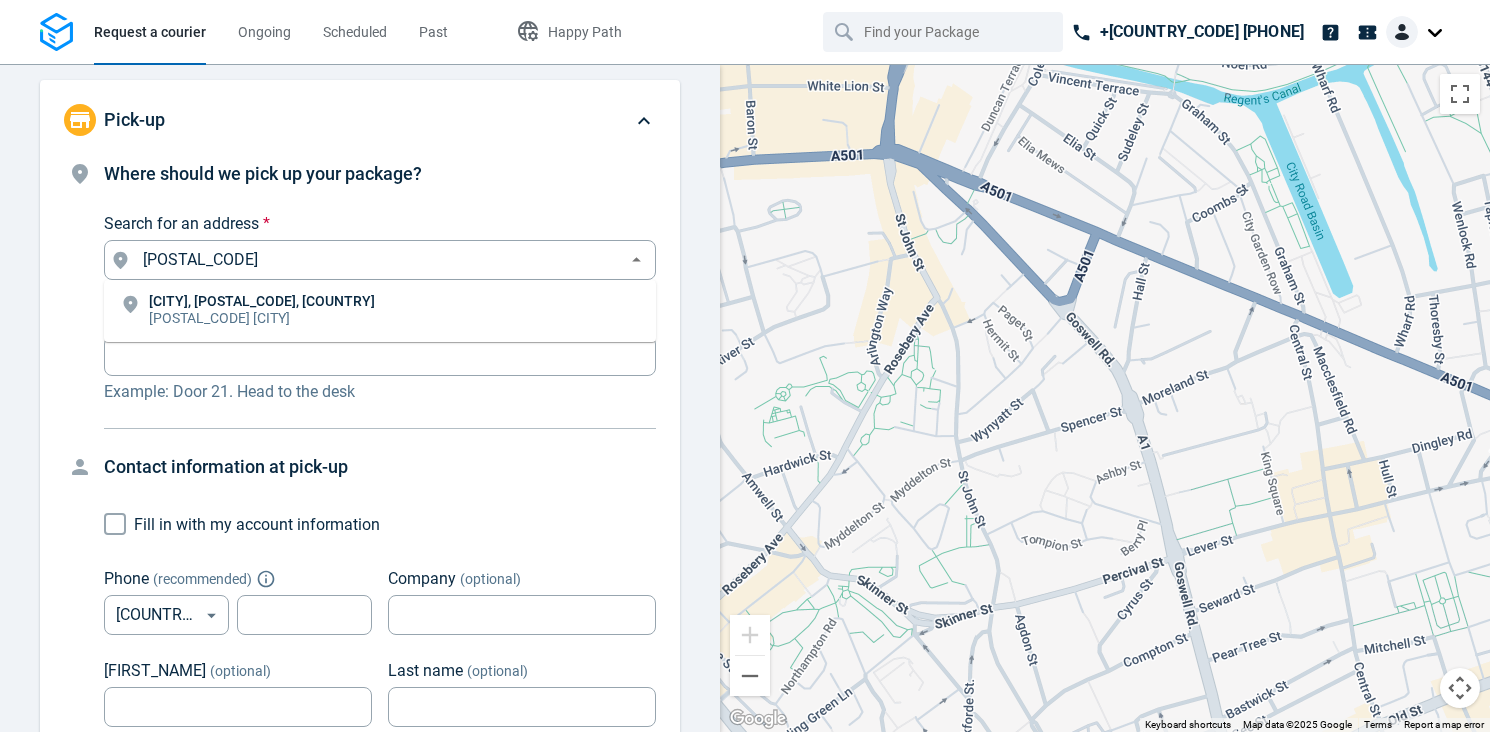 type on "London, SW11 3RY, United Kingdom" 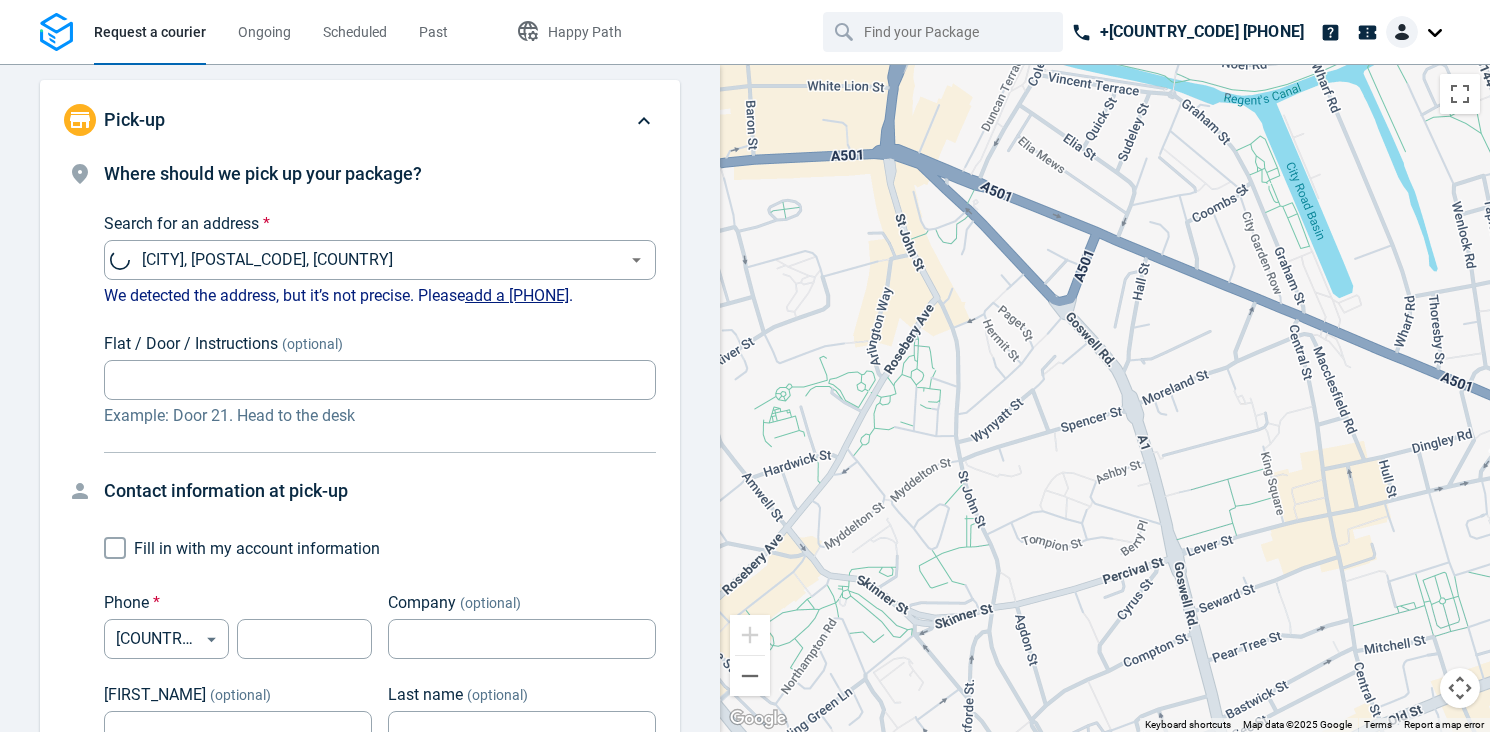 type on "16:30:00-16:45:00" 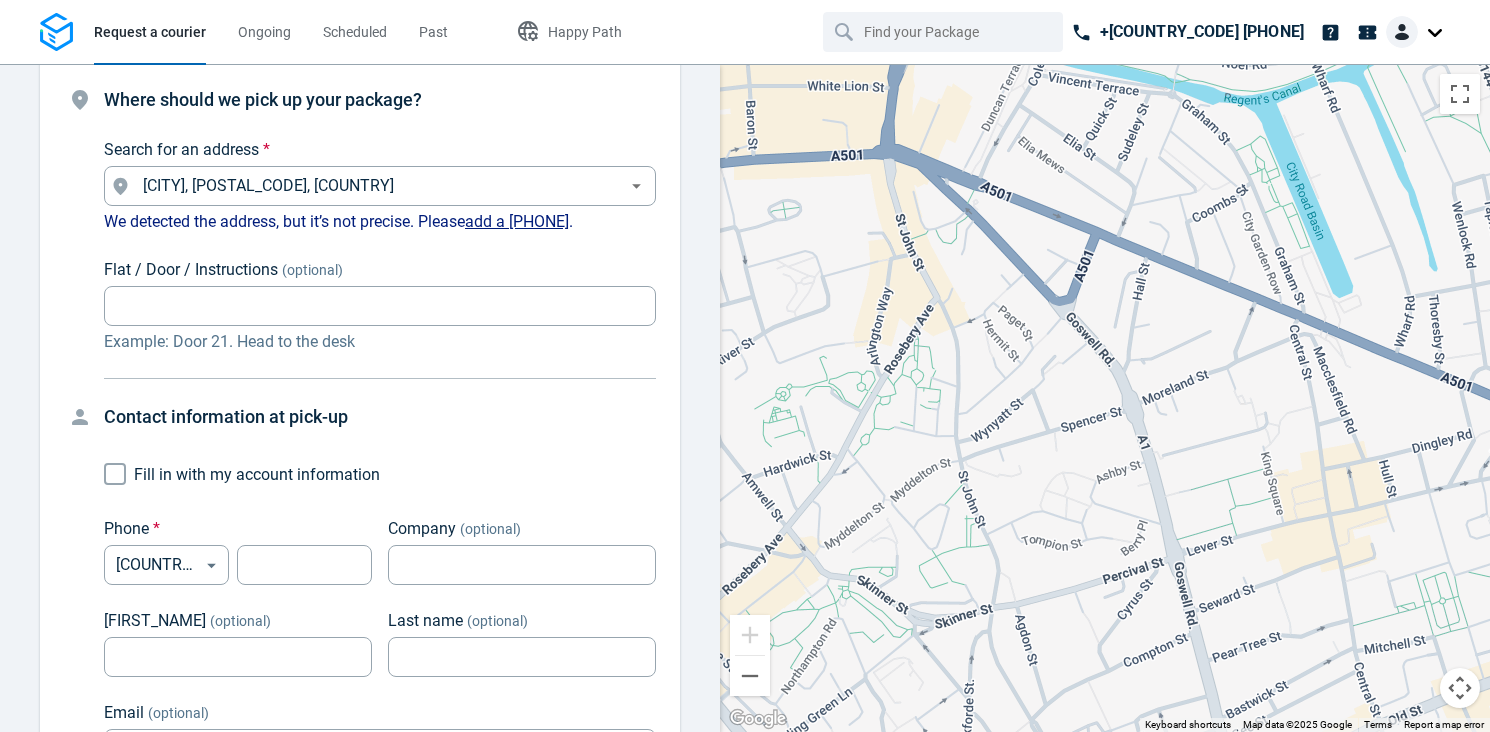 scroll, scrollTop: 80, scrollLeft: 0, axis: vertical 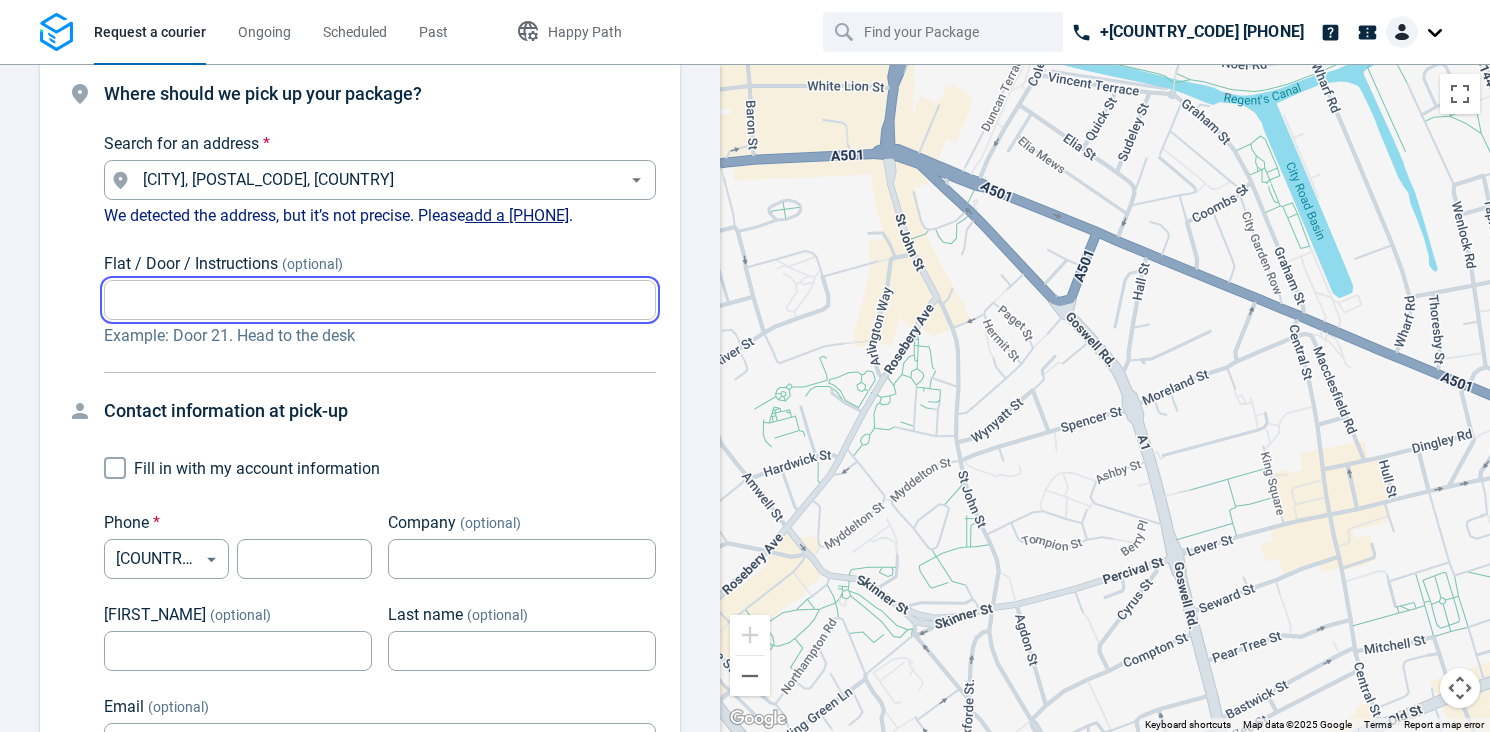 click on "Flat / Door / Instructions (optional)" at bounding box center [380, 300] 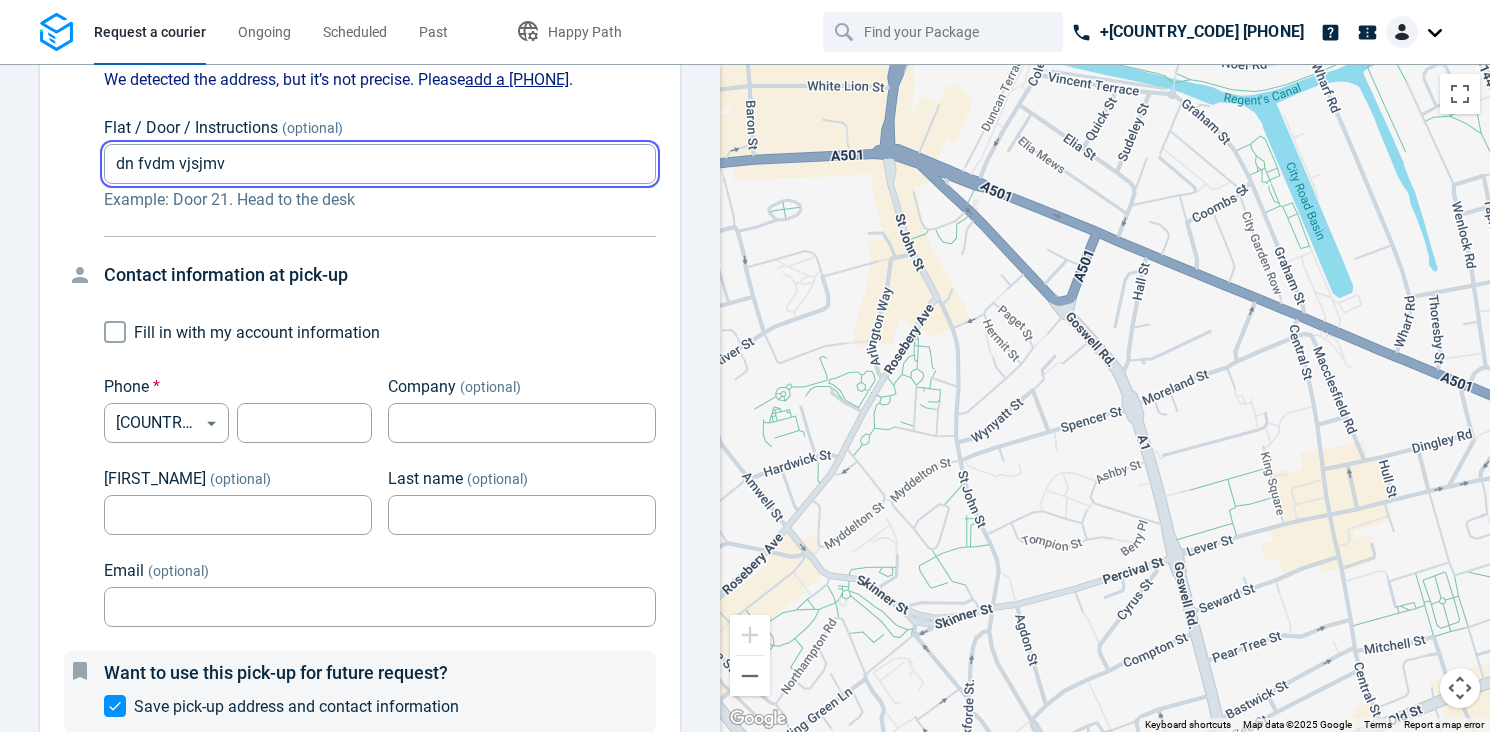scroll, scrollTop: 230, scrollLeft: 0, axis: vertical 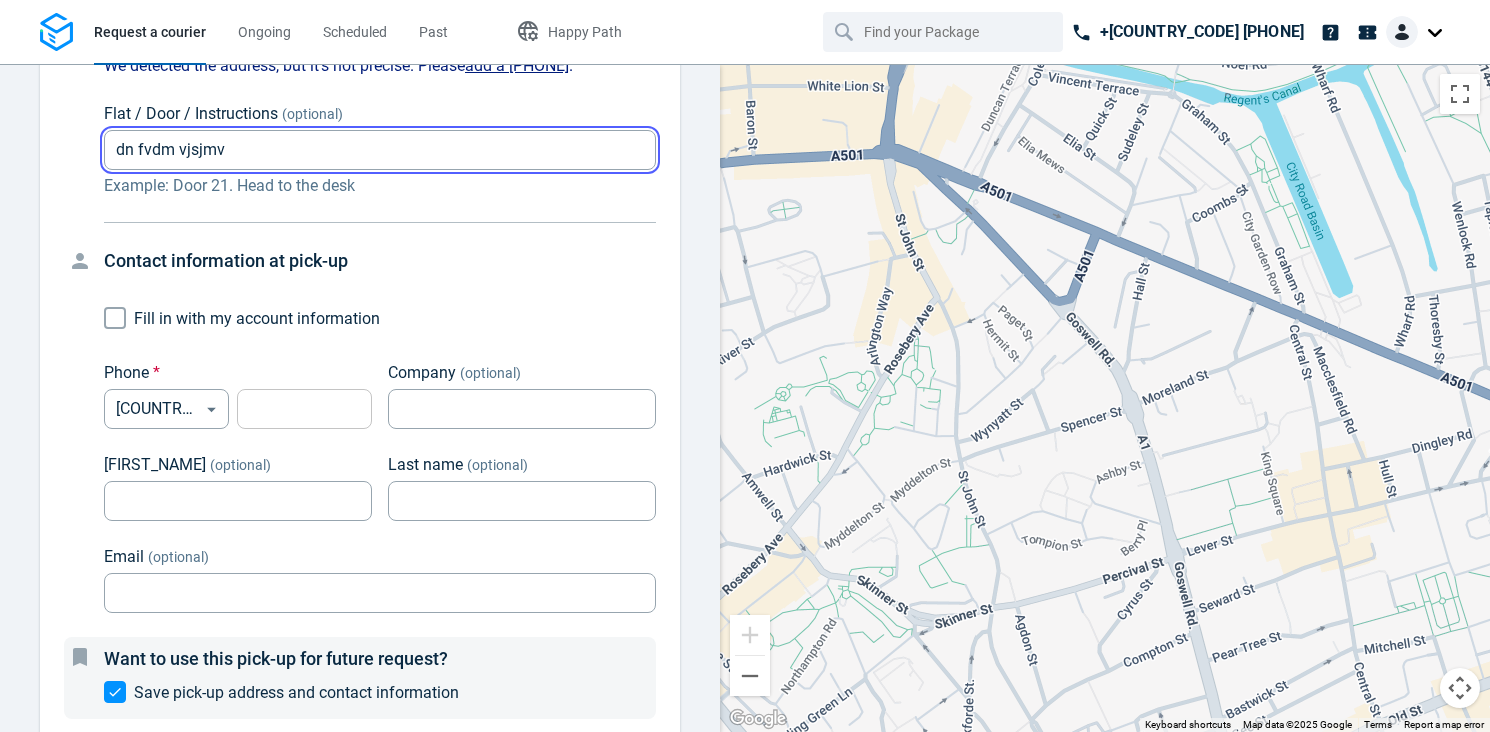 type on "dn fvdm vjsjmv" 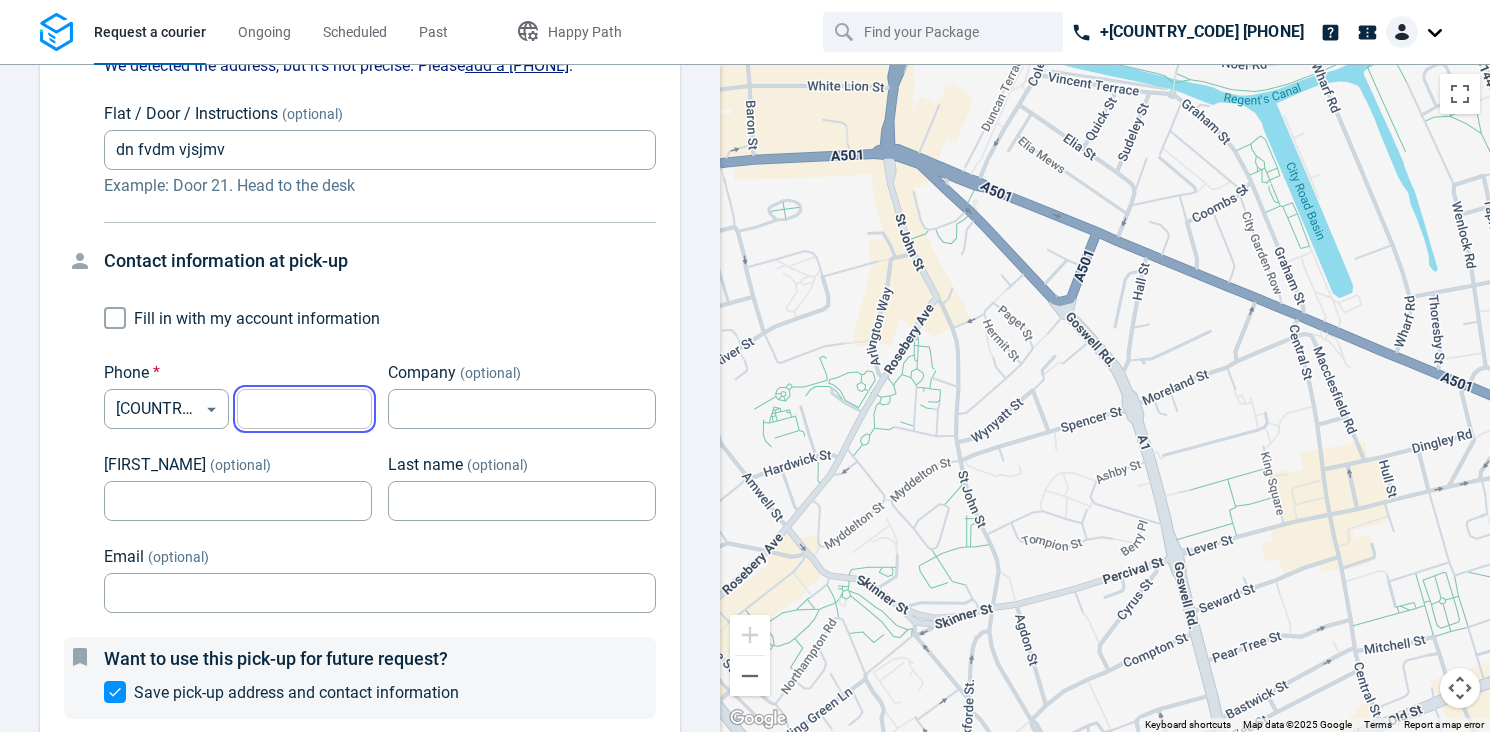 click at bounding box center (304, 409) 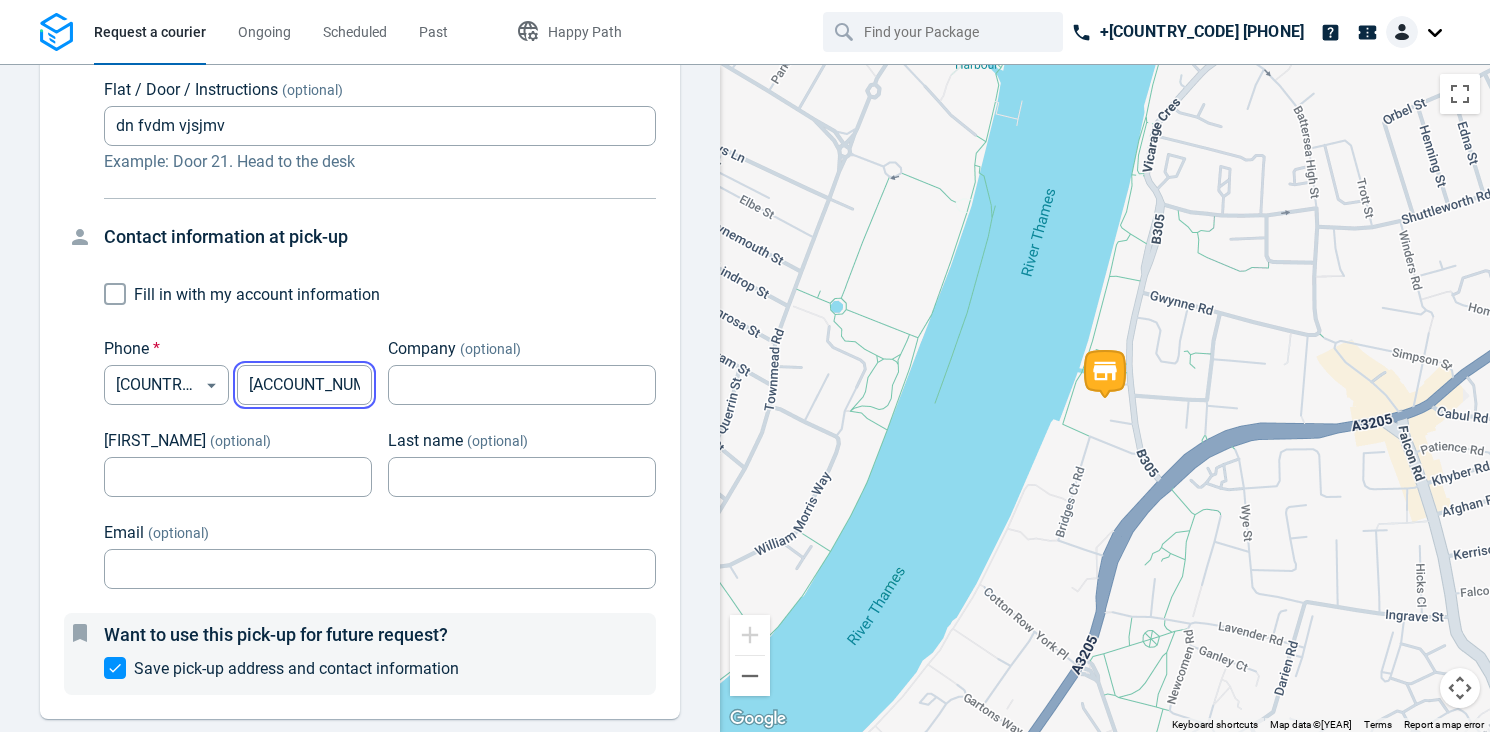 type on "[PHONE]" 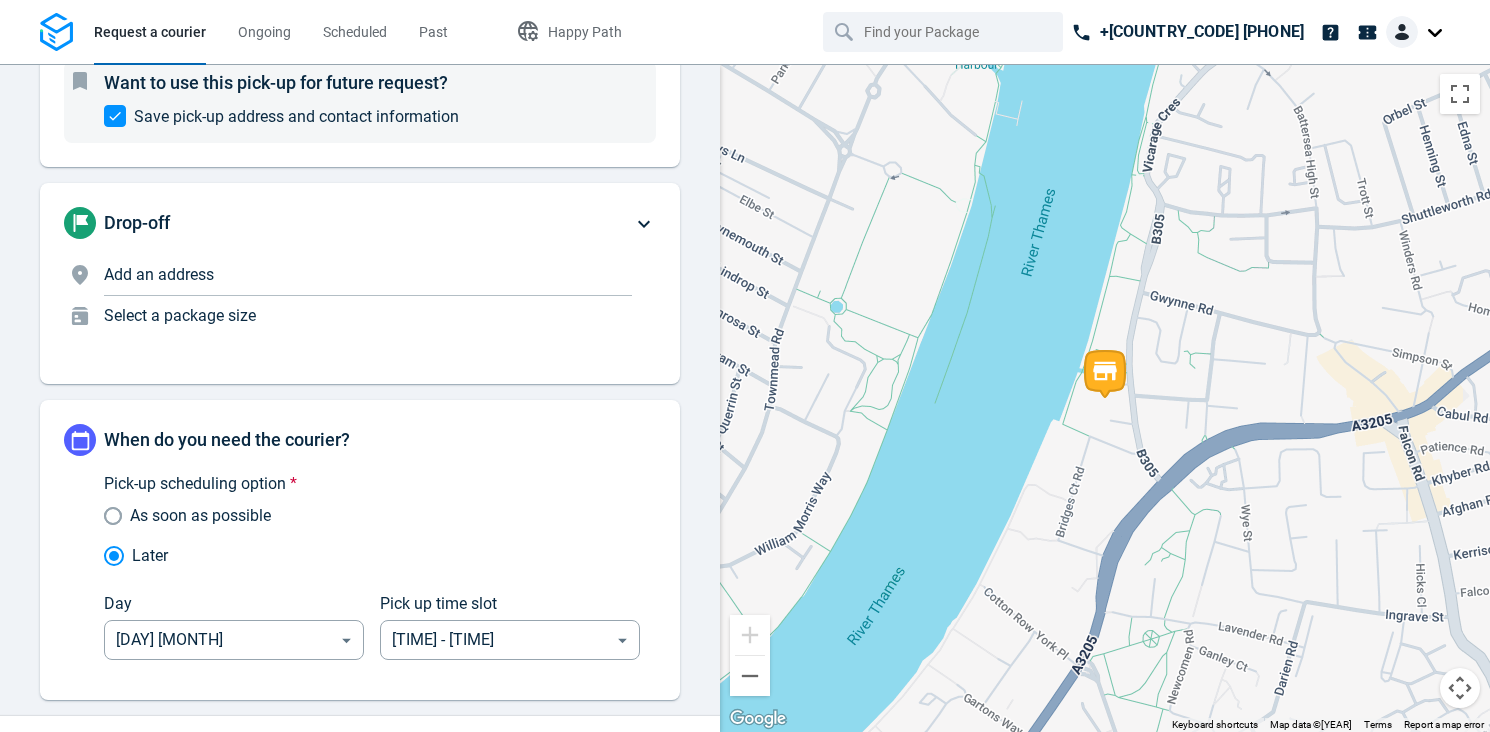 scroll, scrollTop: 719, scrollLeft: 0, axis: vertical 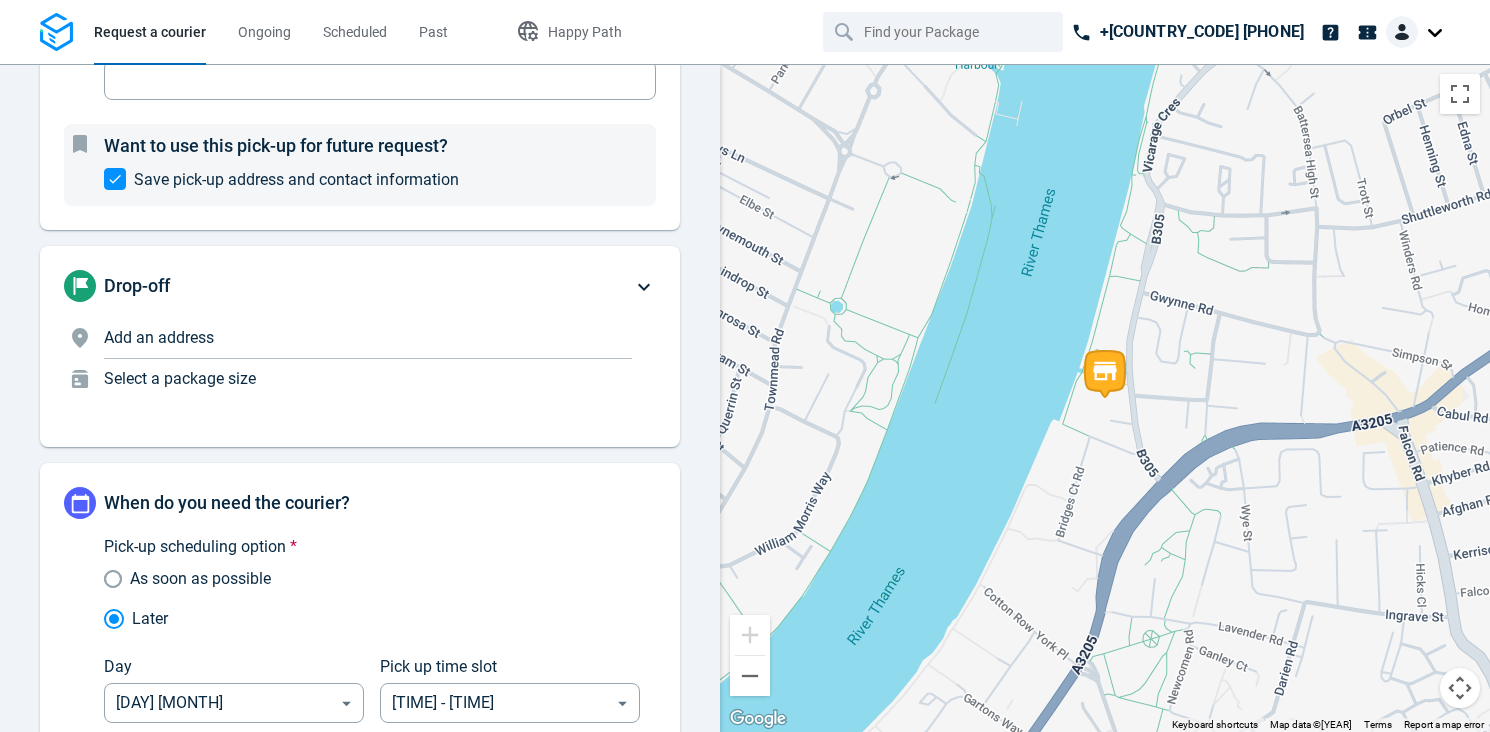 click on "Add an address" at bounding box center [159, 337] 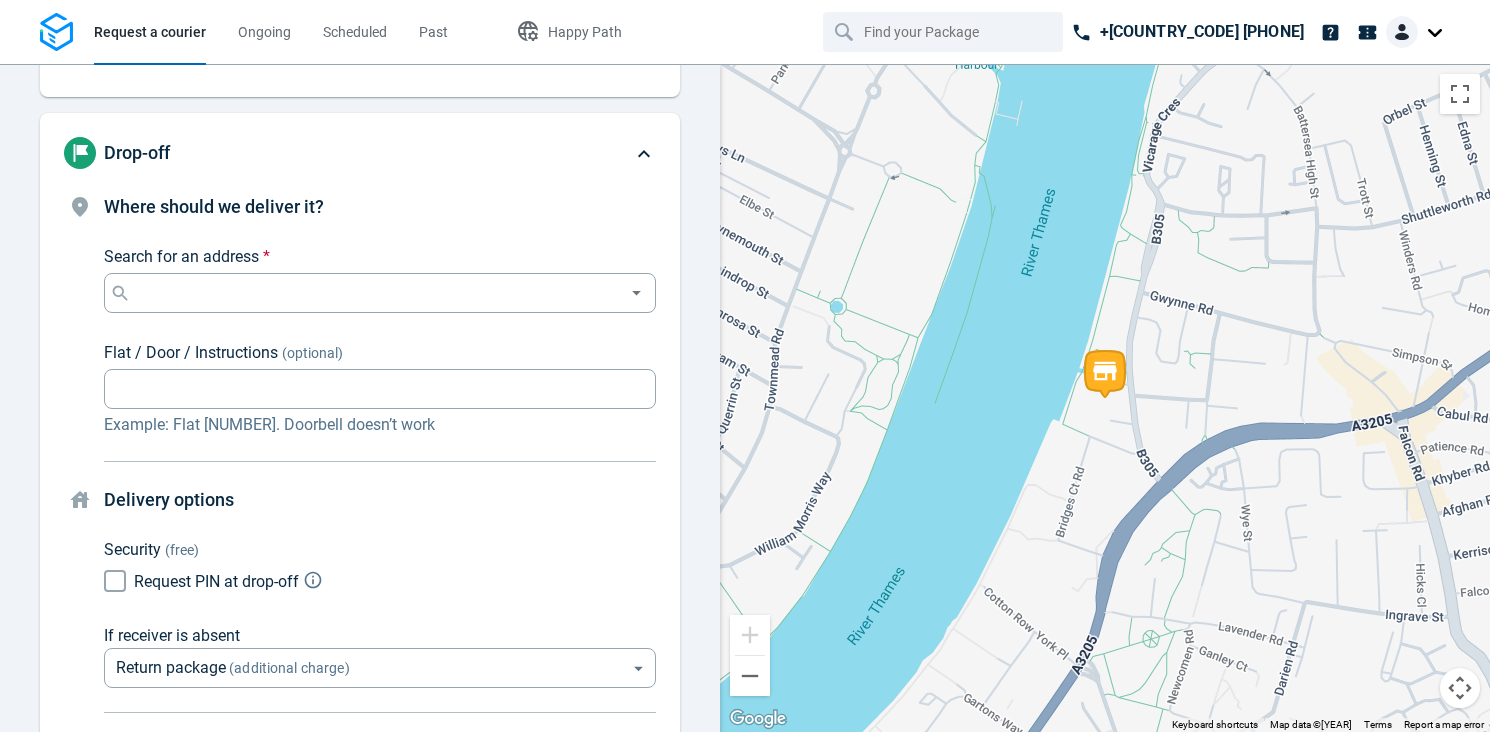 scroll, scrollTop: 217, scrollLeft: 0, axis: vertical 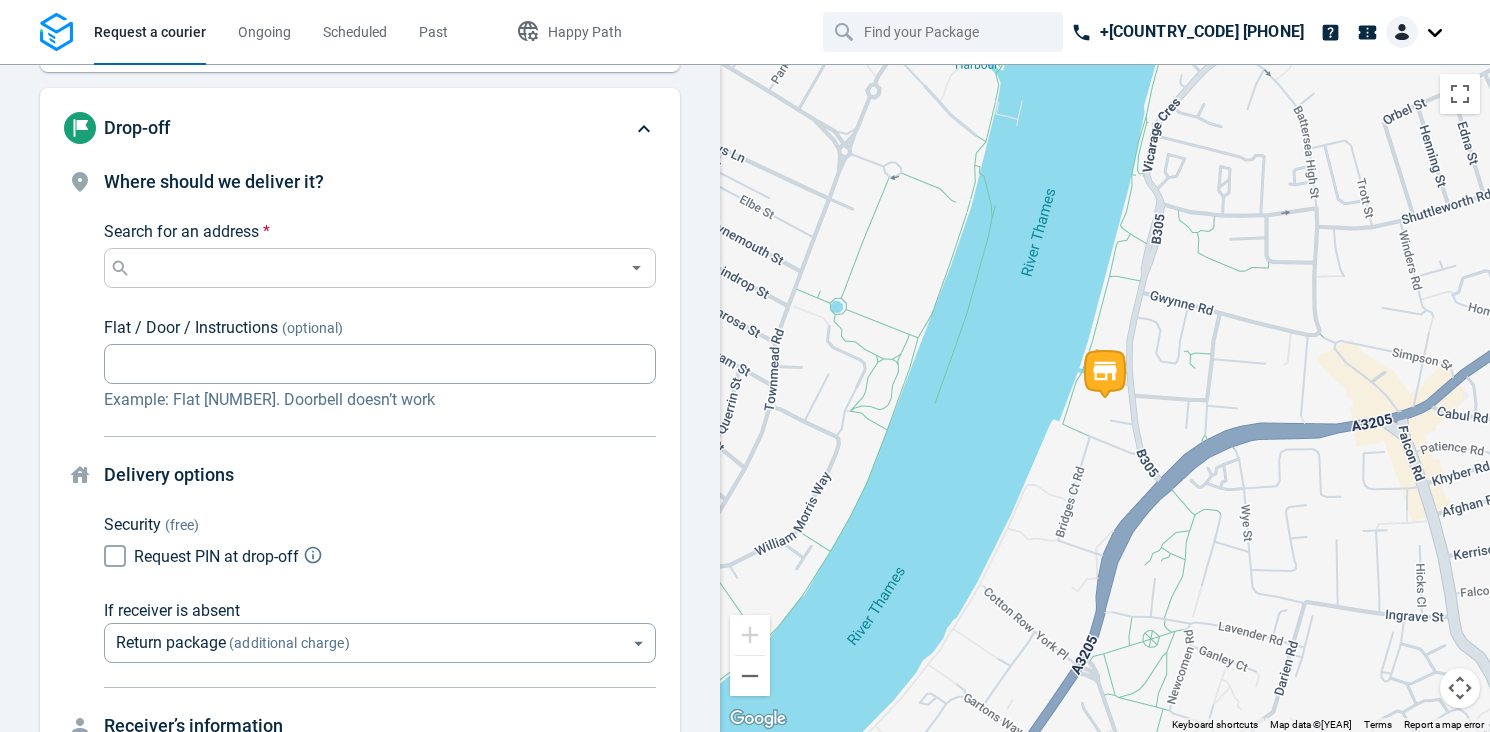 click on "Search for an address  *" at bounding box center [380, 268] 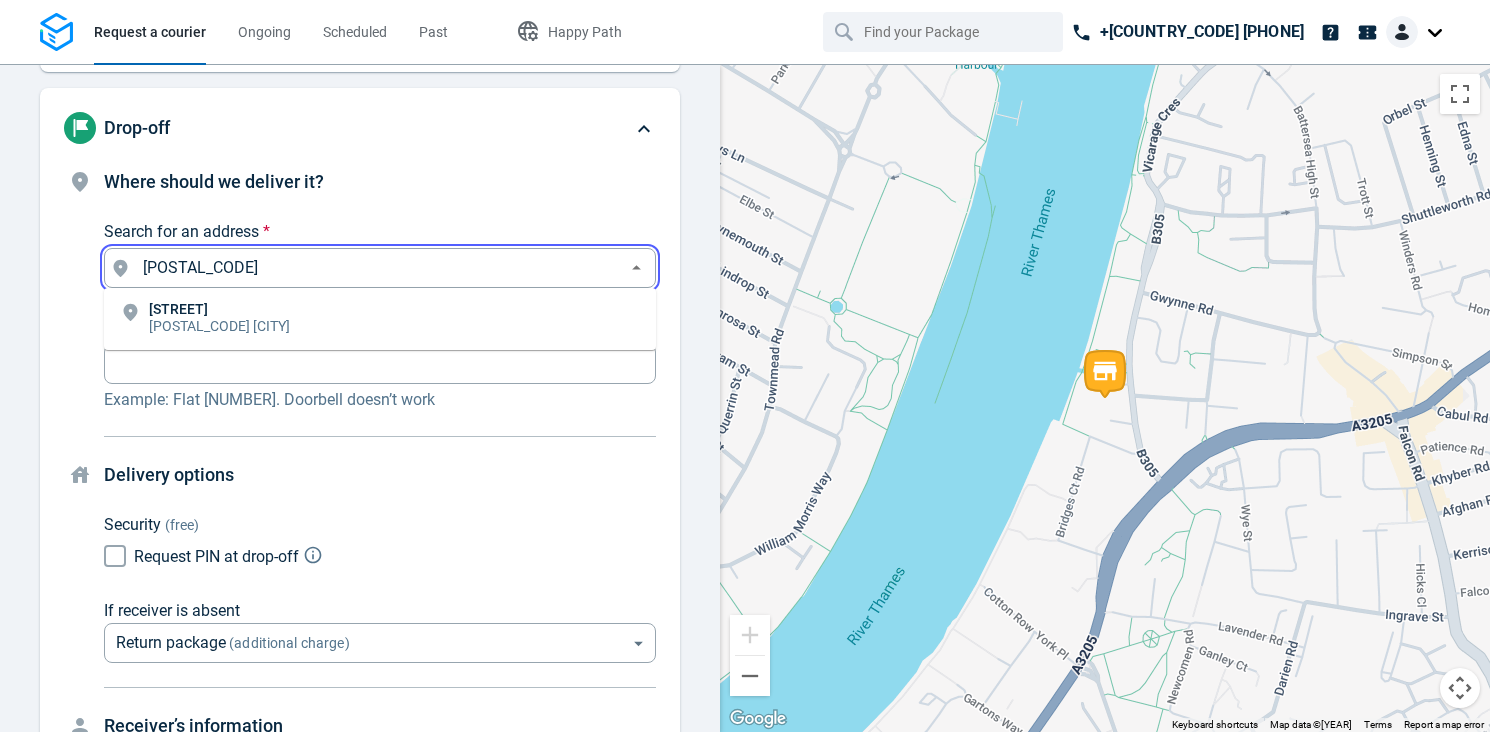 click on "Heyford Avenue" at bounding box center [219, 309] 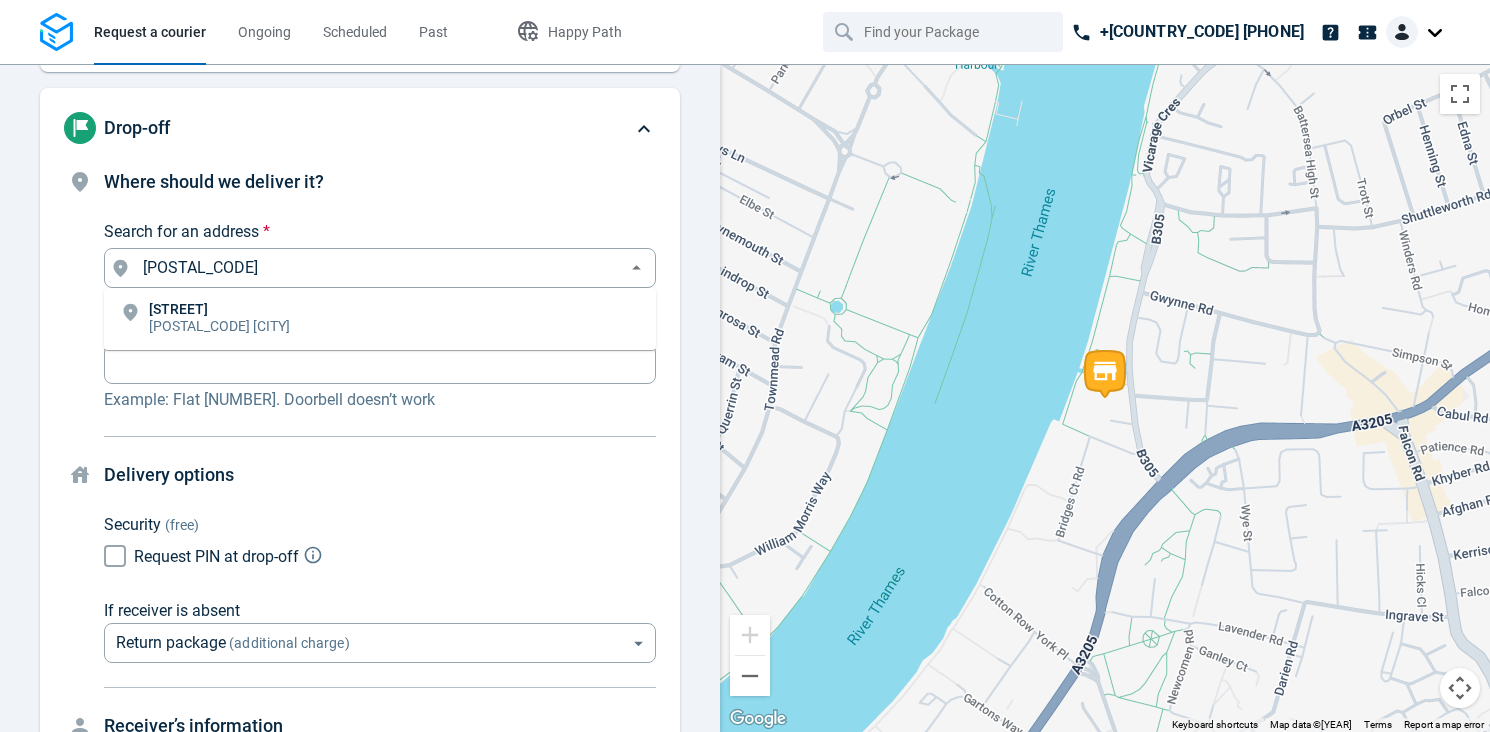 type on "Heyford Ave, London SW8 1ED, UK" 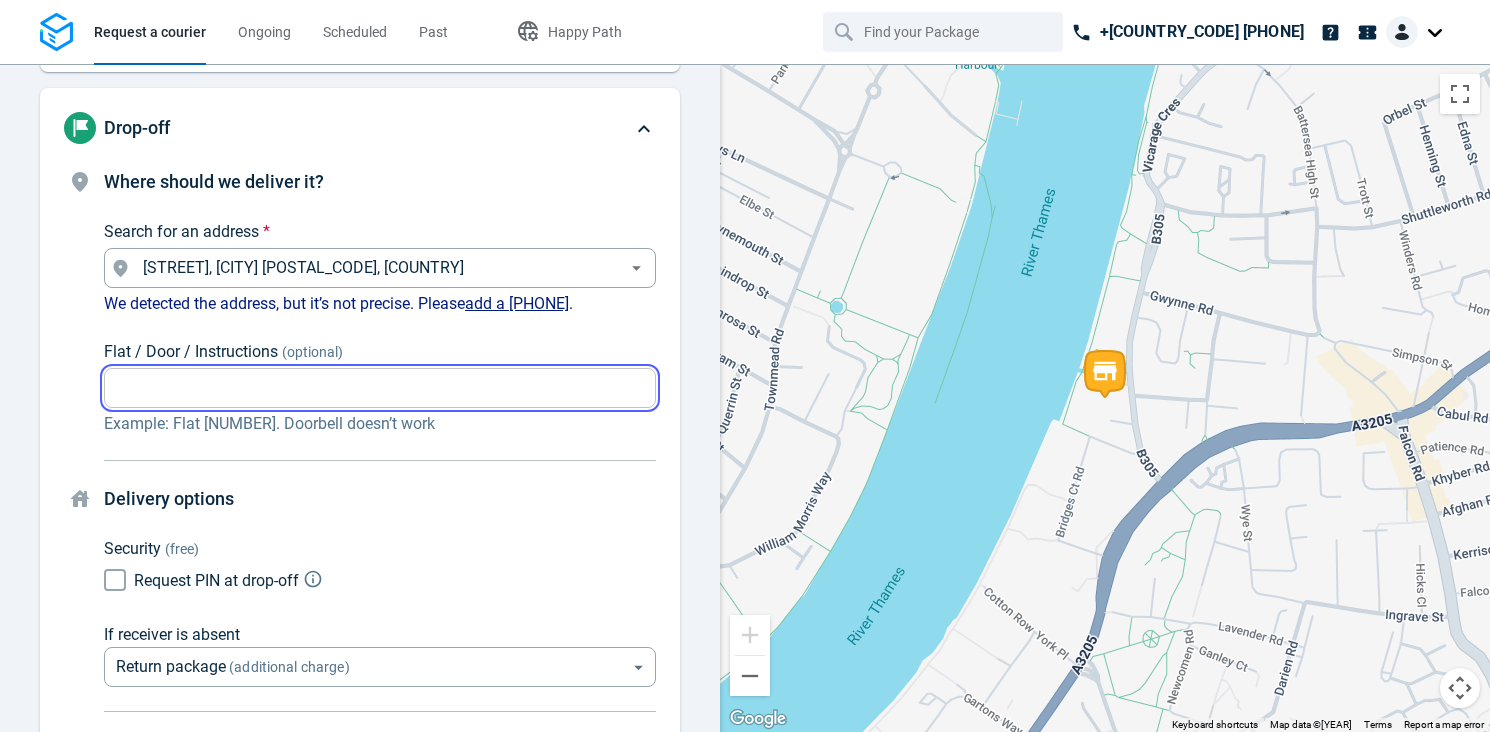click on "Flat / Door / Instructions (optional)" at bounding box center (380, 388) 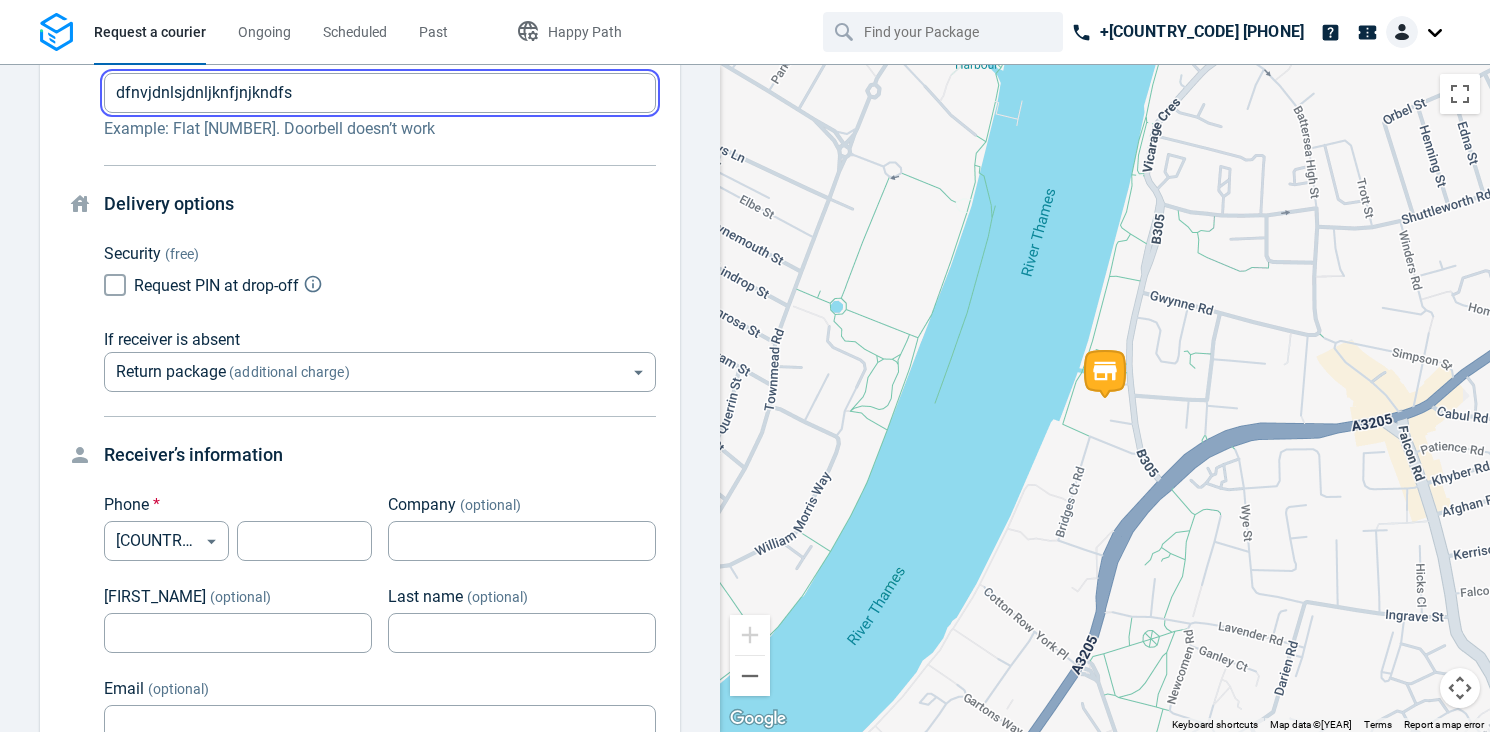 scroll, scrollTop: 558, scrollLeft: 0, axis: vertical 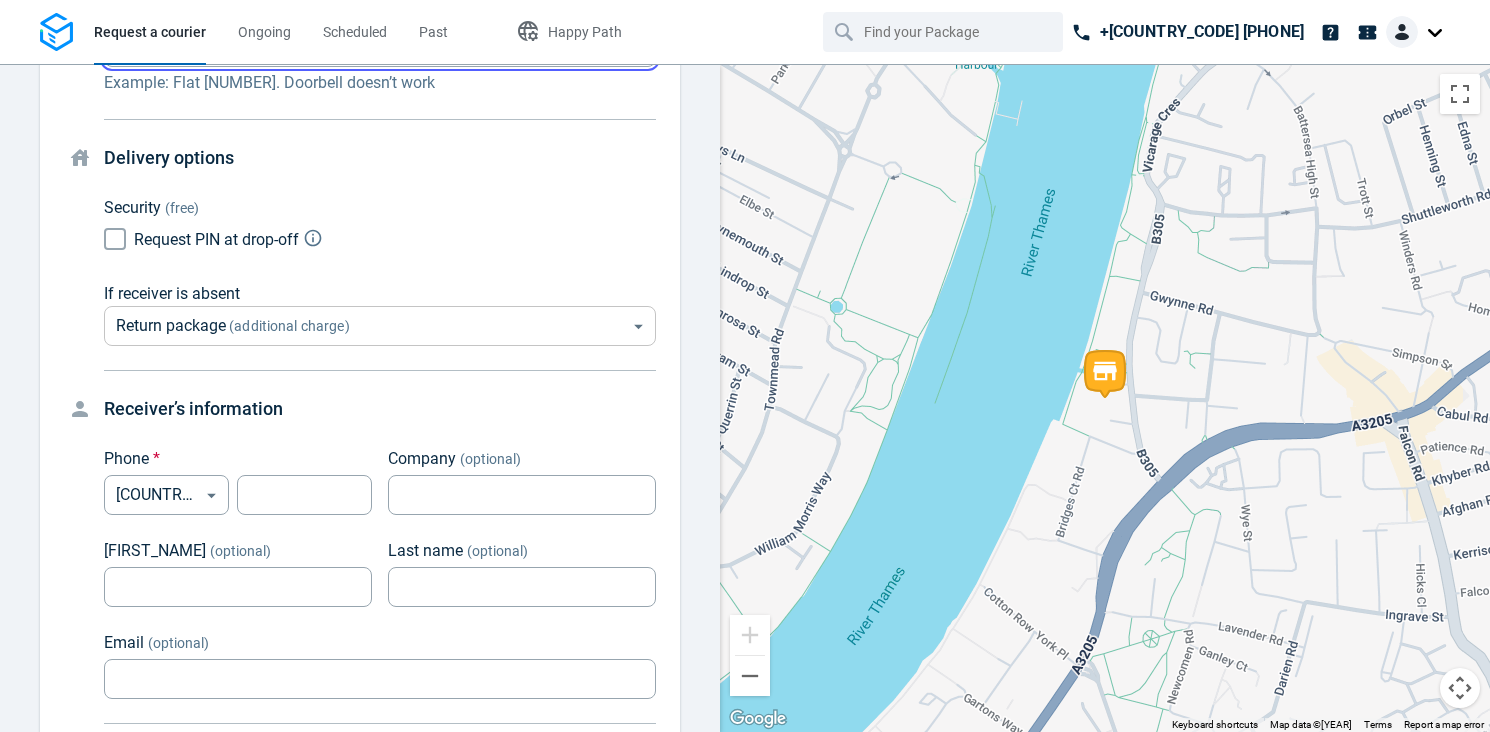 type on "dfnvjdnlsjdnljknfjnjkndfs" 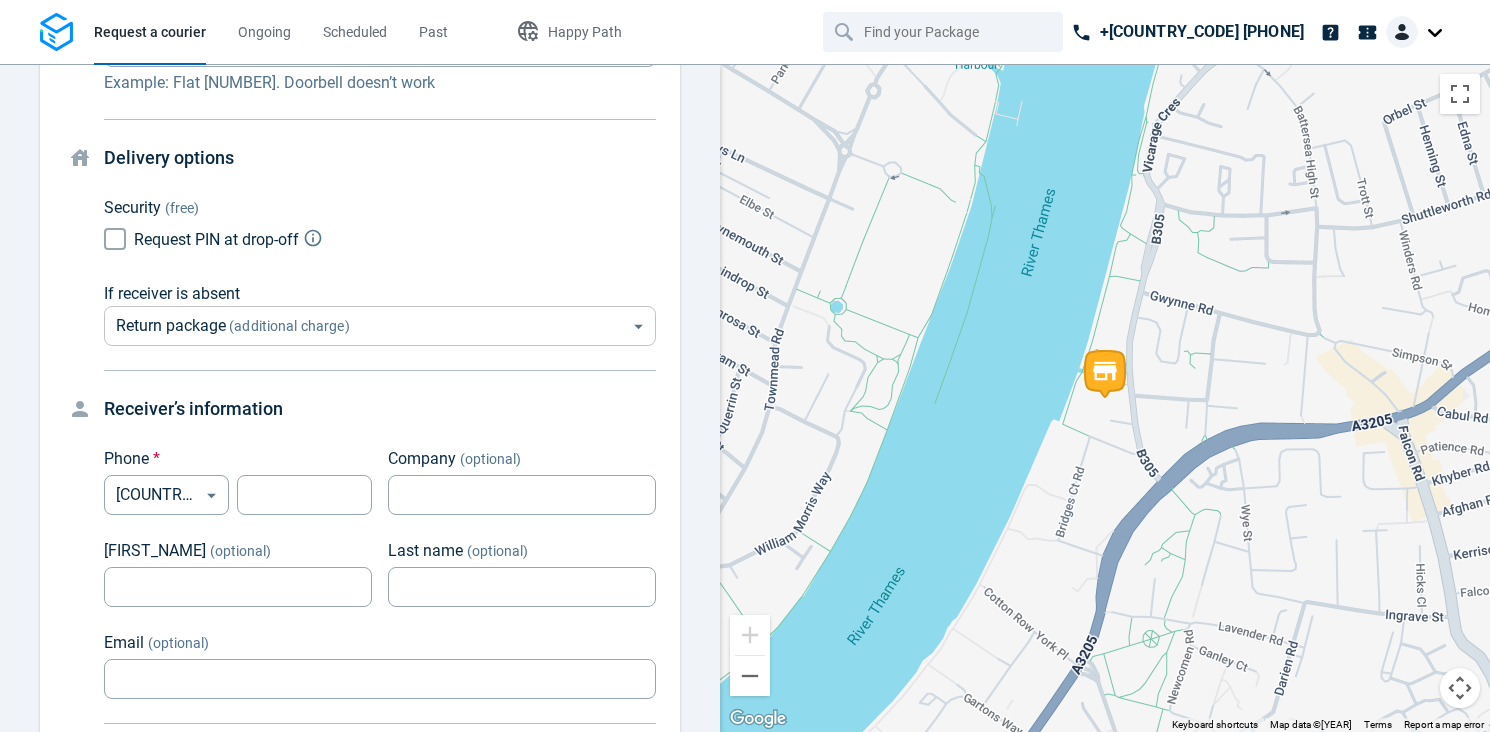 click on "Request a courier Ongoing Scheduled Past Happy Path +44 1631 700419 Pick-up London, SW11 3RY, United Kingdom dn fvdm vjsjmv  +447466083909 Where should we pick up your package? Search for an address  * London, SW11 3RY, United Kingdom Search for an address  * Flat / Door / Instructions (optional) Flat / Door / Instructions (optional) Example: Door 21. Head to the desk Contact information at pick-up Fill in with my account information Phone * GB +44 GB ​ 7466083909 ​ Company (optional) Company (optional) First name (optional) First name (optional) Last name (optional) Last name (optional) Email (optional) Email (optional) Want to use this pick-up for future request? Save pick-up address and contact information Drop-off Where should we deliver it? Search for an address  * Heyford Ave, London SW8 1ED, UK Search for an address  * We detected the address, but it’s not precise.   Please  add a phone number . Flat / Door / Instructions (optional) Flat / Door / Instructions (optional) Security (free)" at bounding box center [745, 366] 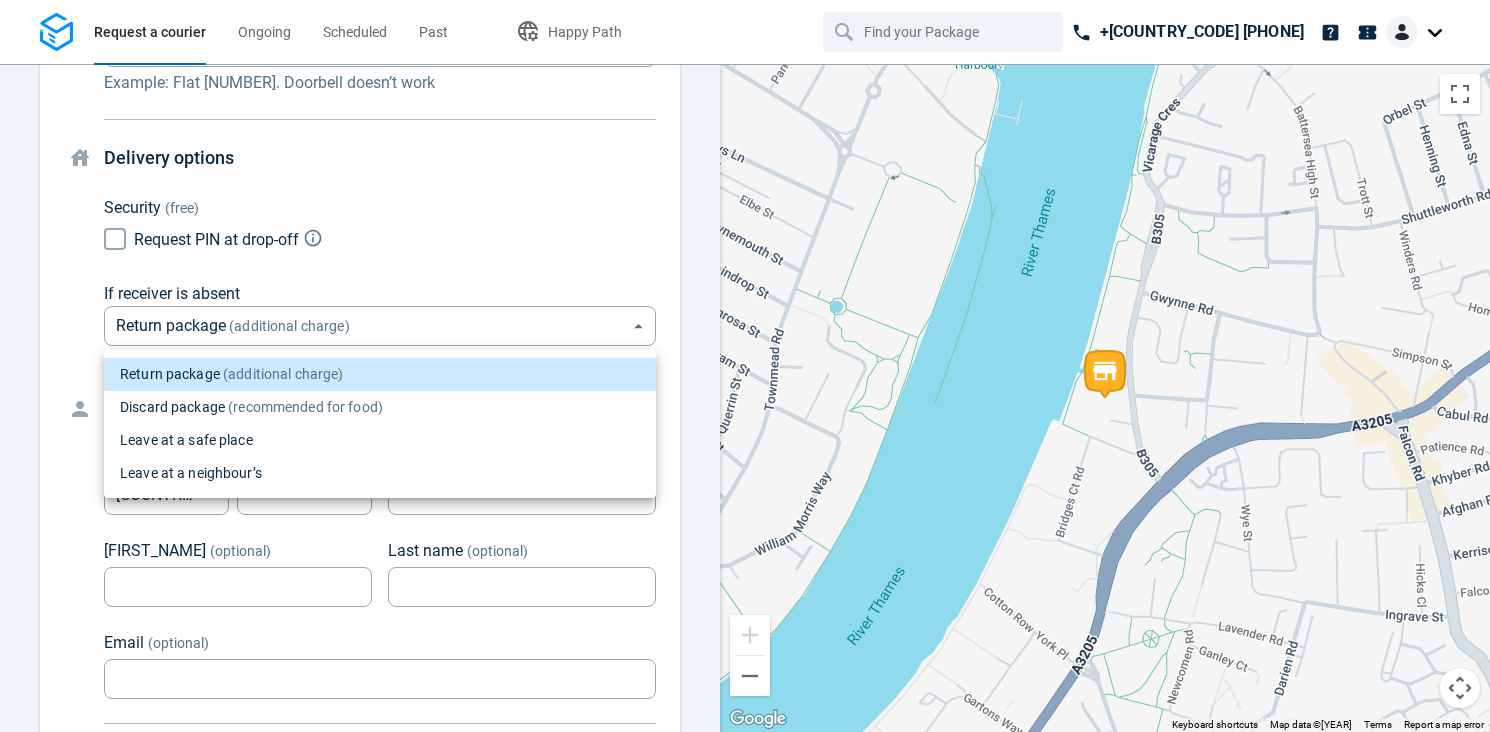 click on "Leave at a safe place" at bounding box center (380, 440) 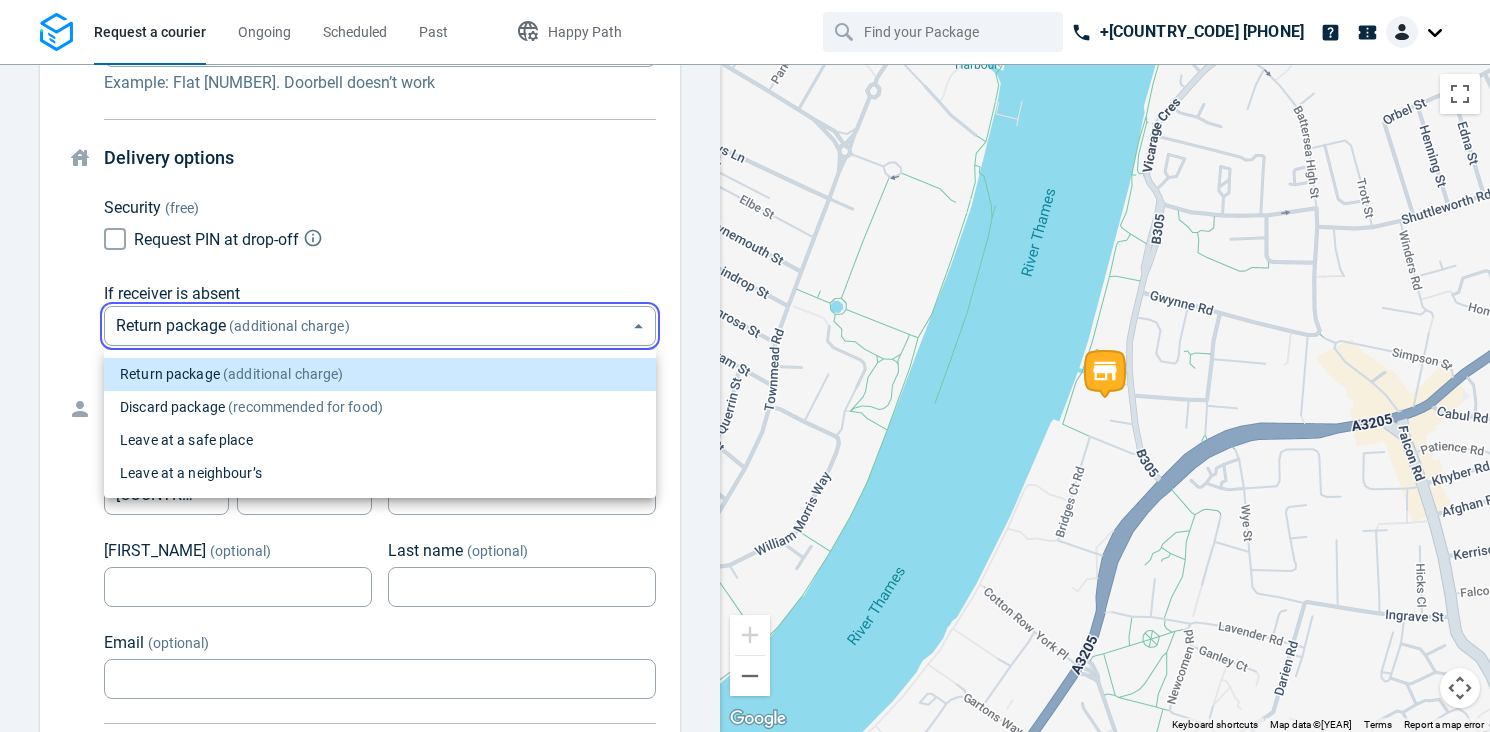 type on "safe_place" 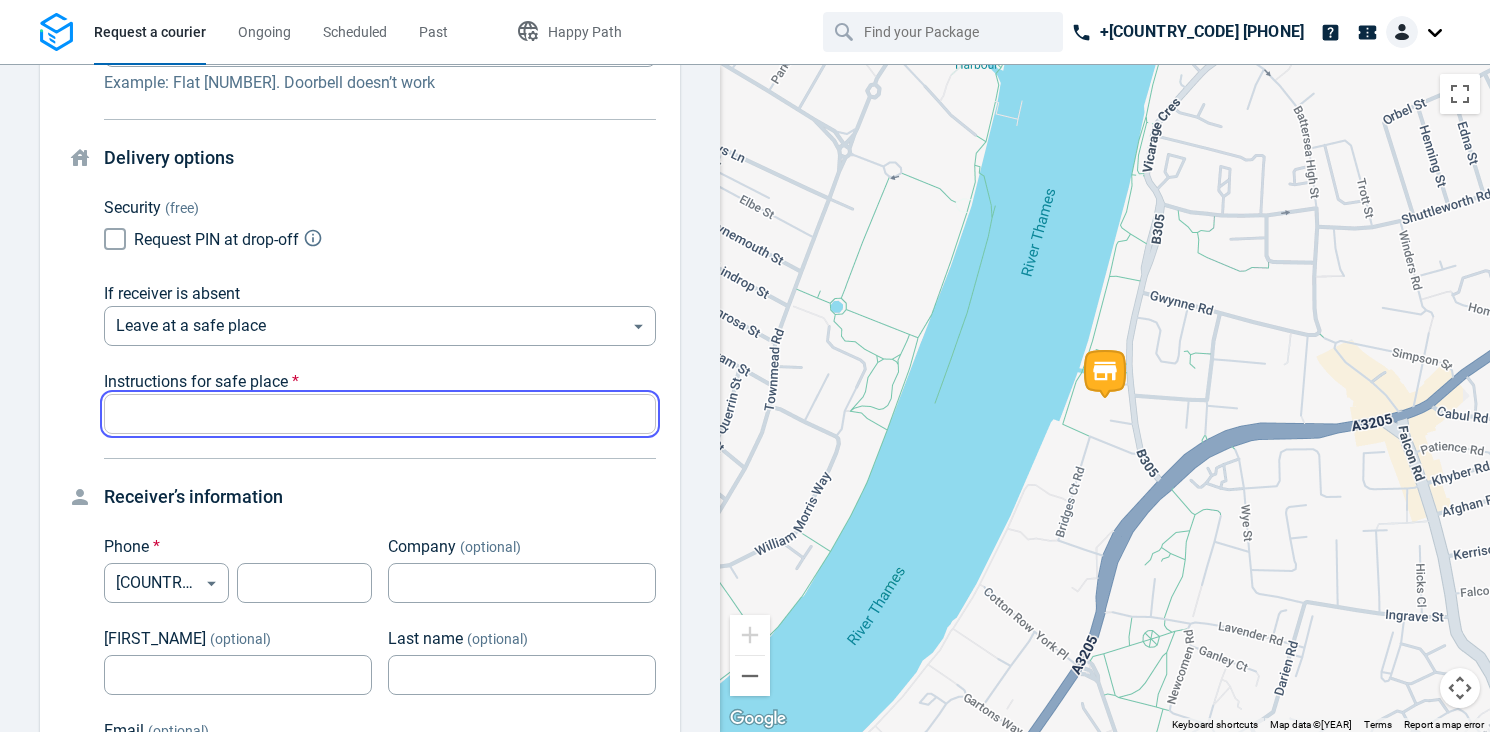 click at bounding box center [380, 414] 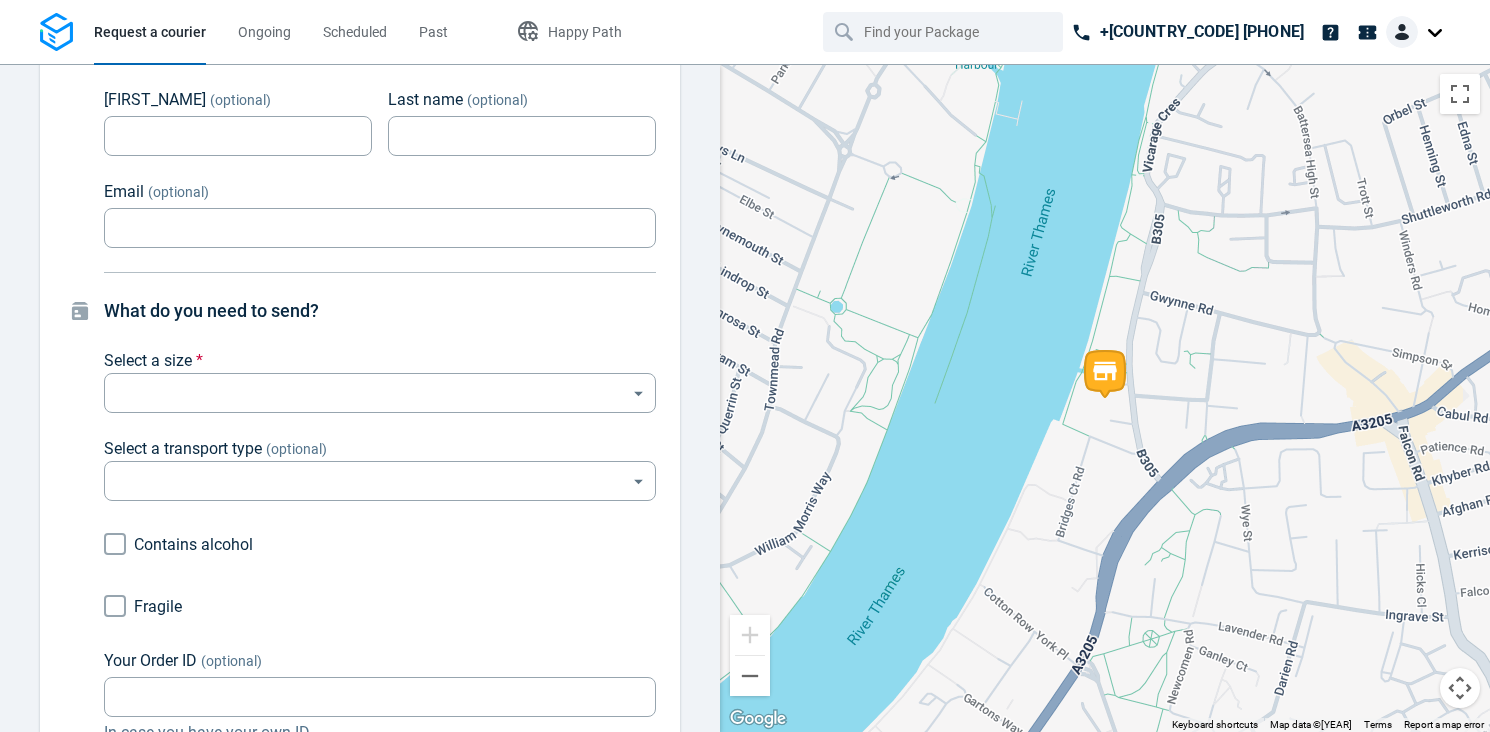 scroll, scrollTop: 1180, scrollLeft: 0, axis: vertical 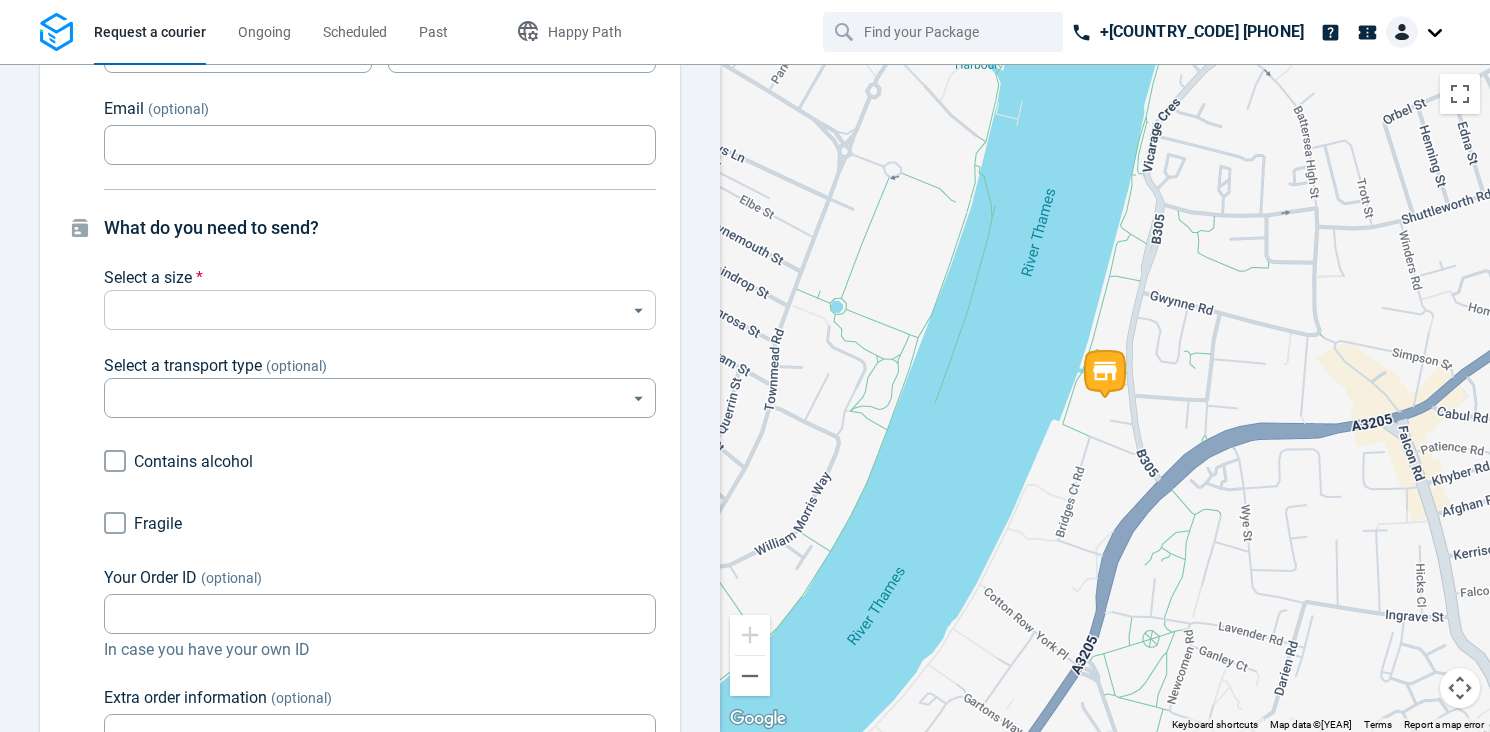 type on "dvn .s. ;jk vsjmnjf" 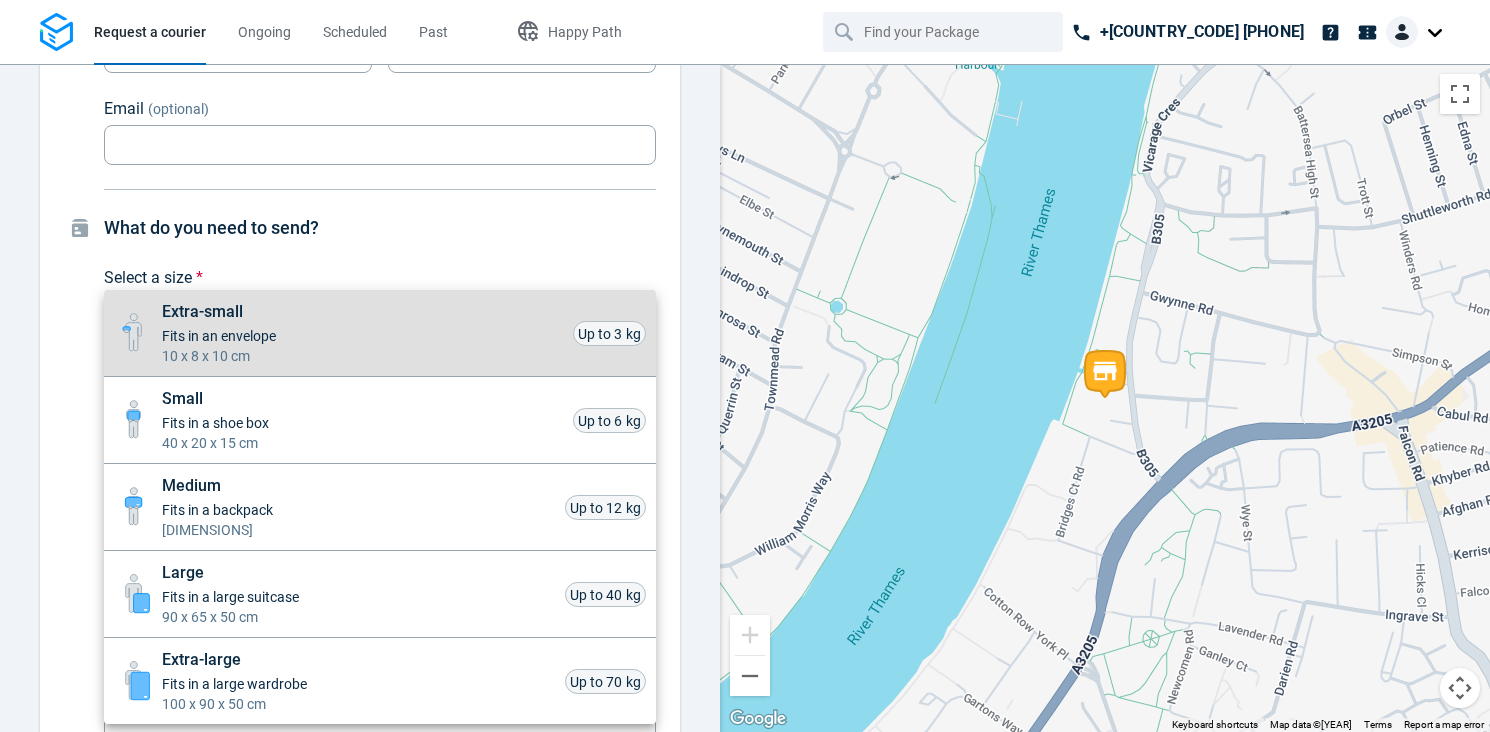 click on "Medium Fits in a backpack 50 x 30 x 30 cm Up to 12 kg" at bounding box center (380, 507) 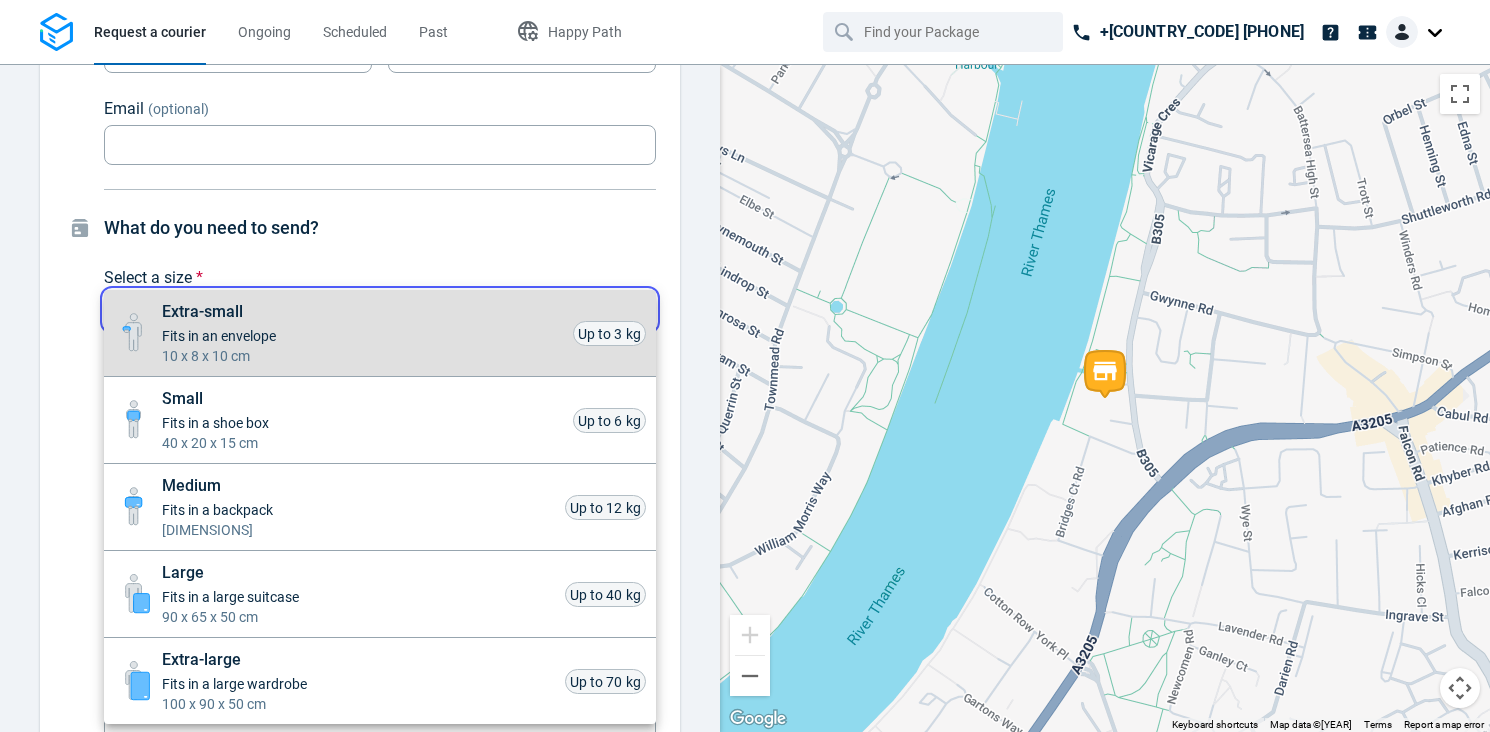 type on "medium" 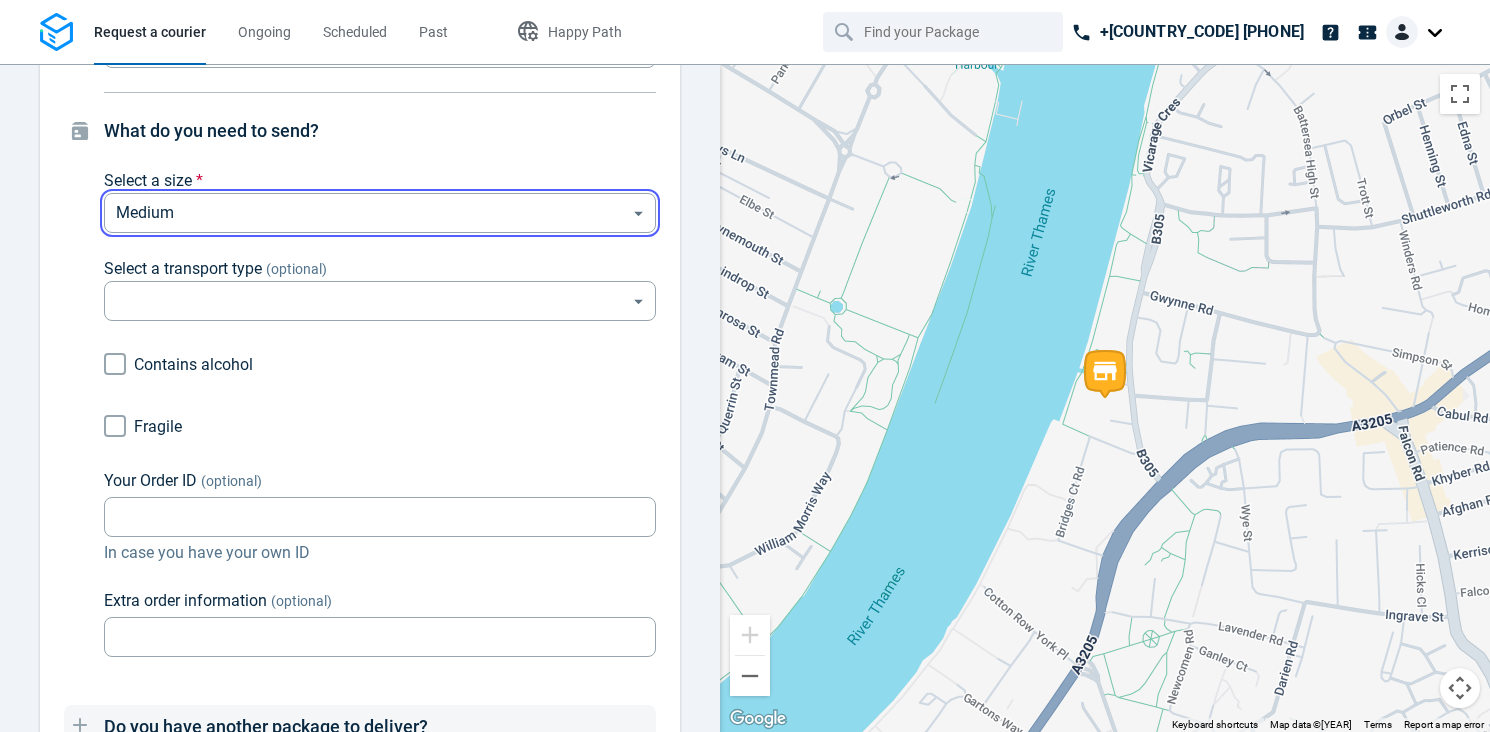 scroll, scrollTop: 1280, scrollLeft: 0, axis: vertical 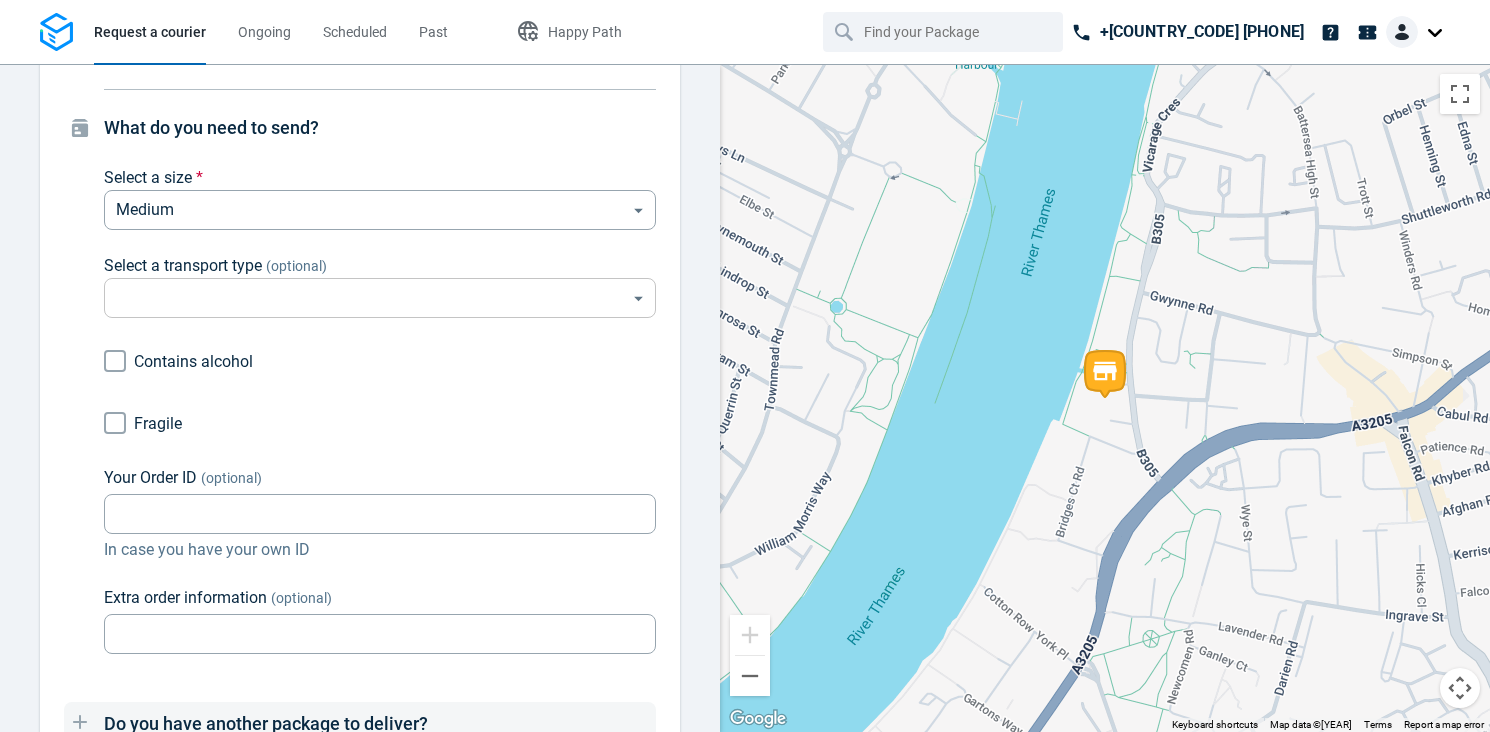 click on "Request a courier Ongoing Scheduled Past Happy Path +44 1631 700419 Pick-up London, SW11 3RY, United Kingdom dn fvdm vjsjmv  +447466083909 Where should we pick up your package? Search for an address  * London, SW11 3RY, United Kingdom Search for an address  * Flat / Door / Instructions (optional) Flat / Door / Instructions (optional) Example: Door 21. Head to the desk Contact information at pick-up Fill in with my account information Phone * GB +44 GB ​ 7466083909 ​ Company (optional) Company (optional) First name (optional) First name (optional) Last name (optional) Last name (optional) Email (optional) Email (optional) Want to use this pick-up for future request? Save pick-up address and contact information Drop-off Where should we deliver it? Search for an address  * Heyford Ave, London SW8 1ED, UK Search for an address  * We detected the address, but it’s not precise.   Please  add a phone number . Flat / Door / Instructions (optional) Flat / Door / Instructions (optional) Security (free)" at bounding box center (745, 366) 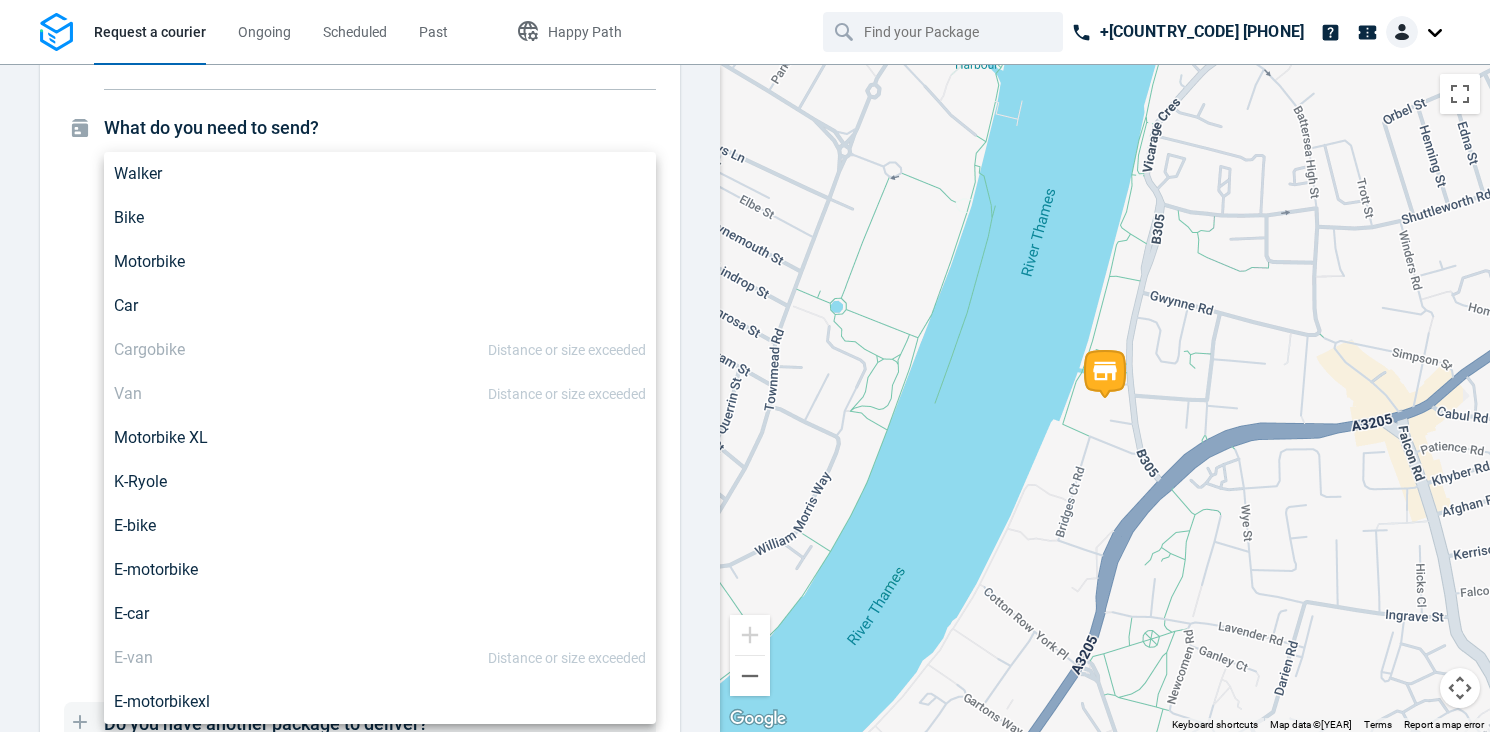 click at bounding box center [745, 366] 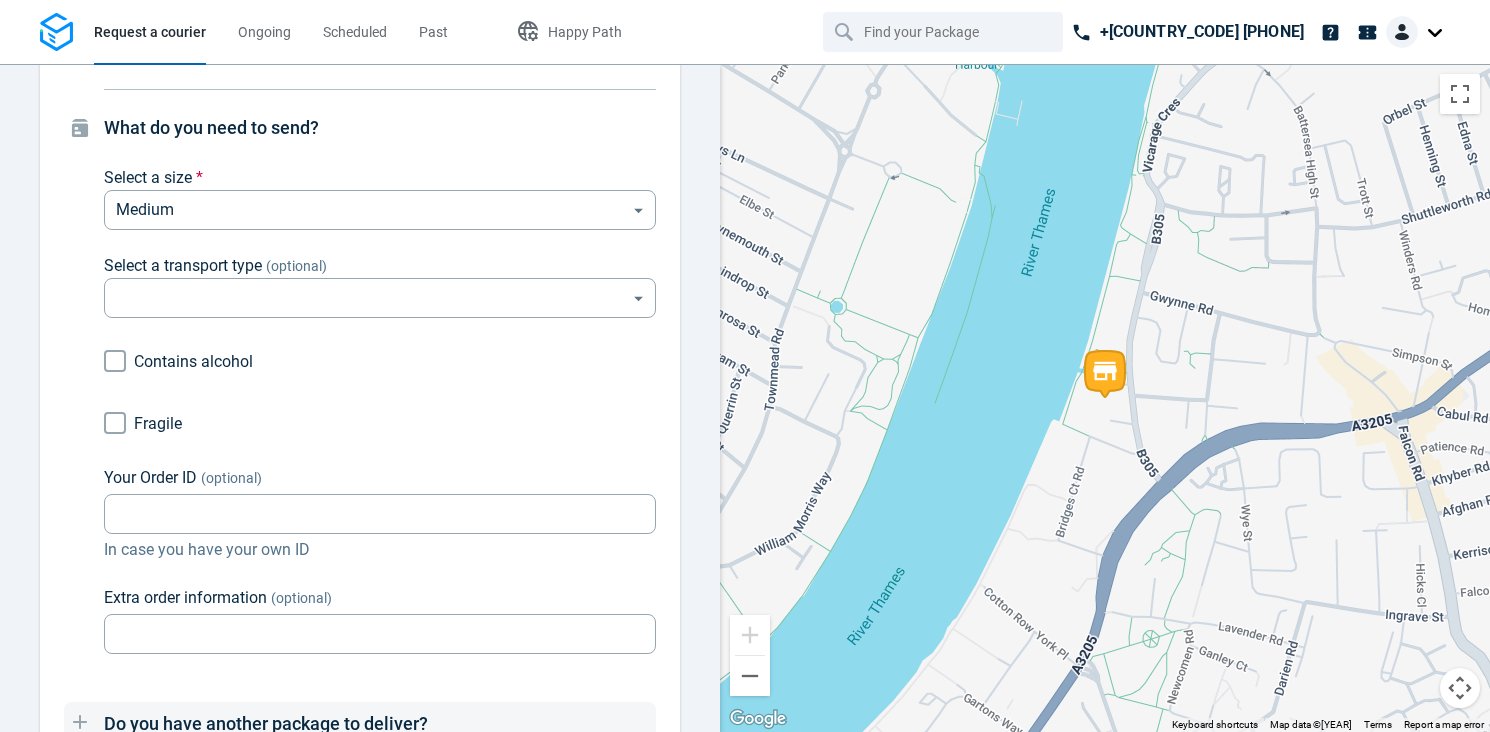 click on "Request a courier Ongoing Scheduled Past Happy Path +44 1631 700419 Pick-up London, SW11 3RY, United Kingdom dn fvdm vjsjmv  +447466083909 Where should we pick up your package? Search for an address  * London, SW11 3RY, United Kingdom Search for an address  * Flat / Door / Instructions (optional) Flat / Door / Instructions (optional) Example: Door 21. Head to the desk Contact information at pick-up Fill in with my account information Phone * GB +44 GB ​ 7466083909 ​ Company (optional) Company (optional) First name (optional) First name (optional) Last name (optional) Last name (optional) Email (optional) Email (optional) Want to use this pick-up for future request? Save pick-up address and contact information Drop-off Where should we deliver it? Search for an address  * Heyford Ave, London SW8 1ED, UK Search for an address  * We detected the address, but it’s not precise.   Please  add a phone number . Flat / Door / Instructions (optional) Flat / Door / Instructions (optional) Security (free)" at bounding box center [745, 366] 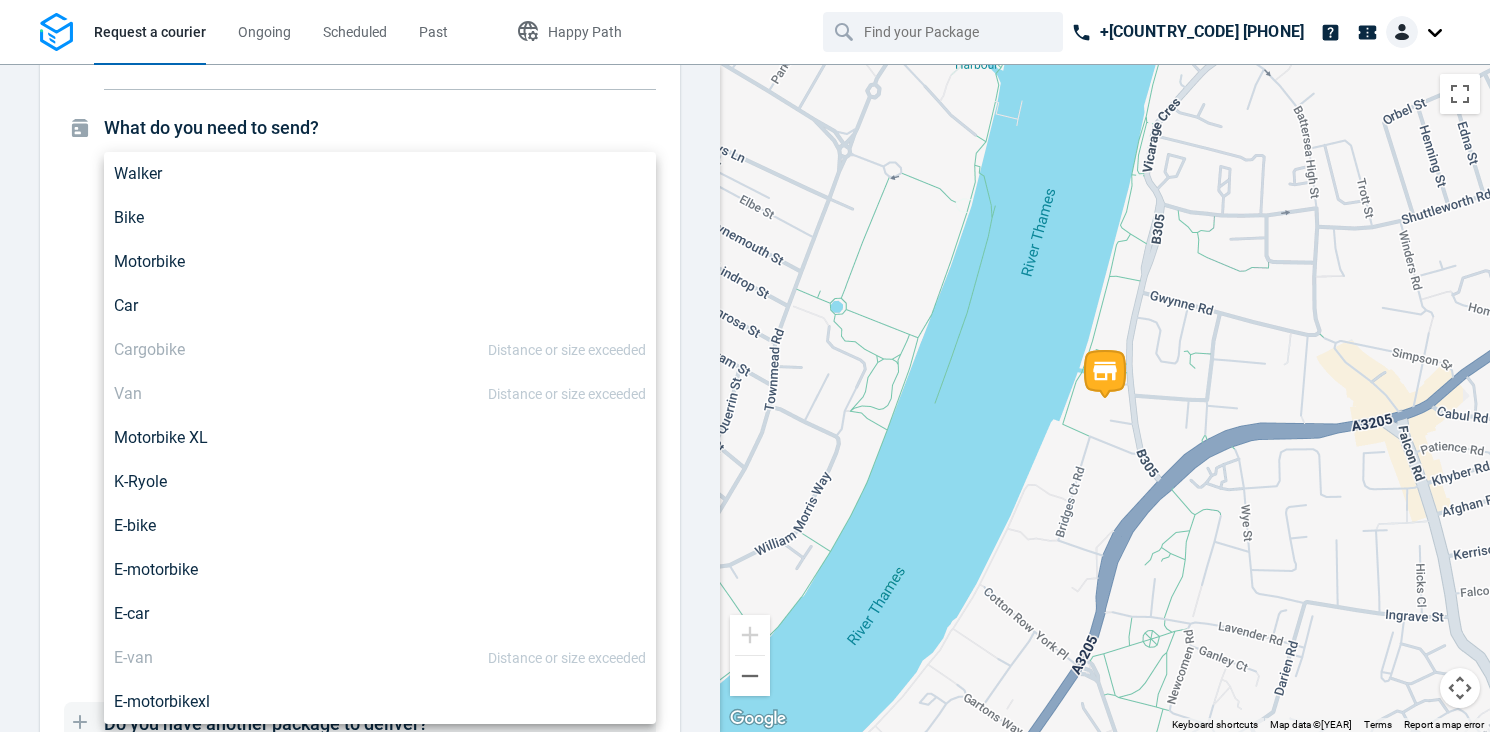 click on "Bike" at bounding box center [380, 218] 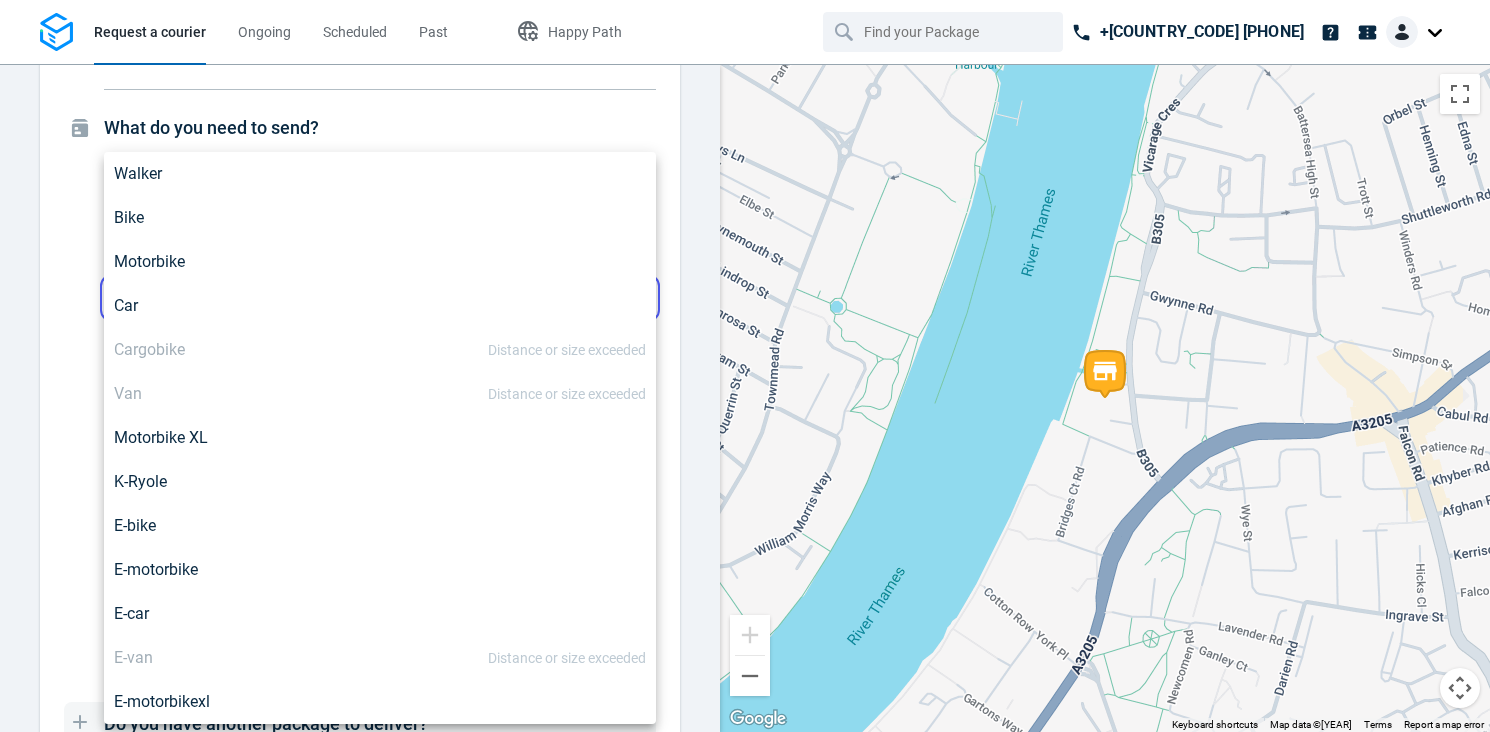 type on "bike" 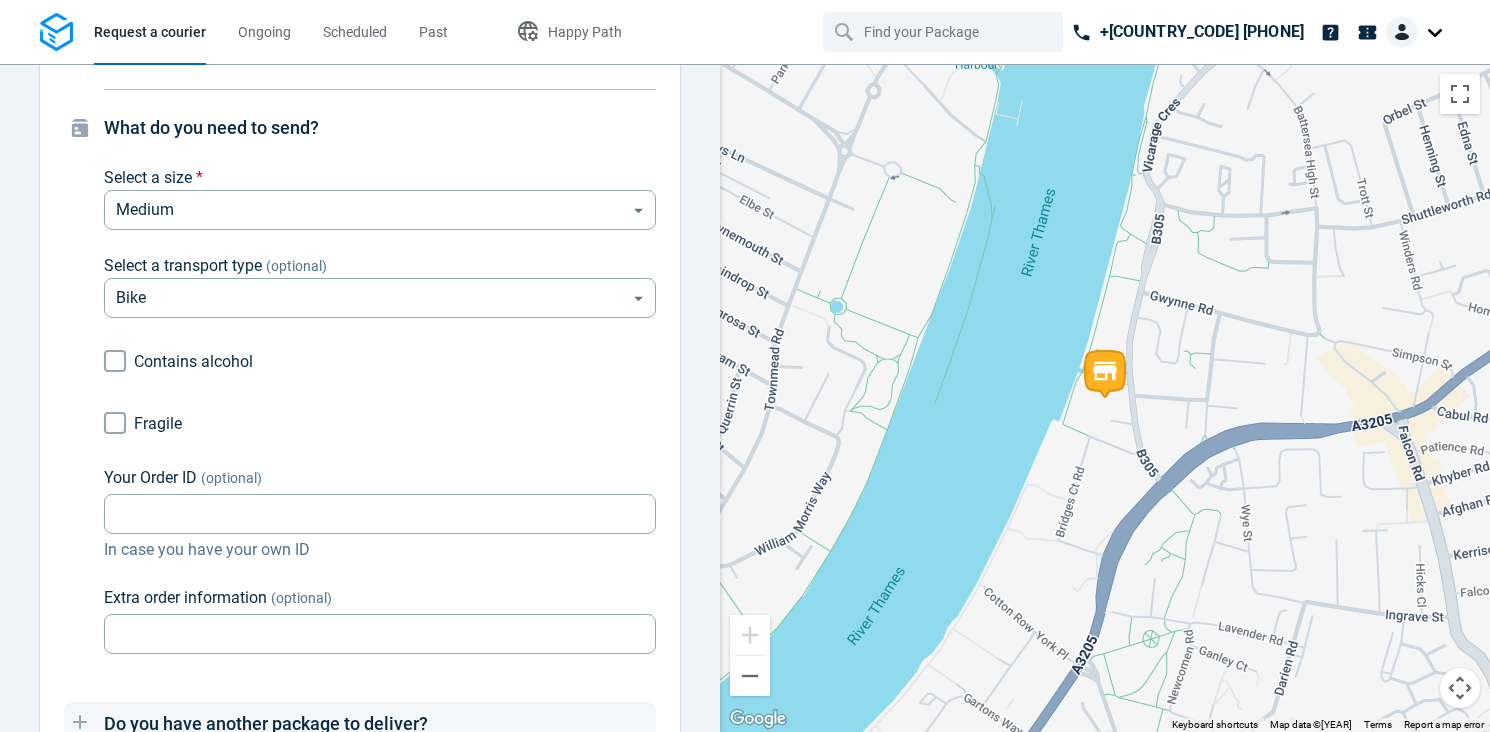 click on "Your Order ID (optional) Your Order ID (optional) In case you have your own ID" at bounding box center (380, 514) 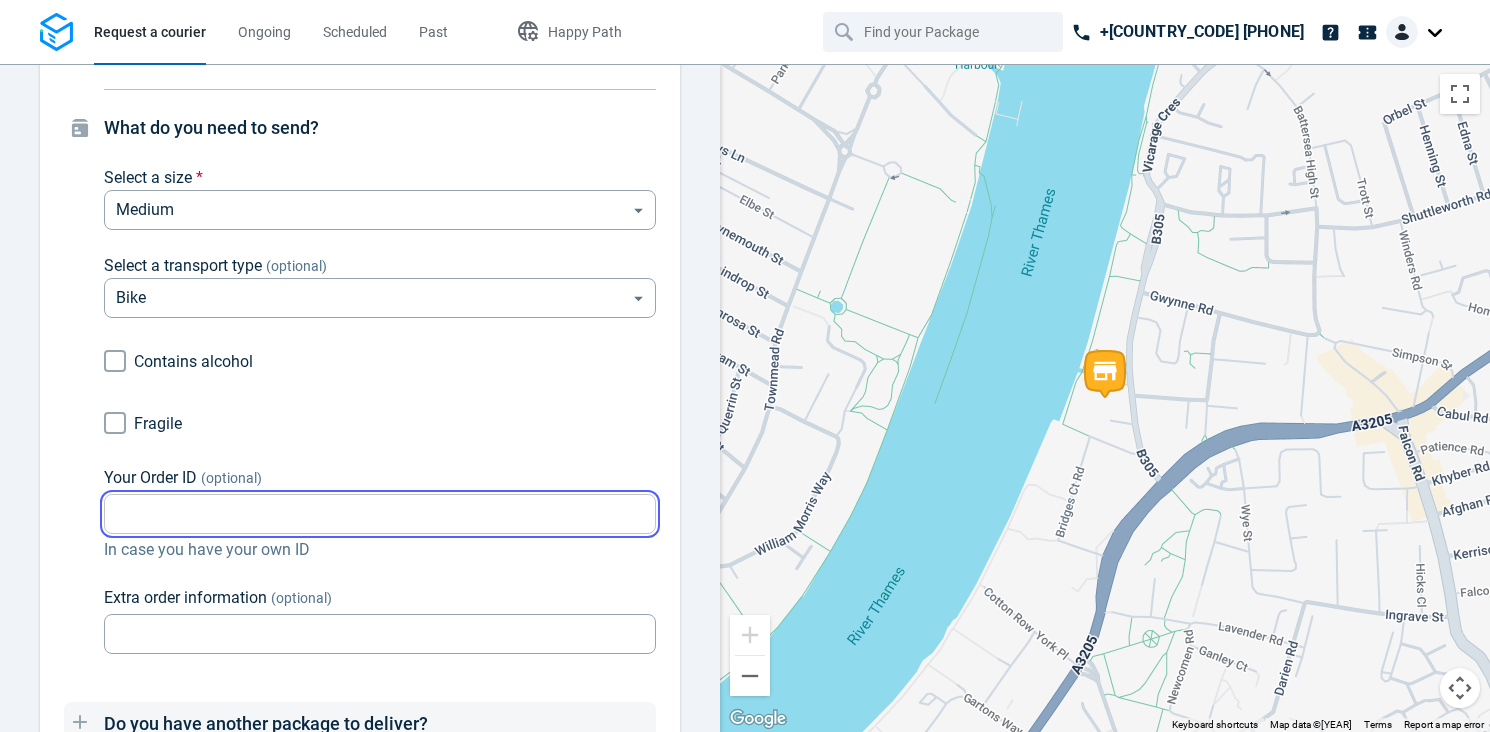 click on "Your Order ID (optional)" at bounding box center [380, 514] 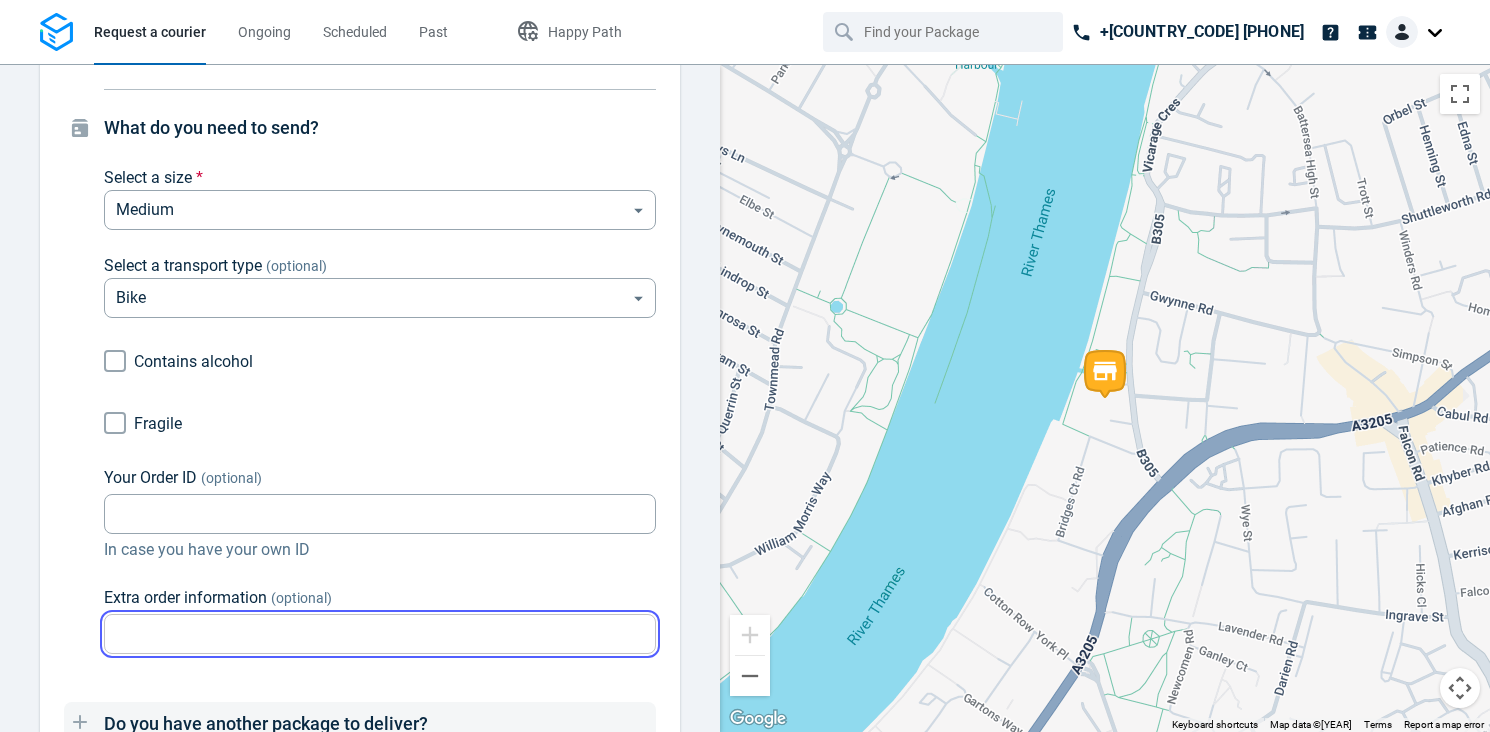 click on "Extra order information (optional)" at bounding box center (380, 634) 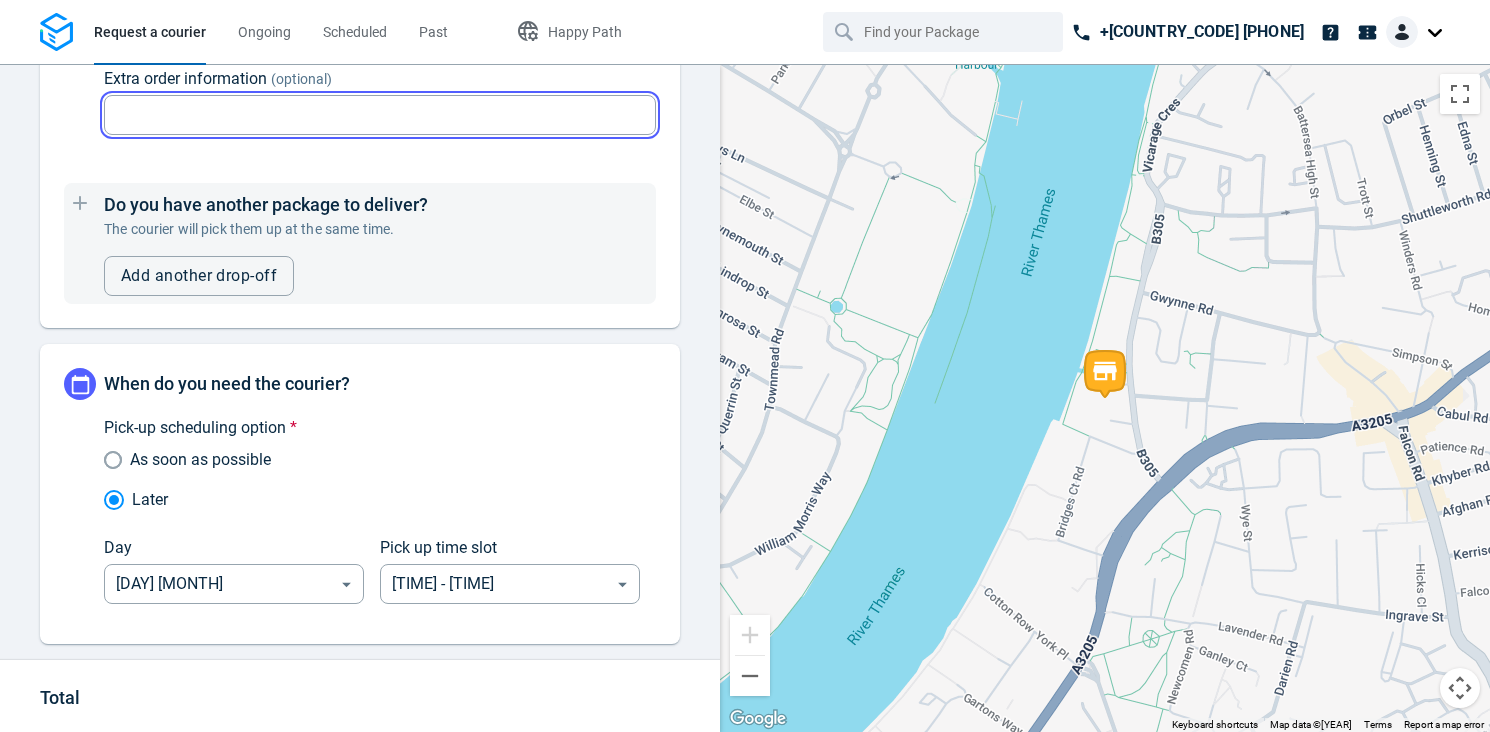 scroll, scrollTop: 1889, scrollLeft: 0, axis: vertical 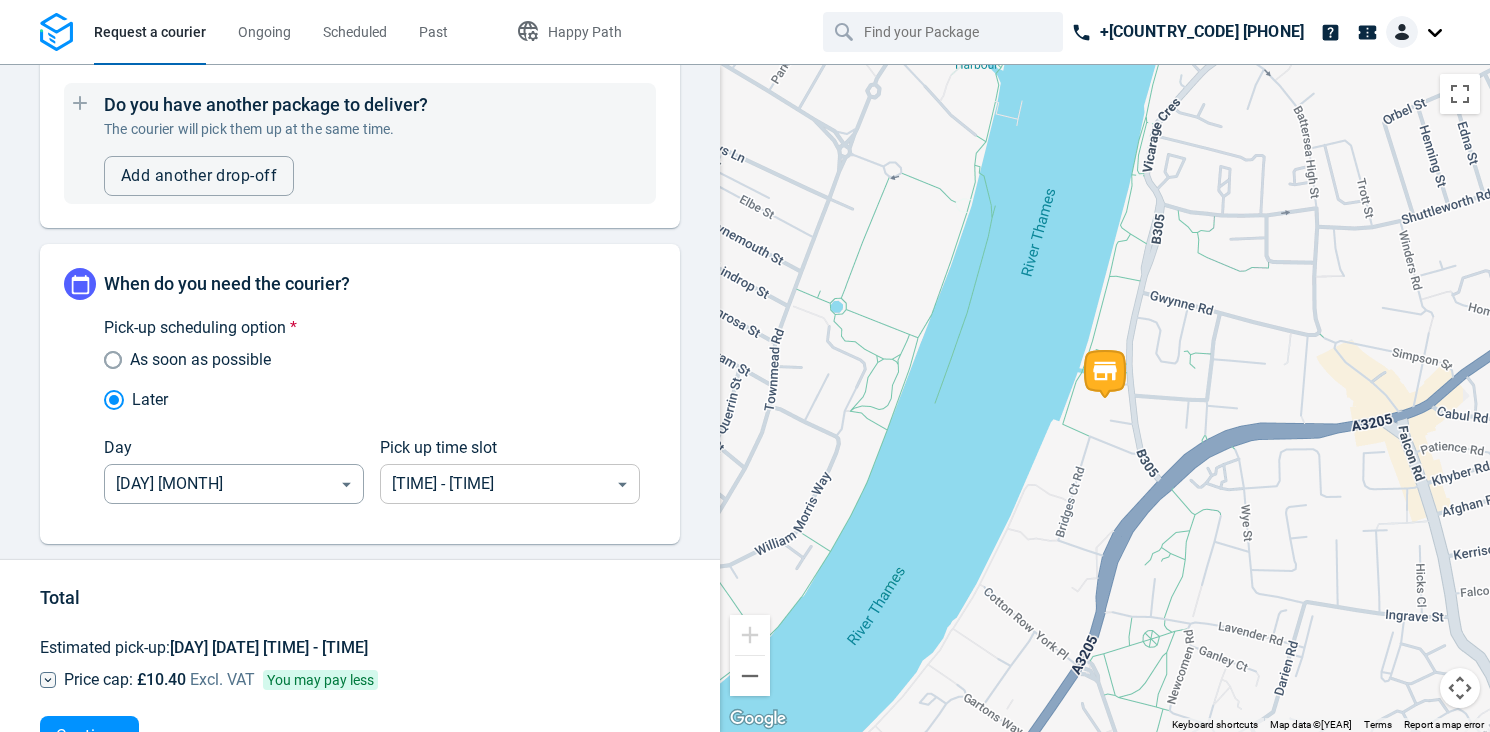 click on "Request a courier Ongoing Scheduled Past Happy Path +44 1631 700419 Pick-up London, SW11 3RY, United Kingdom dn fvdm vjsjmv  +447466083909 Where should we pick up your package? Search for an address  * London, SW11 3RY, United Kingdom Search for an address  * Flat / Door / Instructions (optional) Flat / Door / Instructions (optional) Example: Door 21. Head to the desk Contact information at pick-up Fill in with my account information Phone * GB +44 GB ​ 7466083909 ​ Company (optional) Company (optional) First name (optional) First name (optional) Last name (optional) Last name (optional) Email (optional) Email (optional) Want to use this pick-up for future request? Save pick-up address and contact information Drop-off Where should we deliver it? Search for an address  * Heyford Ave, London SW8 1ED, UK Search for an address  * We detected the address, but it’s not precise.   Please  add a phone number . Flat / Door / Instructions (optional) Flat / Door / Instructions (optional) Security (free)" at bounding box center (745, 366) 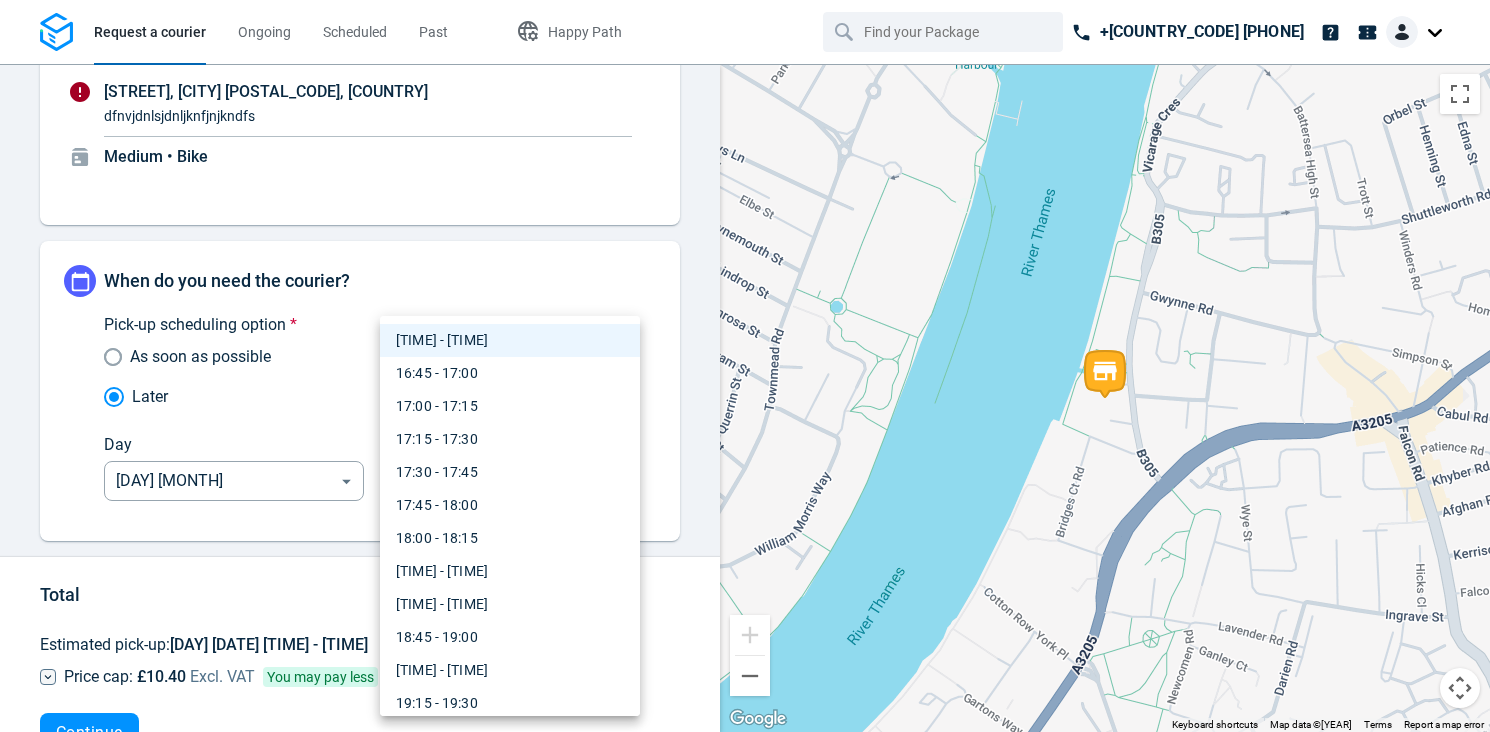 scroll, scrollTop: 302, scrollLeft: 0, axis: vertical 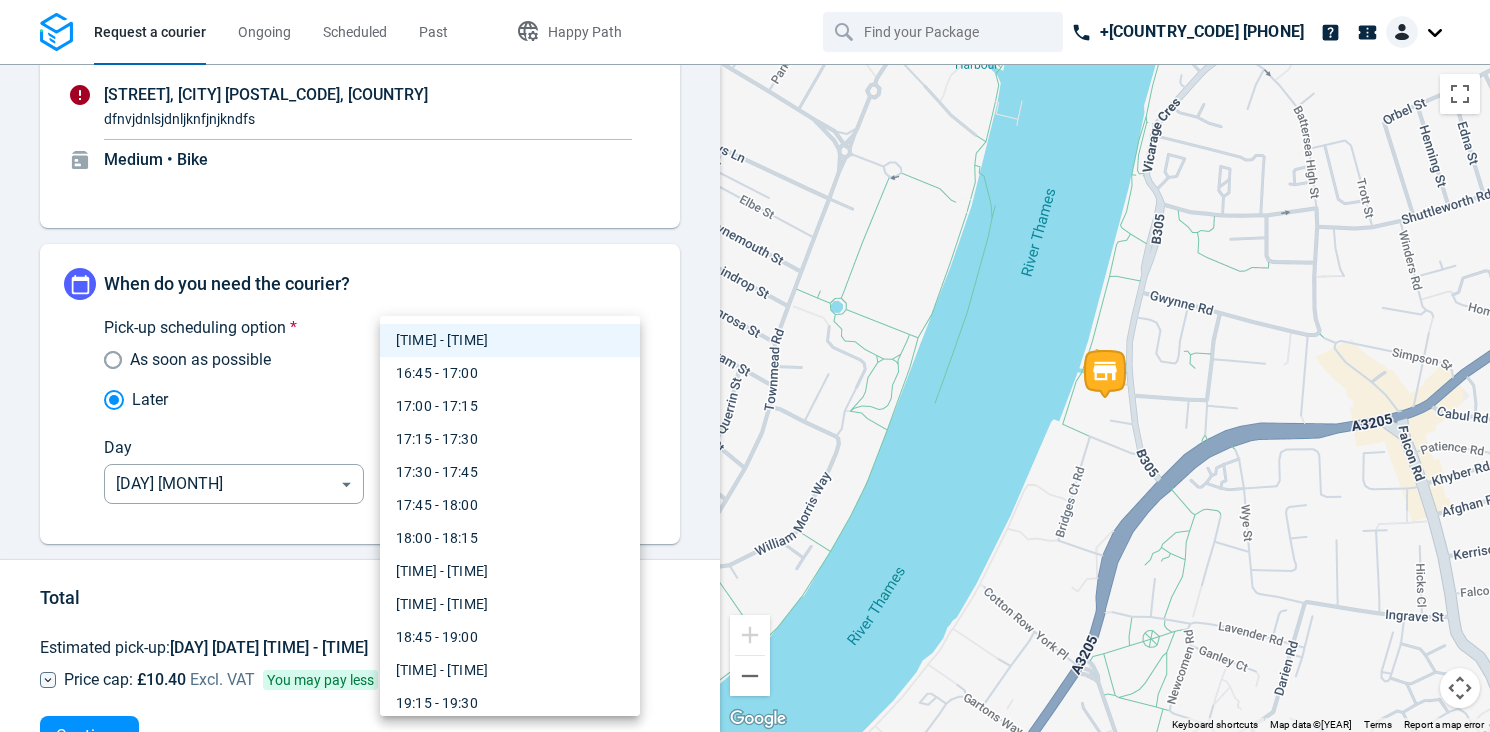 click on "19:00 - 19:15" at bounding box center (510, 670) 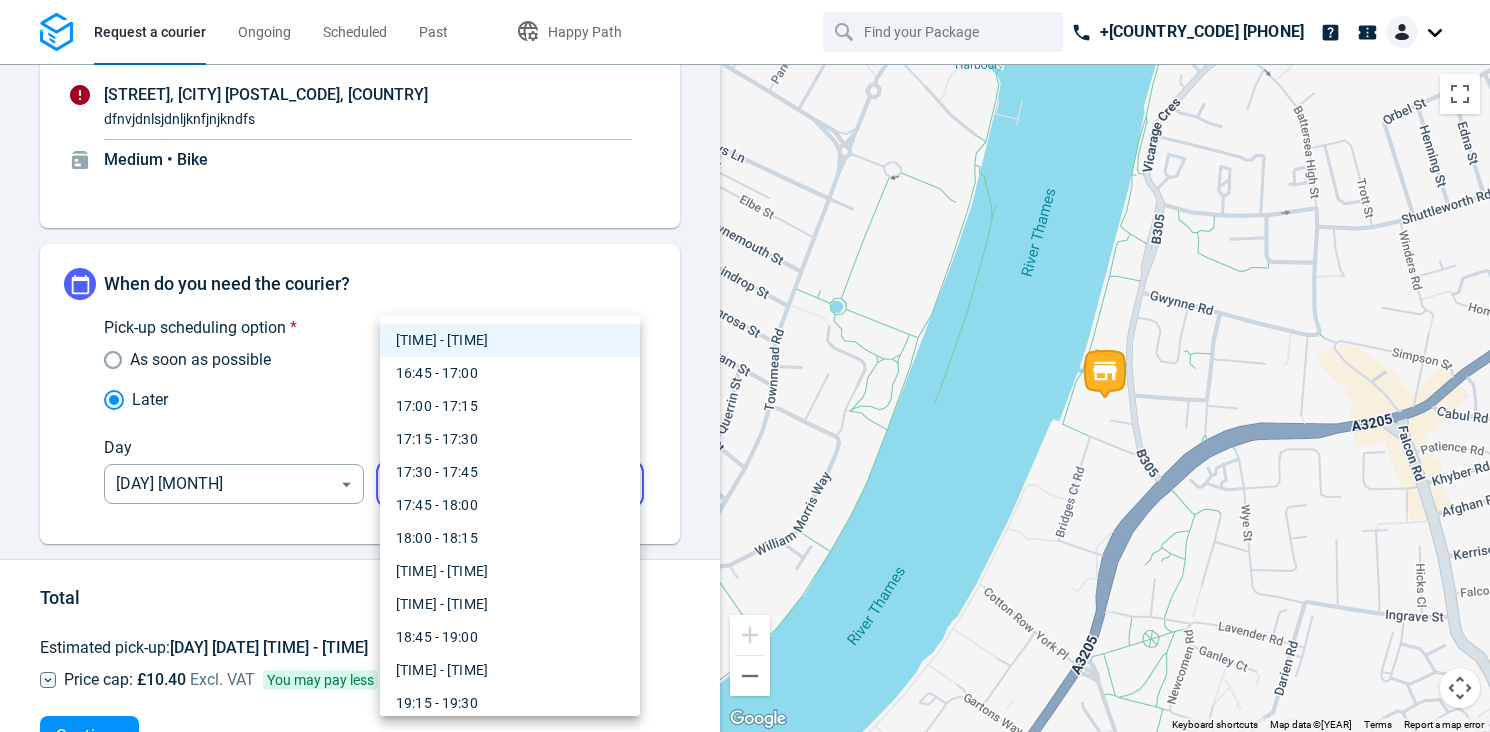 type on "19:00:00-19:15:00" 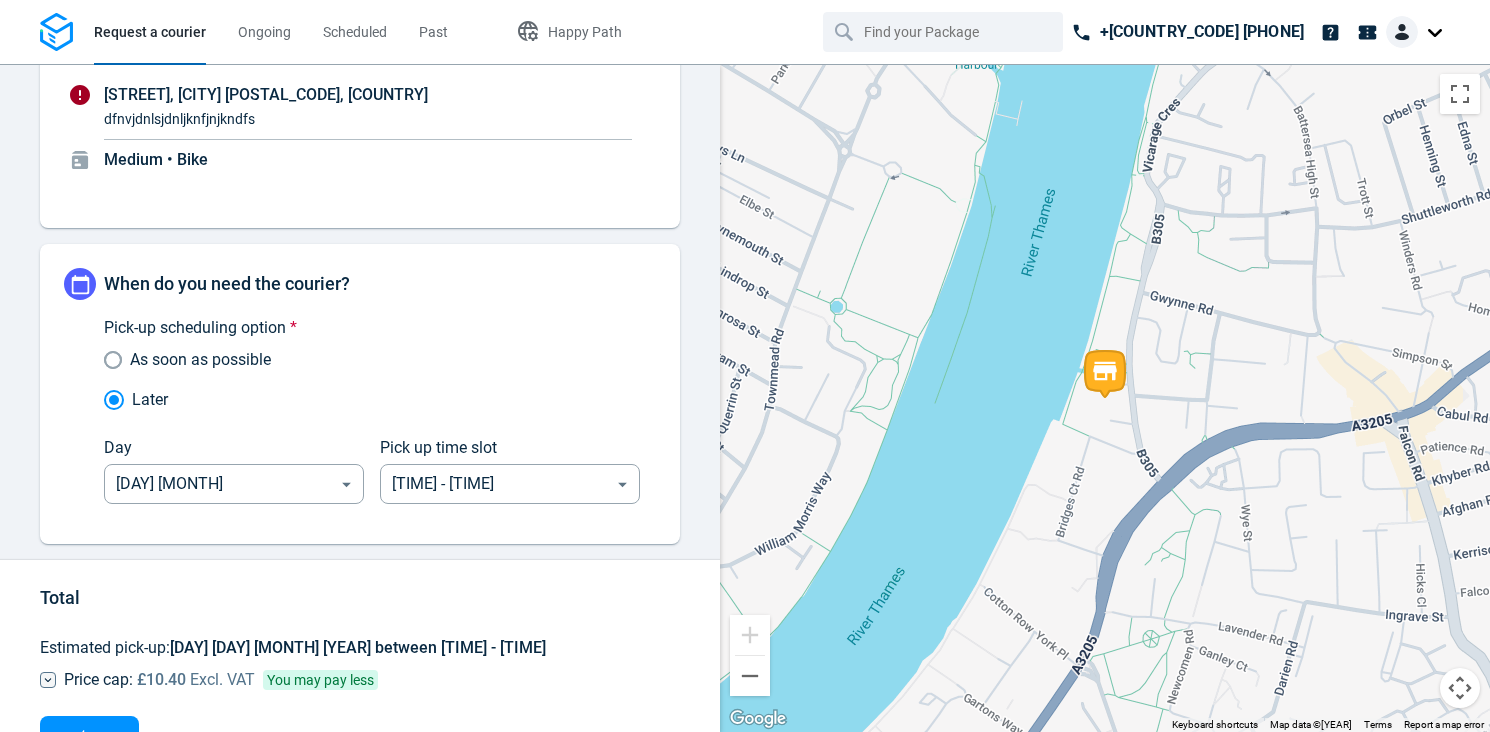 click on "16:30 - 16:45 16:45 - 17:00 17:00 - 17:15 17:15 - 17:30 17:30 - 17:45 17:45 - 18:00 18:00 - 18:15 18:15 - 18:30 18:30 - 18:45 18:45 - 19:00 19:00 - 19:15 19:15 - 19:30 19:30 - 19:45 19:45 - 20:00 20:00 - 20:15 20:15 - 20:30 20:30 - 20:45 20:45 - 21:00 21:00 - 21:15 21:15 - 21:30 21:30 - 21:45 21:45 - 22:00 22:00 - 22:15 22:15 - 22:30 22:30 - 22:45 22:45 - 23:00 23:00 - 23:15 23:15 - 23:30 23:30 - 23:45 23:45 - 23:59" at bounding box center (745, 366) 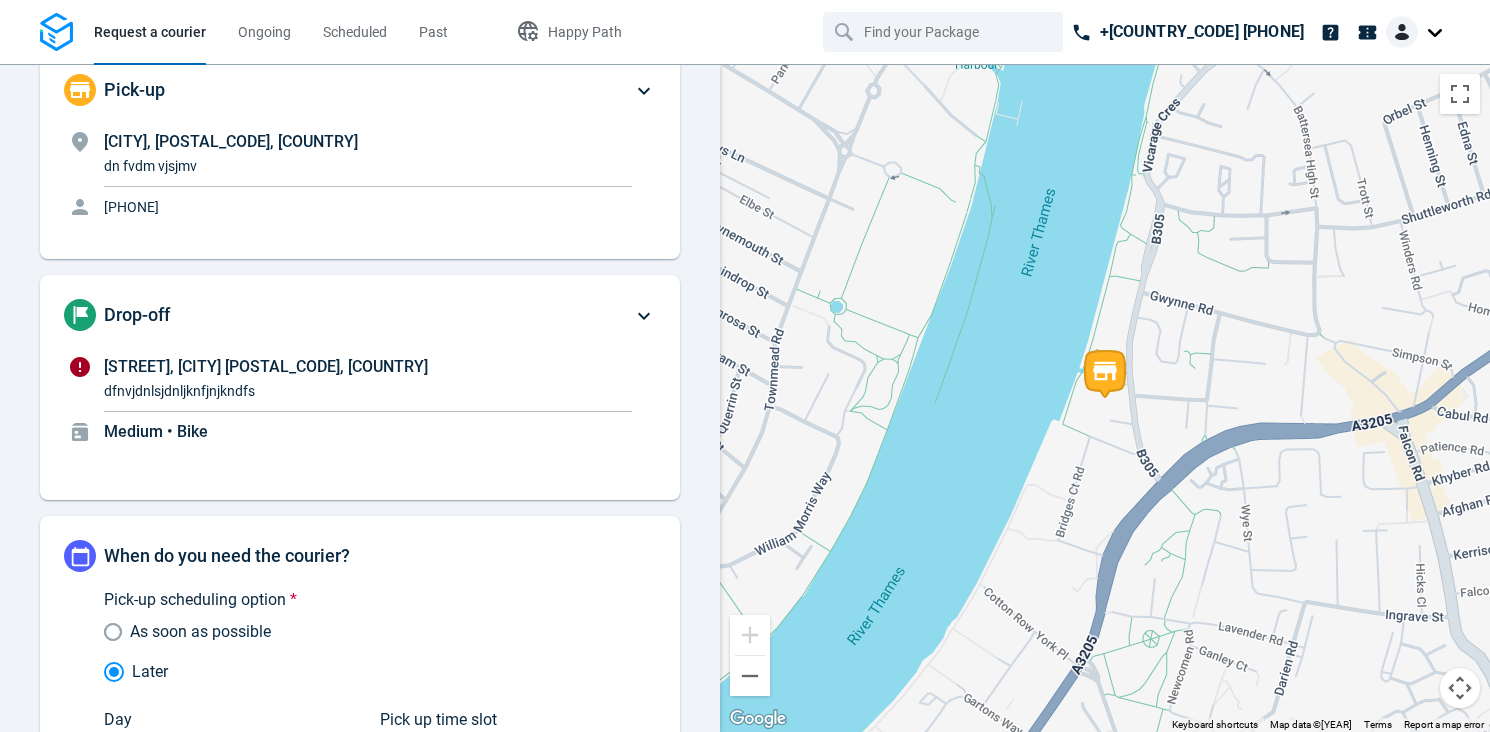 scroll, scrollTop: 0, scrollLeft: 0, axis: both 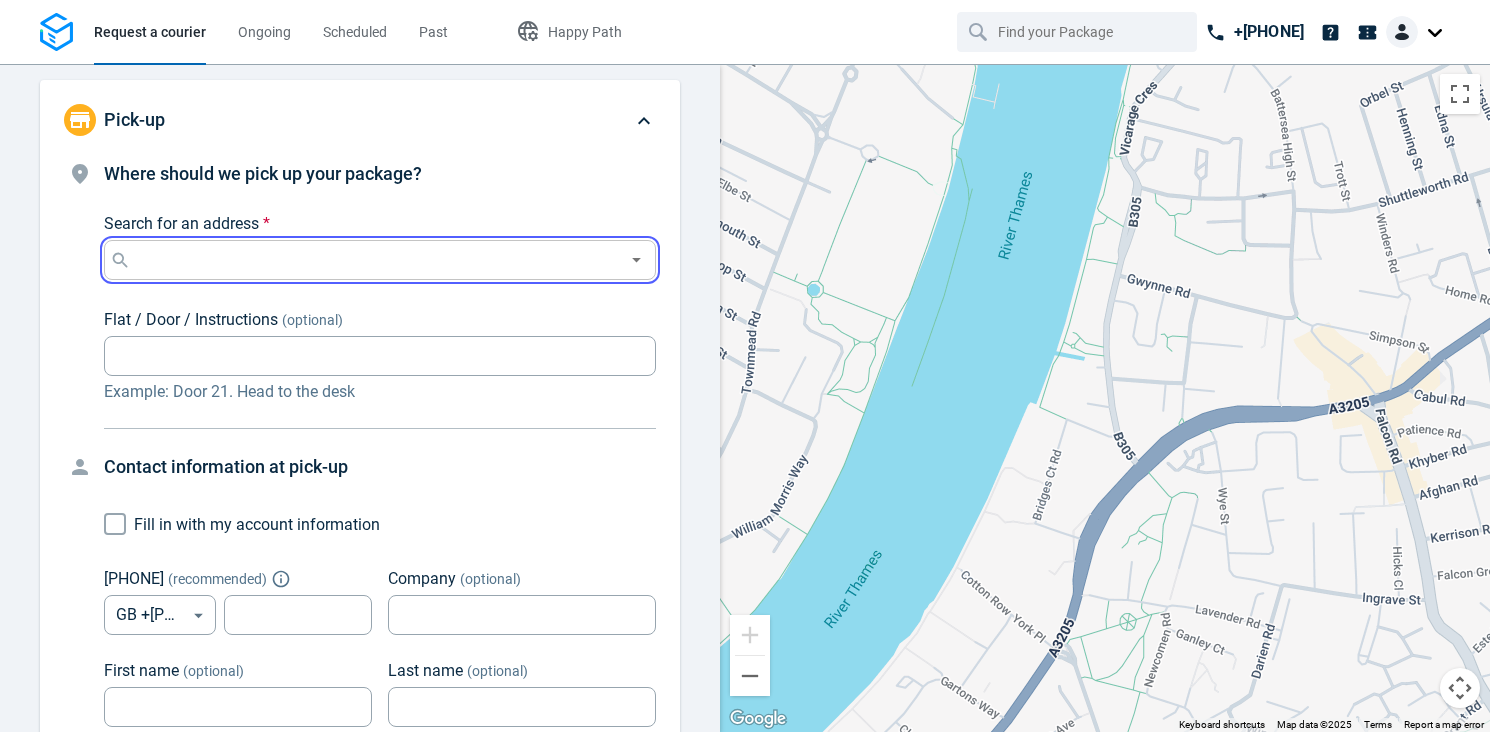 click on "Search for an address  *" at bounding box center (376, 260) 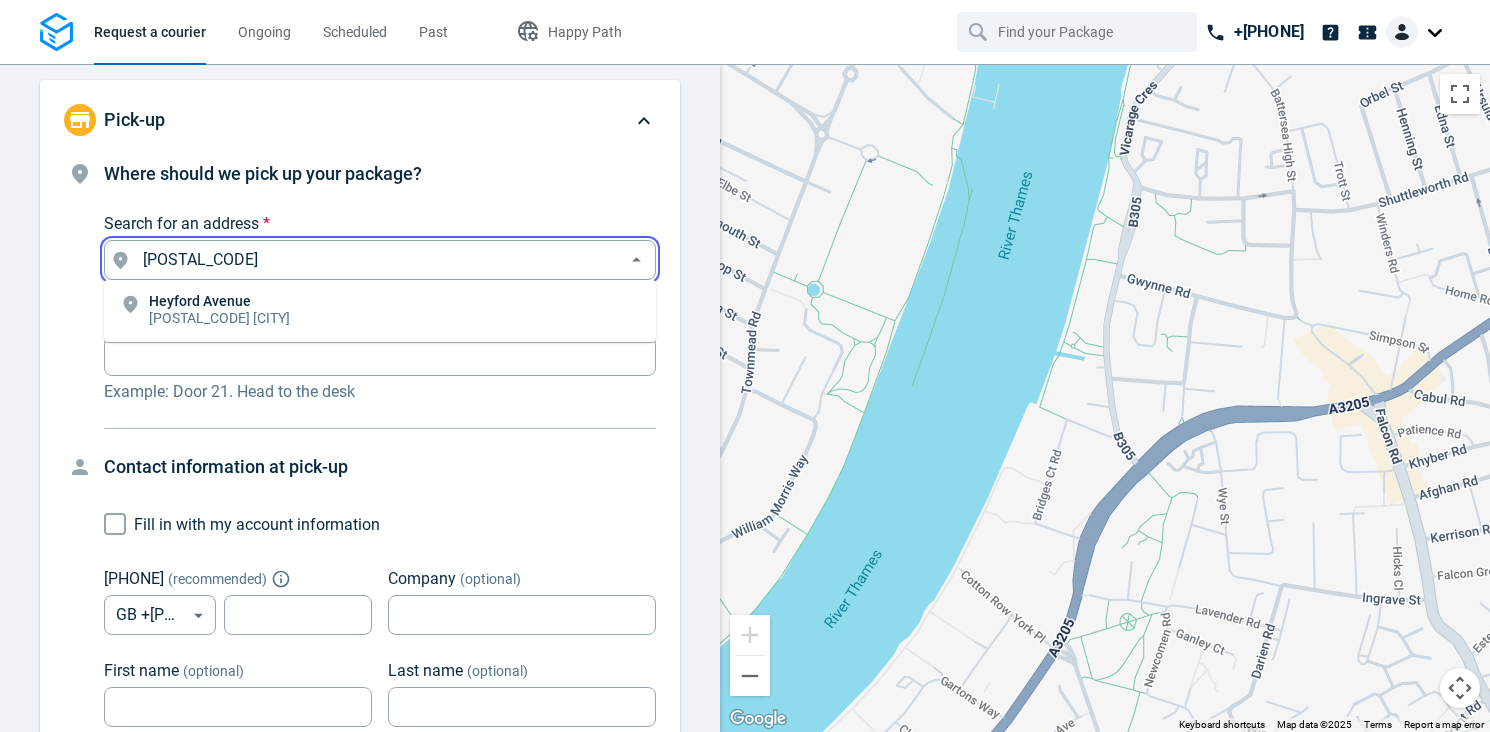 click on "Heyford Avenue SW8 1ED London" at bounding box center (380, 311) 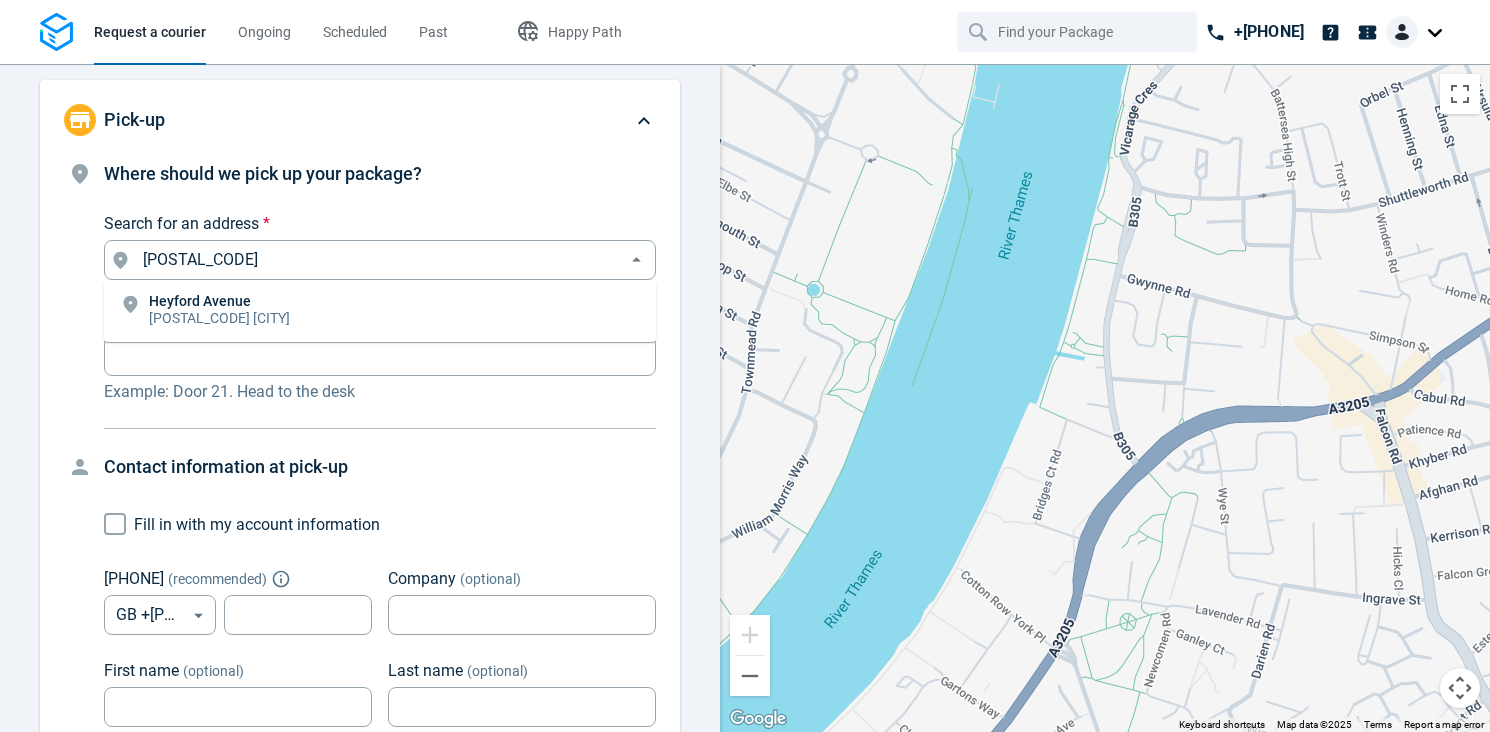 type on "Heyford Ave, London SW8 1ED, UK" 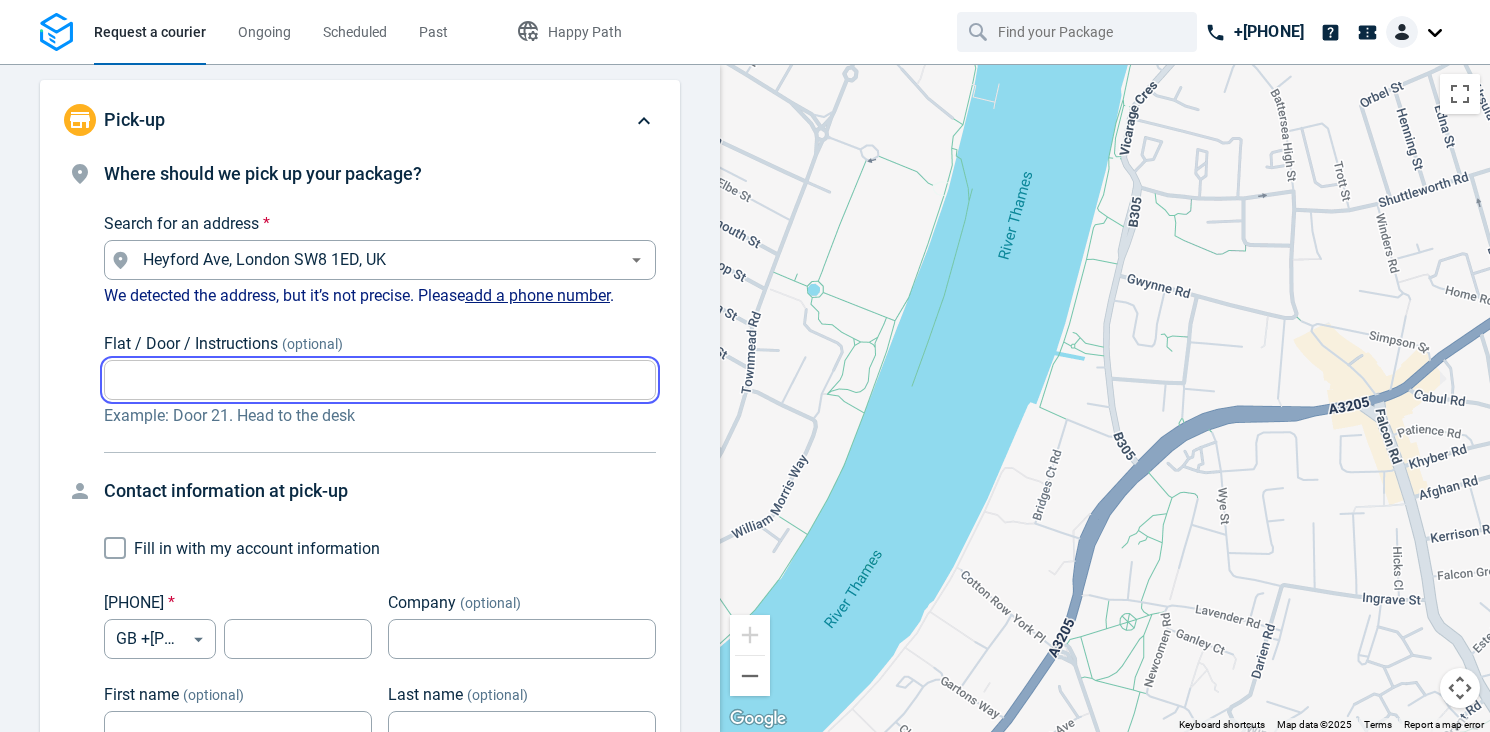 click on "Flat / Door / Instructions (optional)" at bounding box center [380, 380] 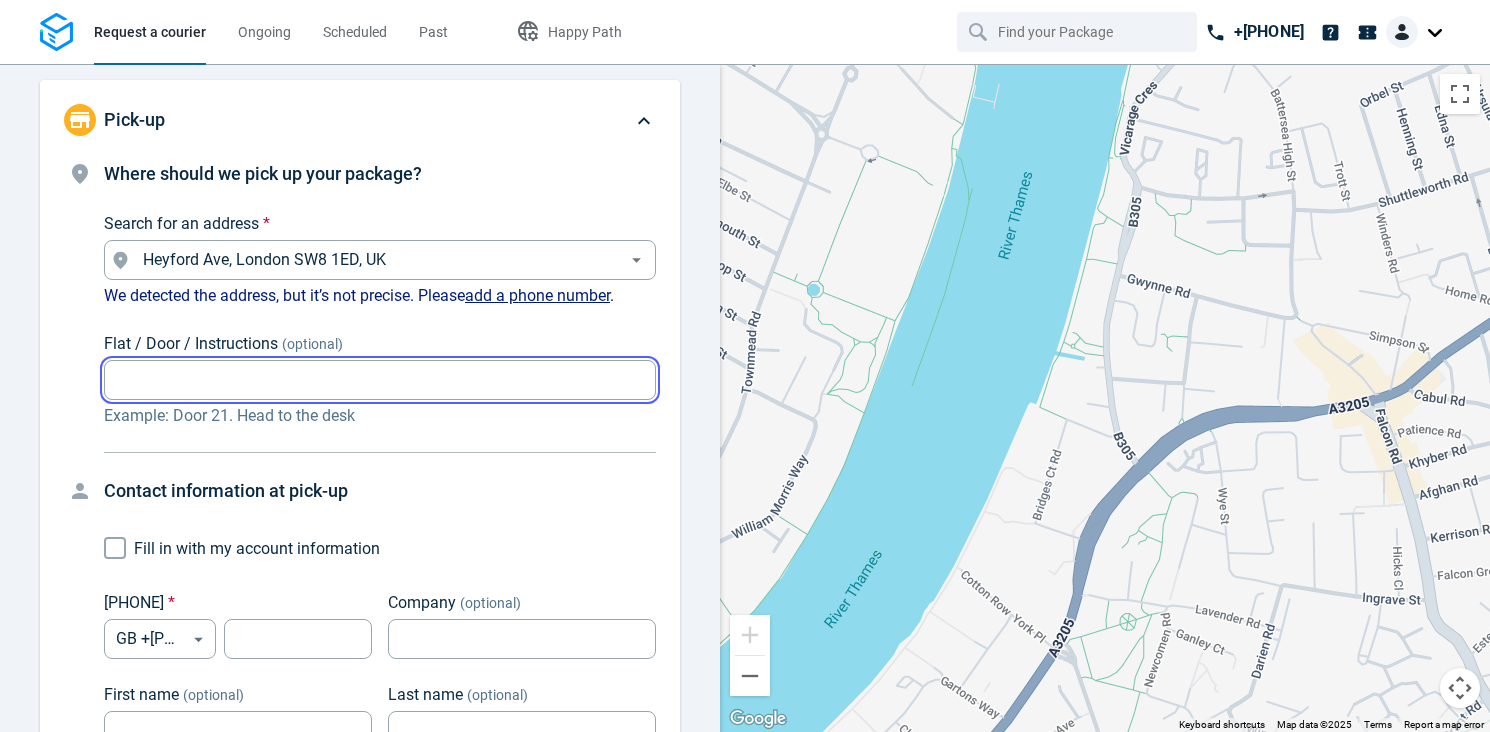 click on "Flat / Door / Instructions (optional)" at bounding box center [380, 380] 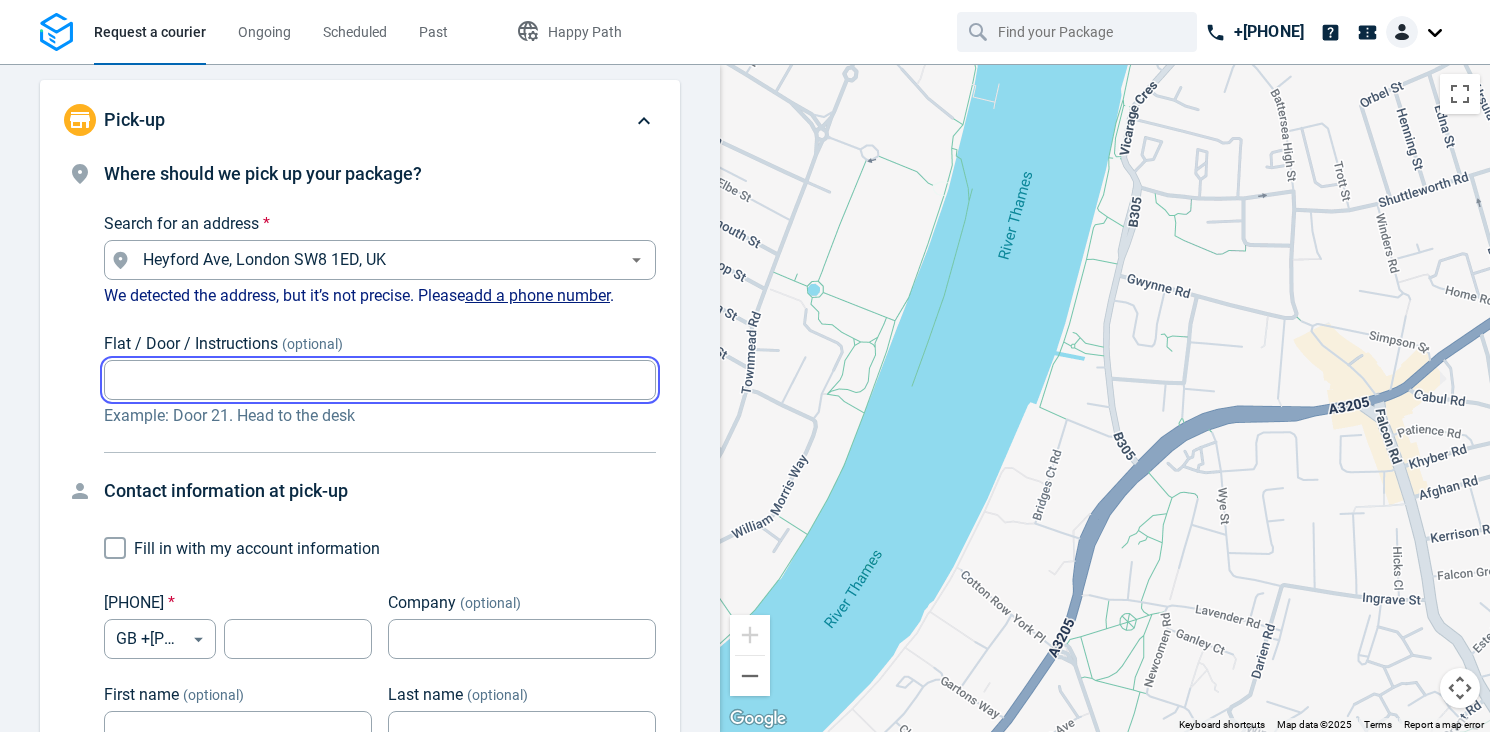 click on "Flat / Door / Instructions (optional)" at bounding box center (380, 380) 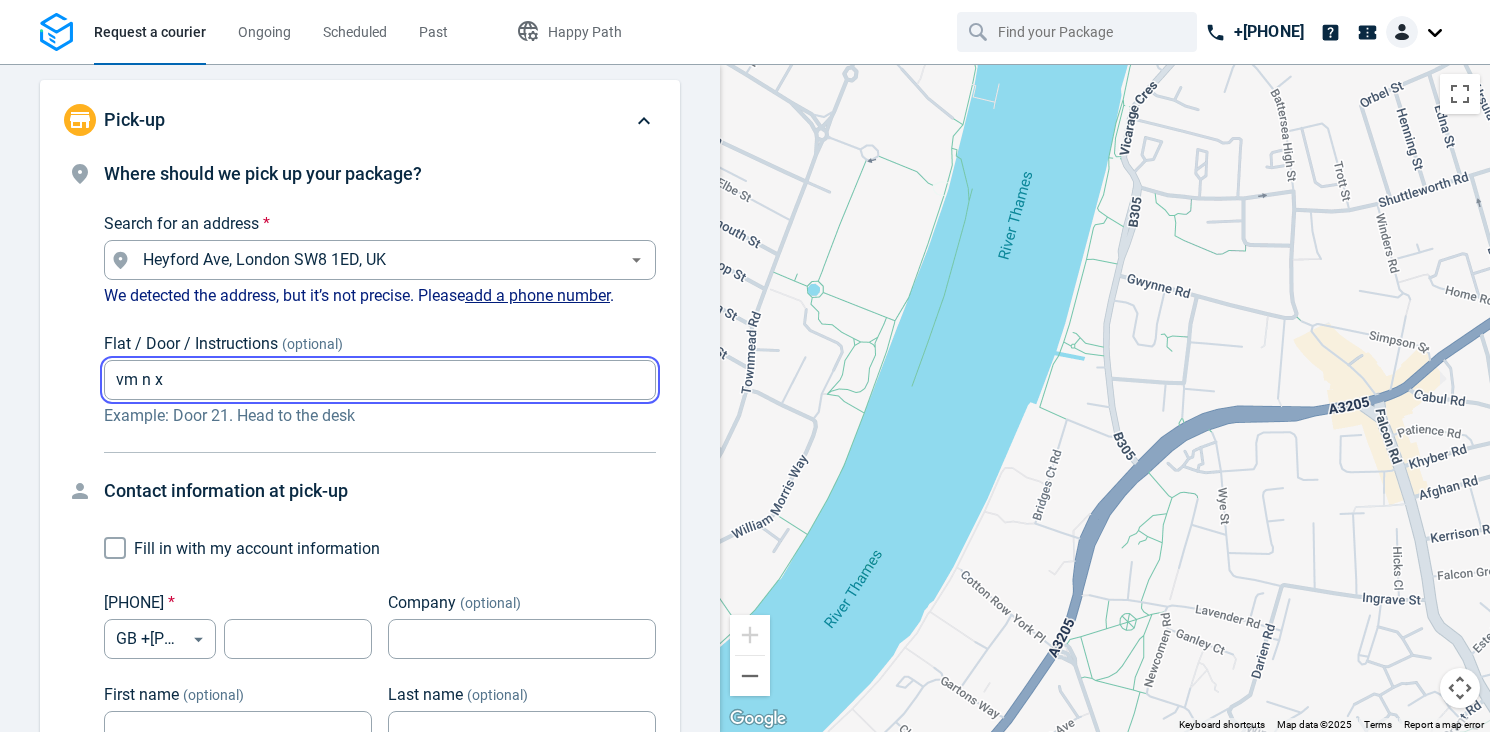 type on "vm n x" 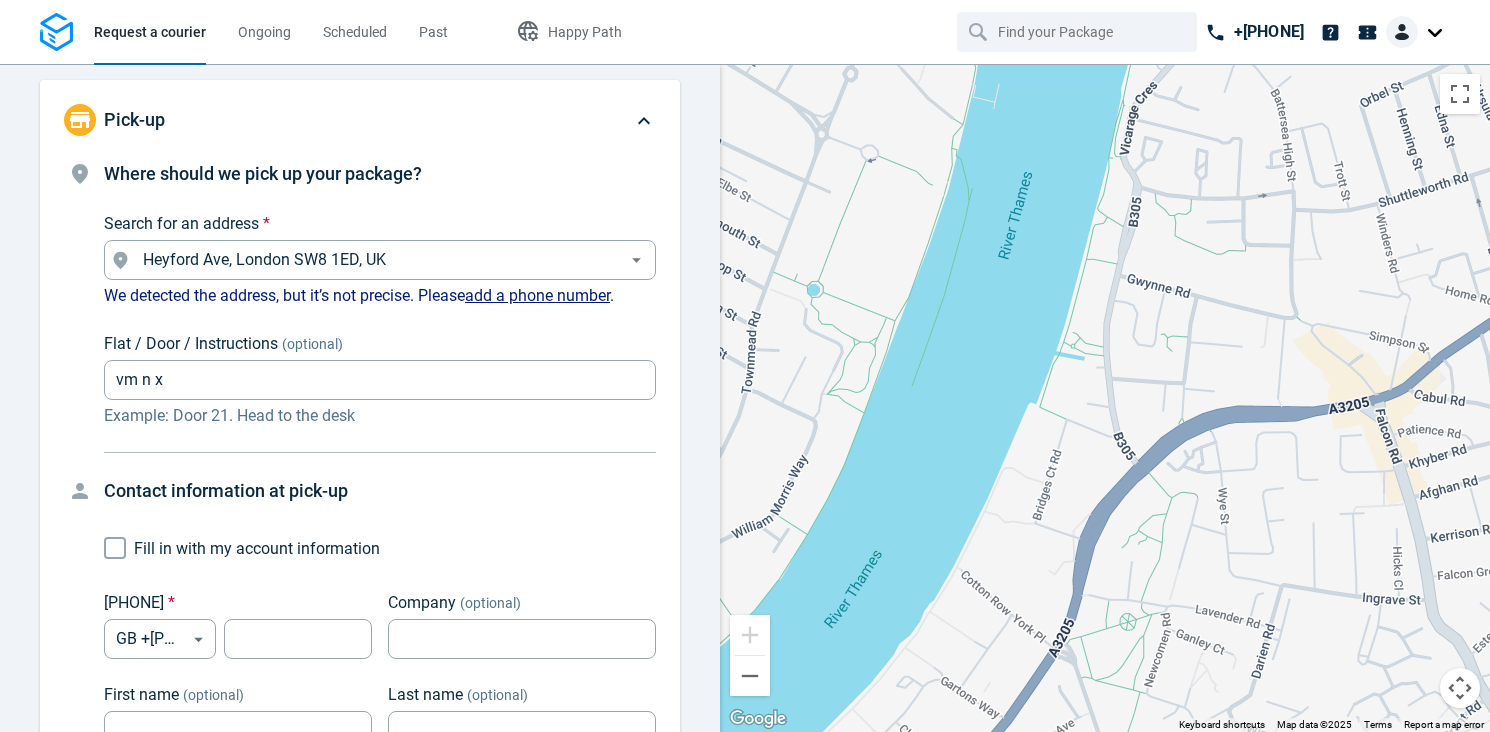 click on "Contact information at pick-up" at bounding box center (380, 491) 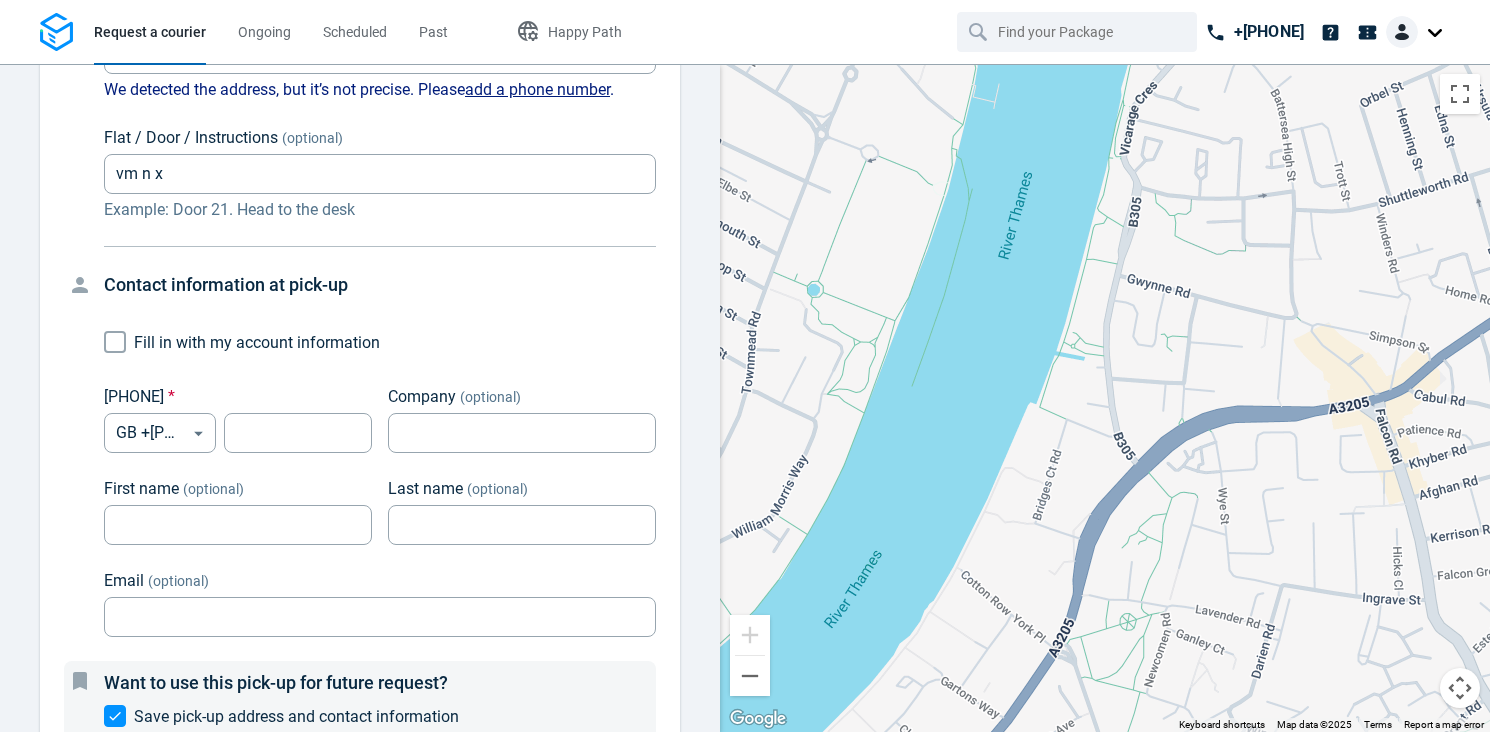 scroll, scrollTop: 237, scrollLeft: 0, axis: vertical 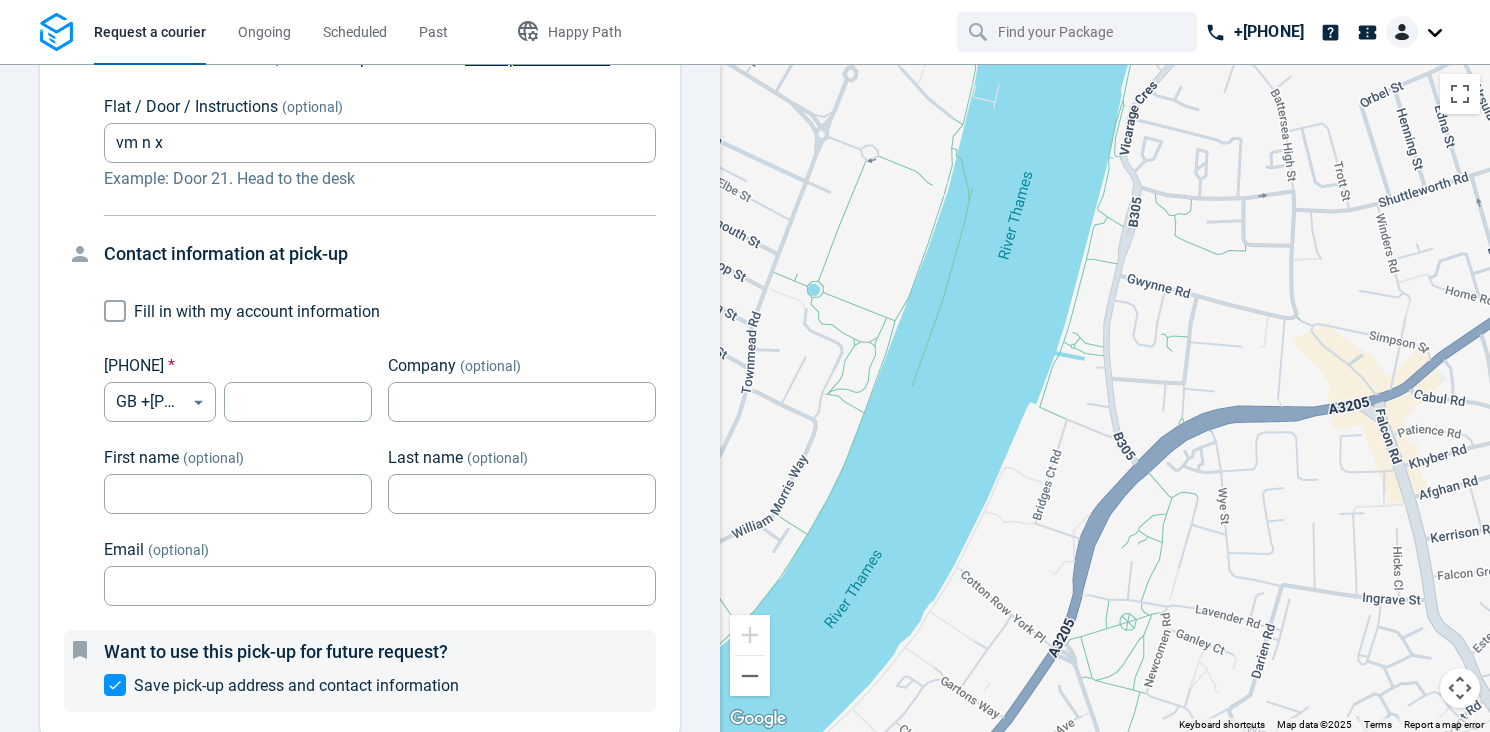 click on "Fill in with my account information" at bounding box center [115, 311] 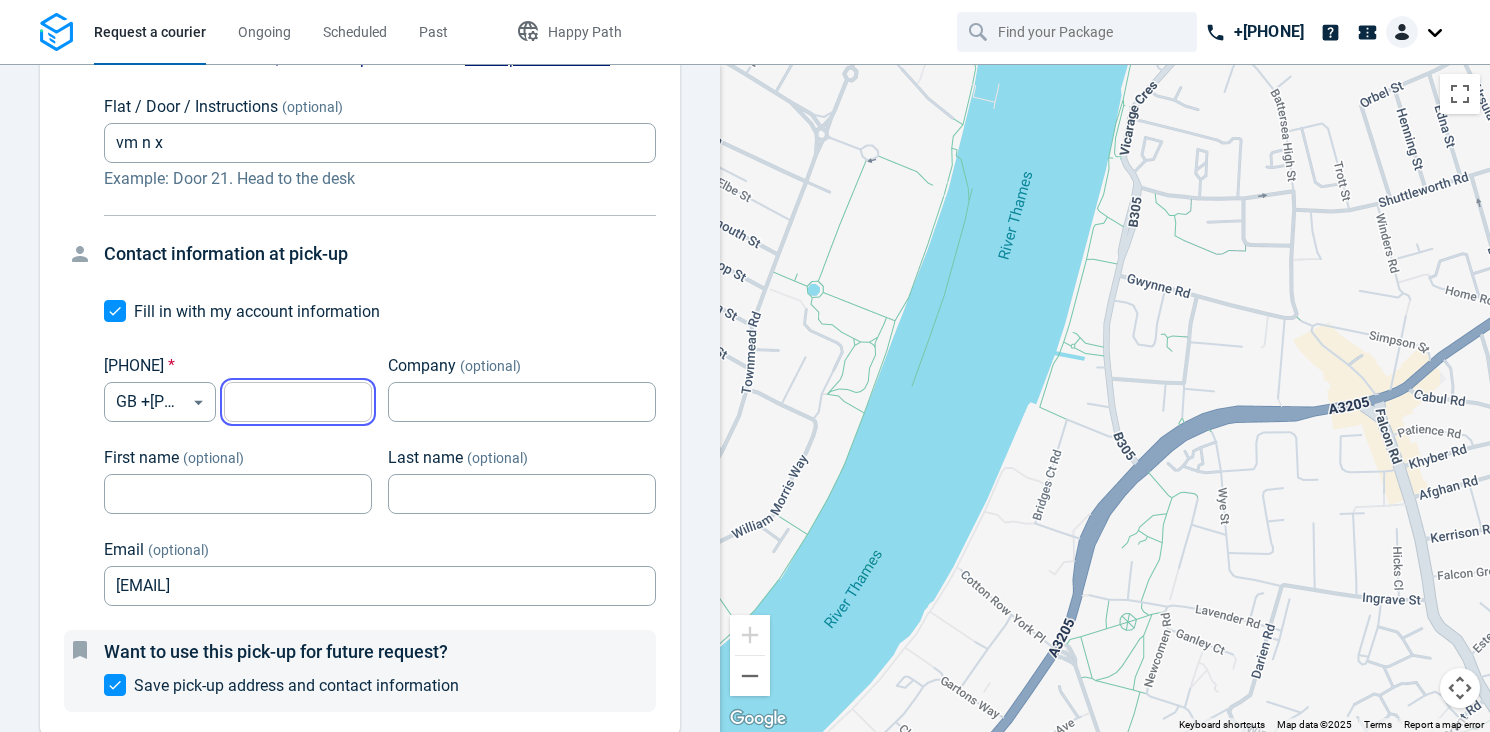 click at bounding box center (298, 402) 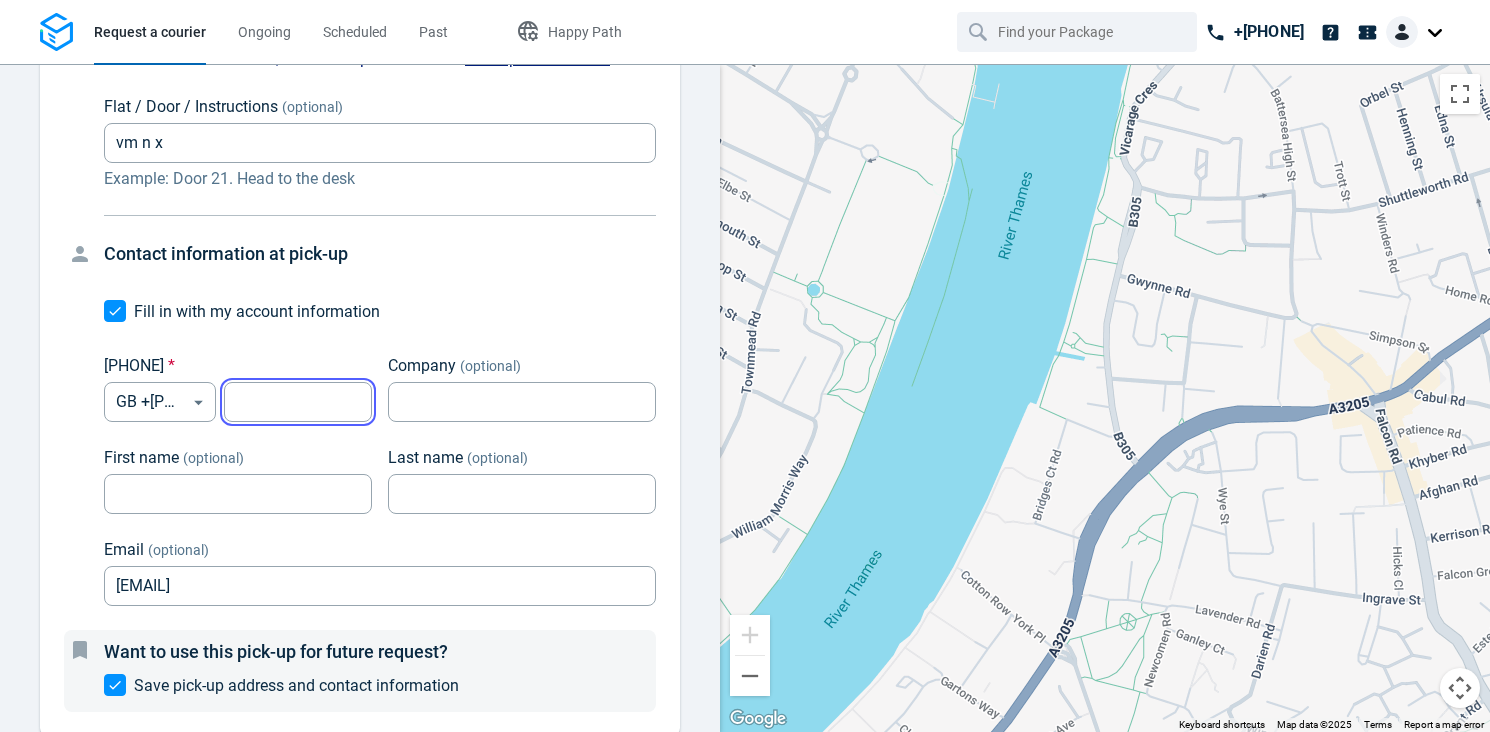 checkbox on "false" 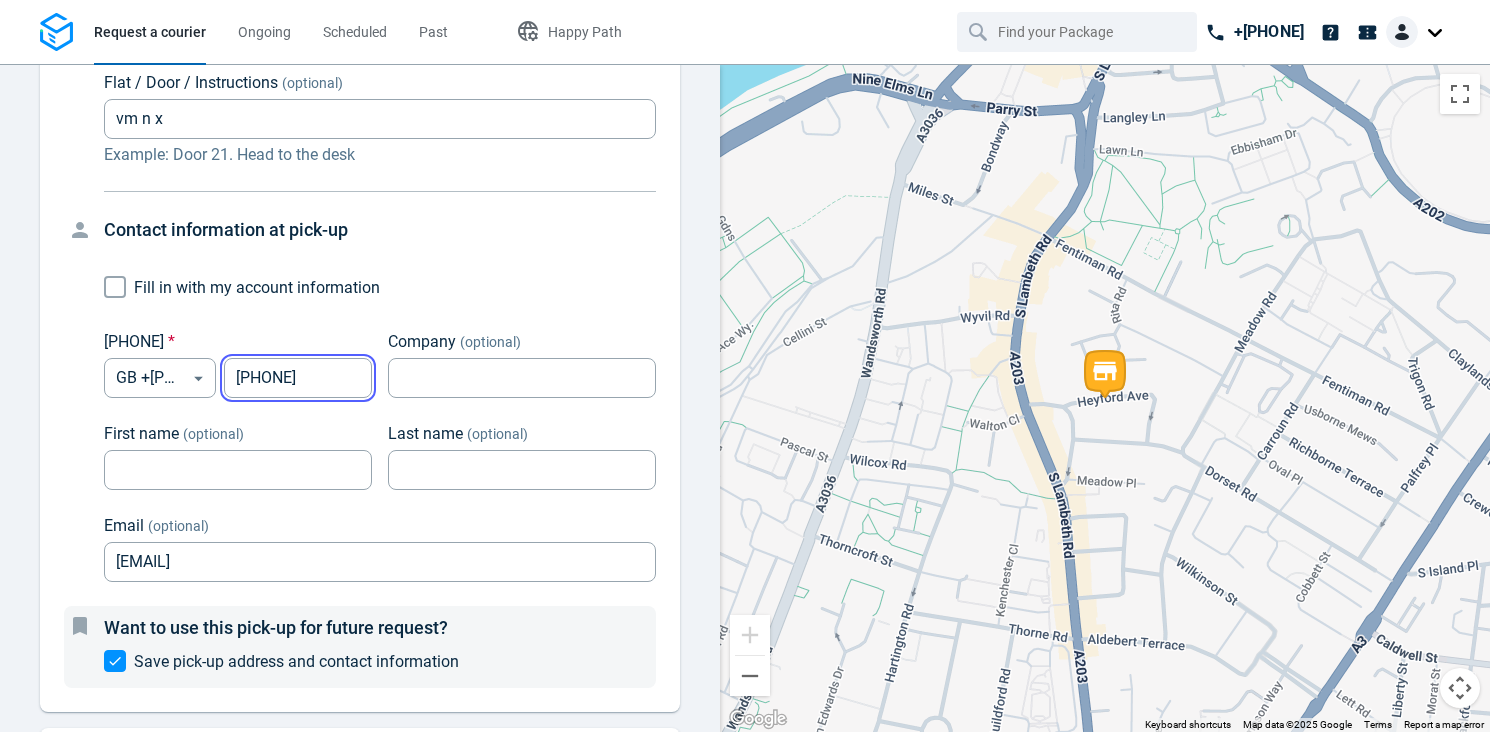 type on "[PHONE]" 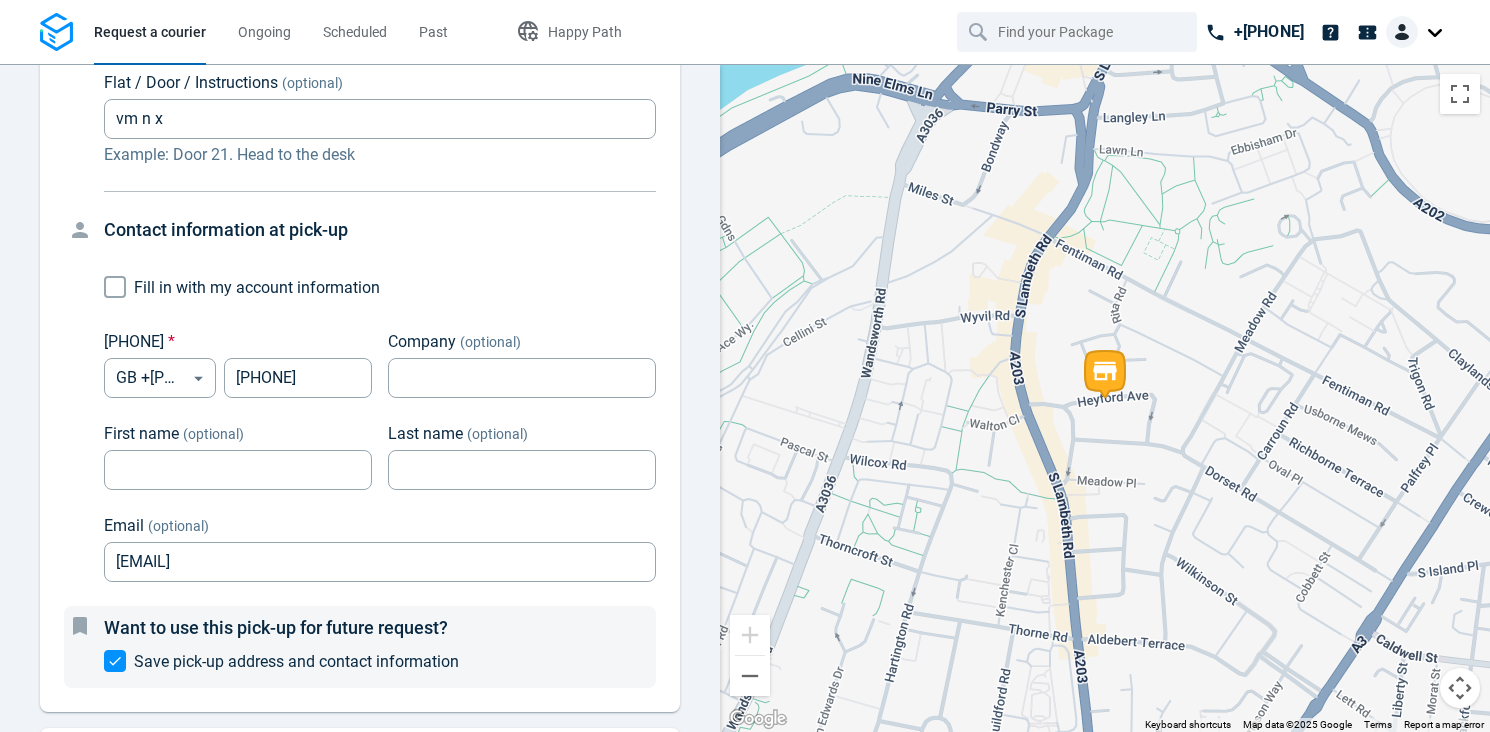 click on "Phone *" at bounding box center [238, 342] 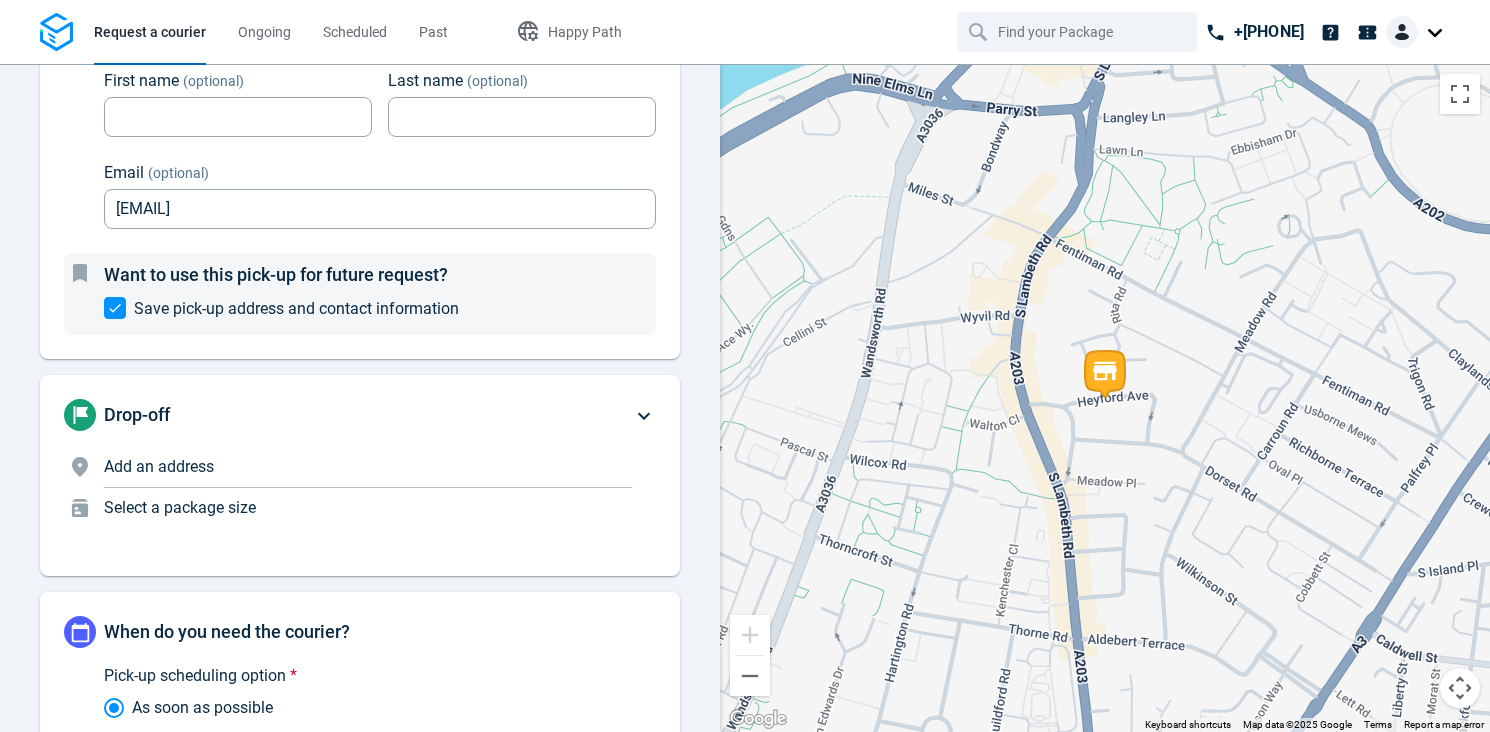 scroll, scrollTop: 598, scrollLeft: 0, axis: vertical 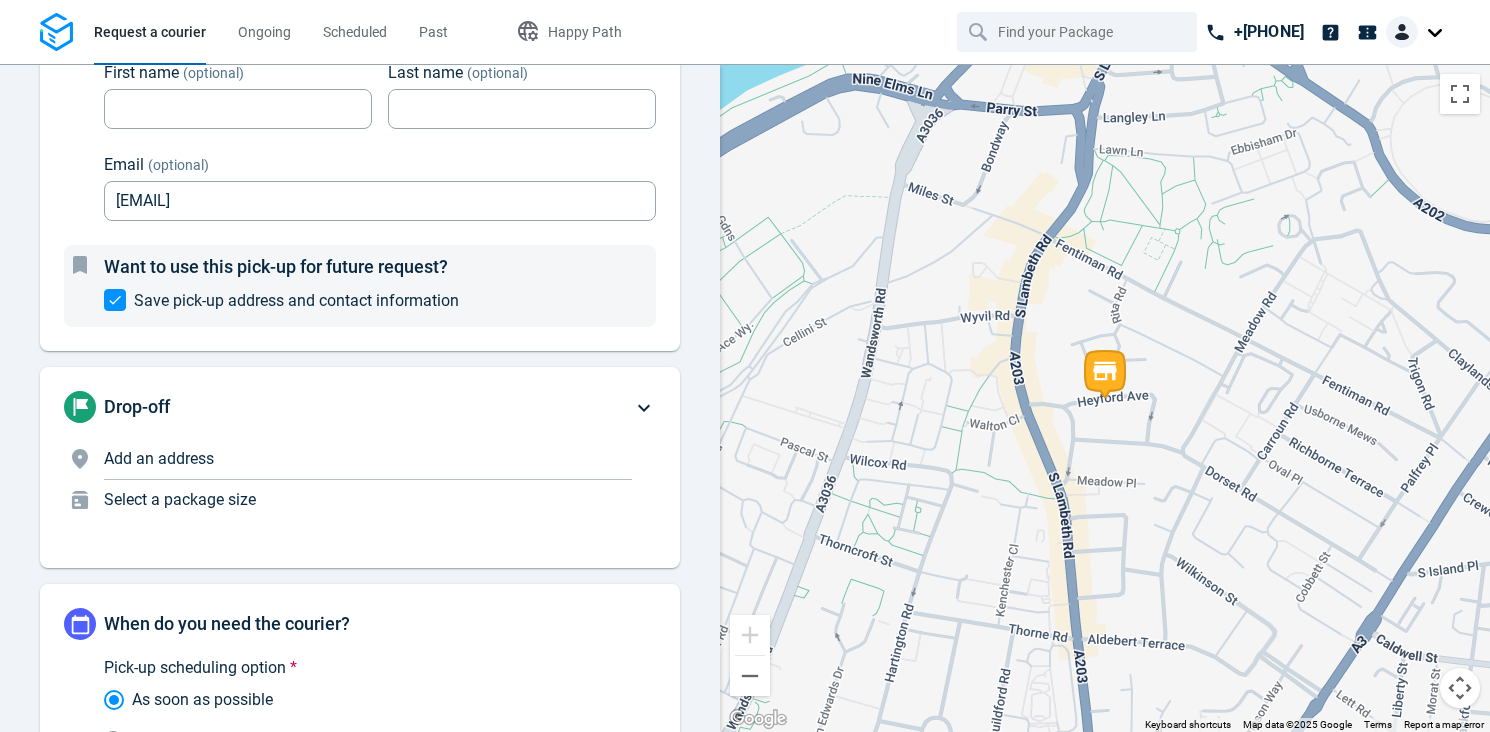 click on "Add an address" at bounding box center [159, 458] 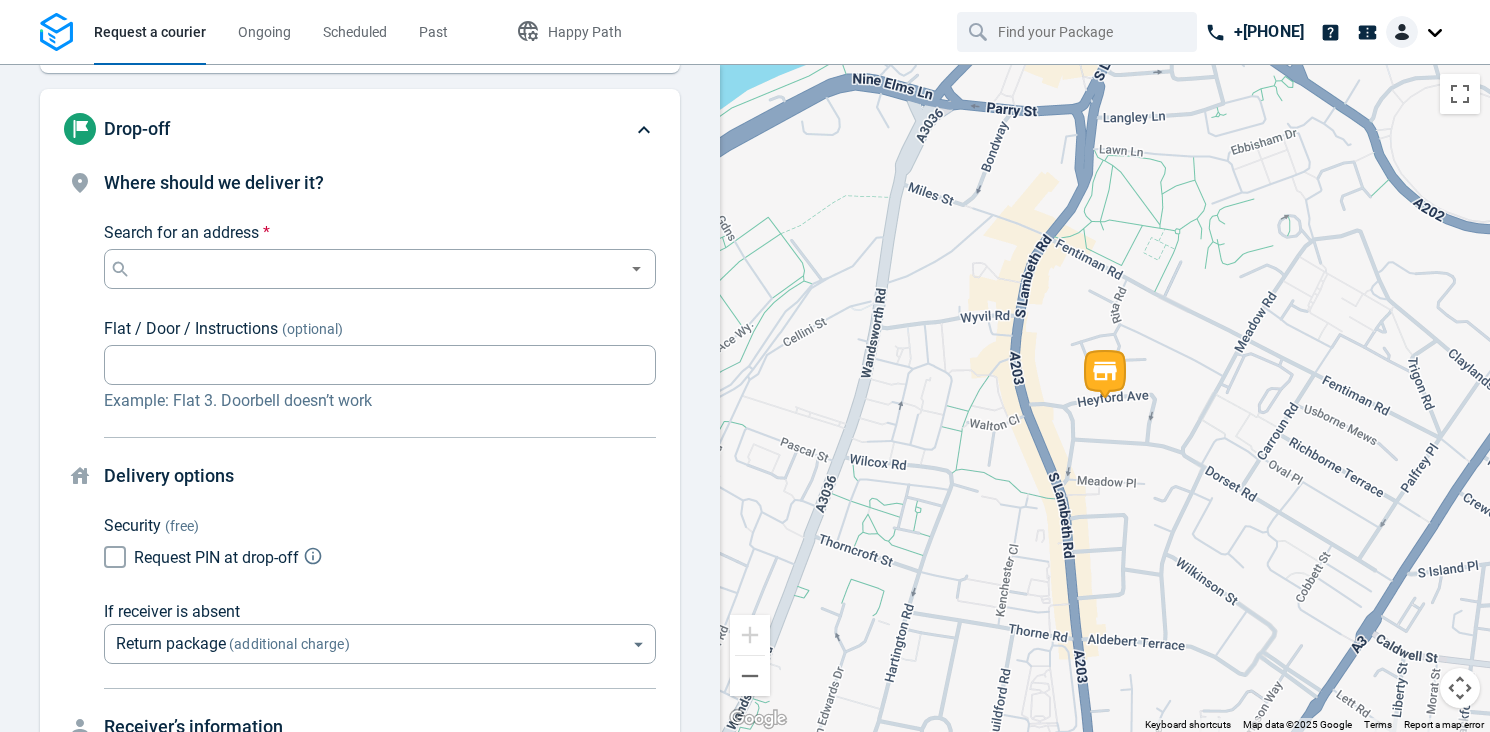 scroll, scrollTop: 217, scrollLeft: 0, axis: vertical 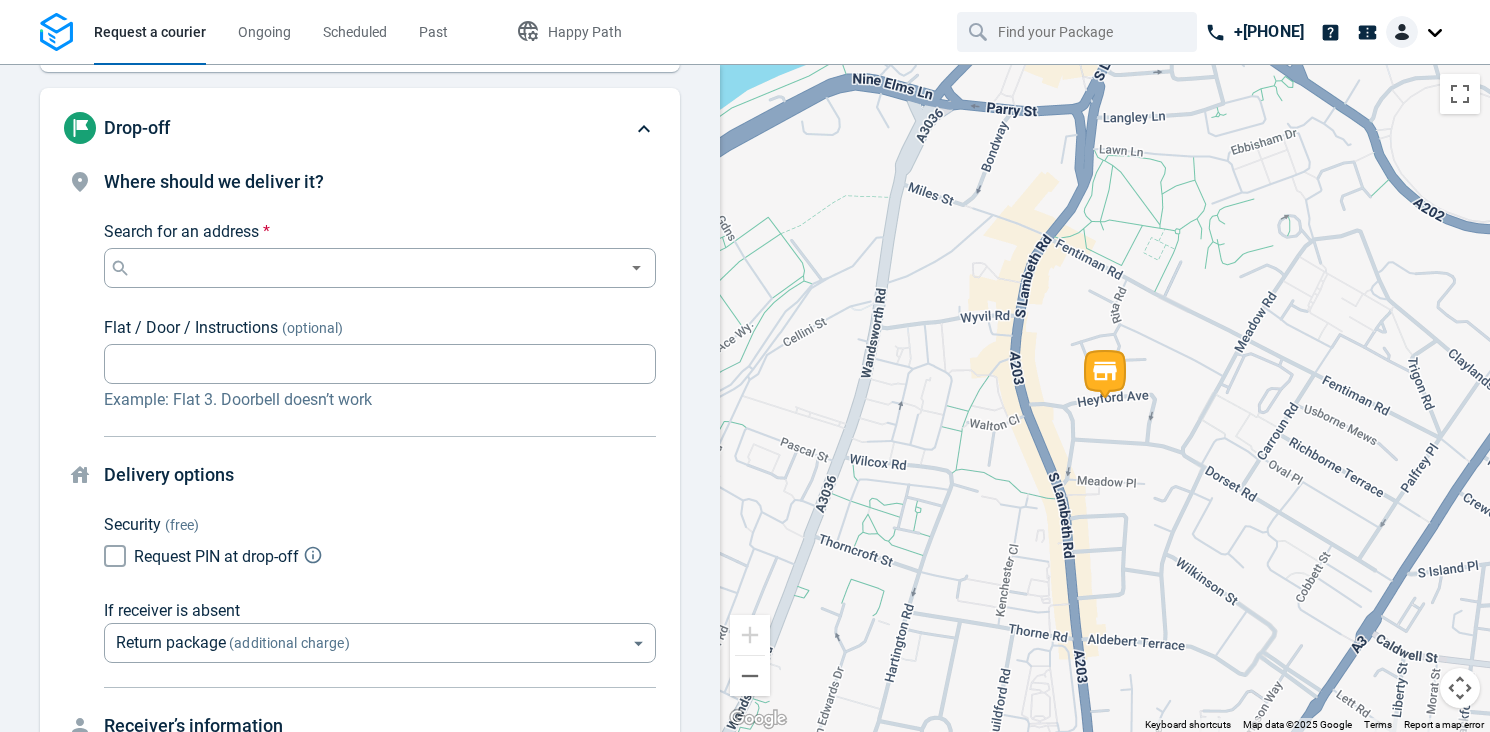 click on "Search for an address  * Search for an address  *" at bounding box center (380, 254) 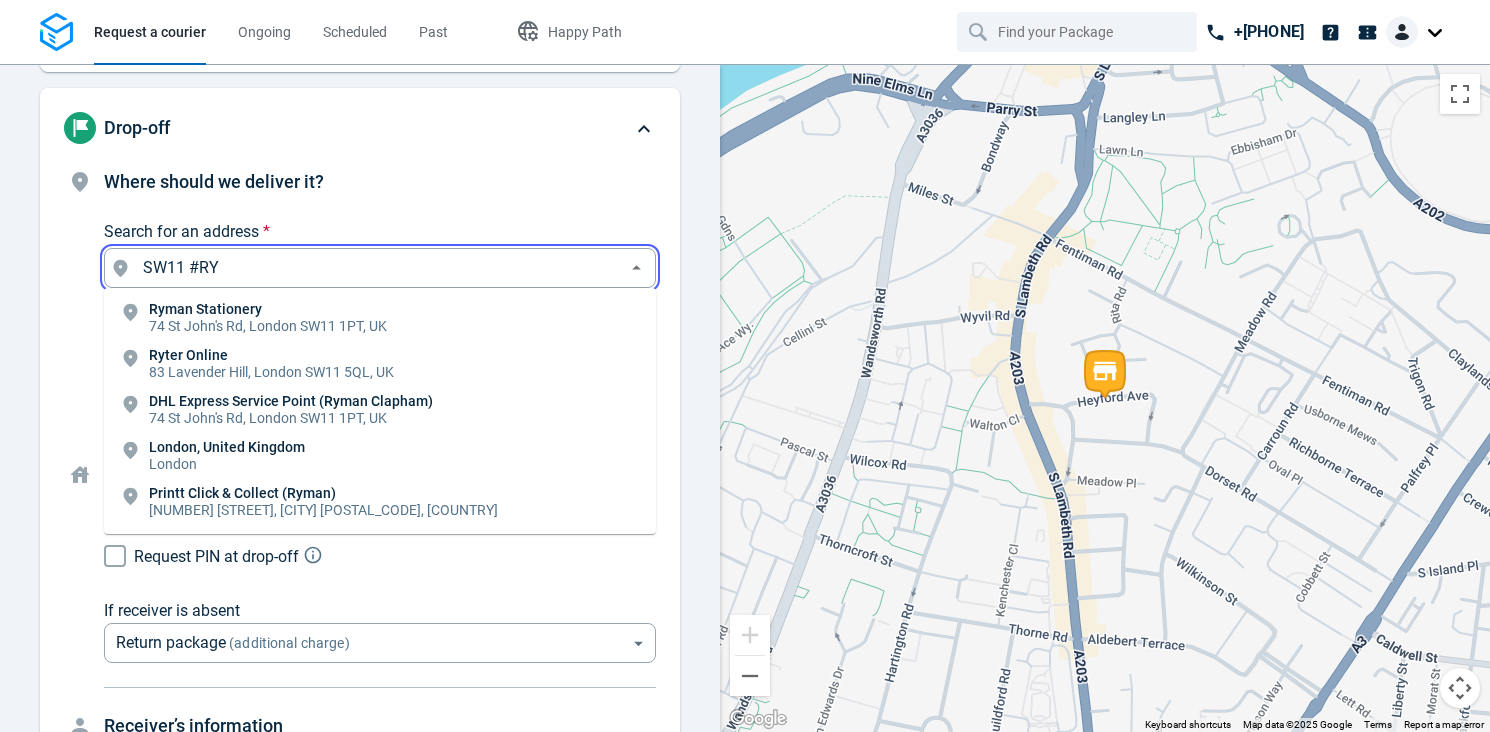 click on "SW11 #RY" at bounding box center [376, 268] 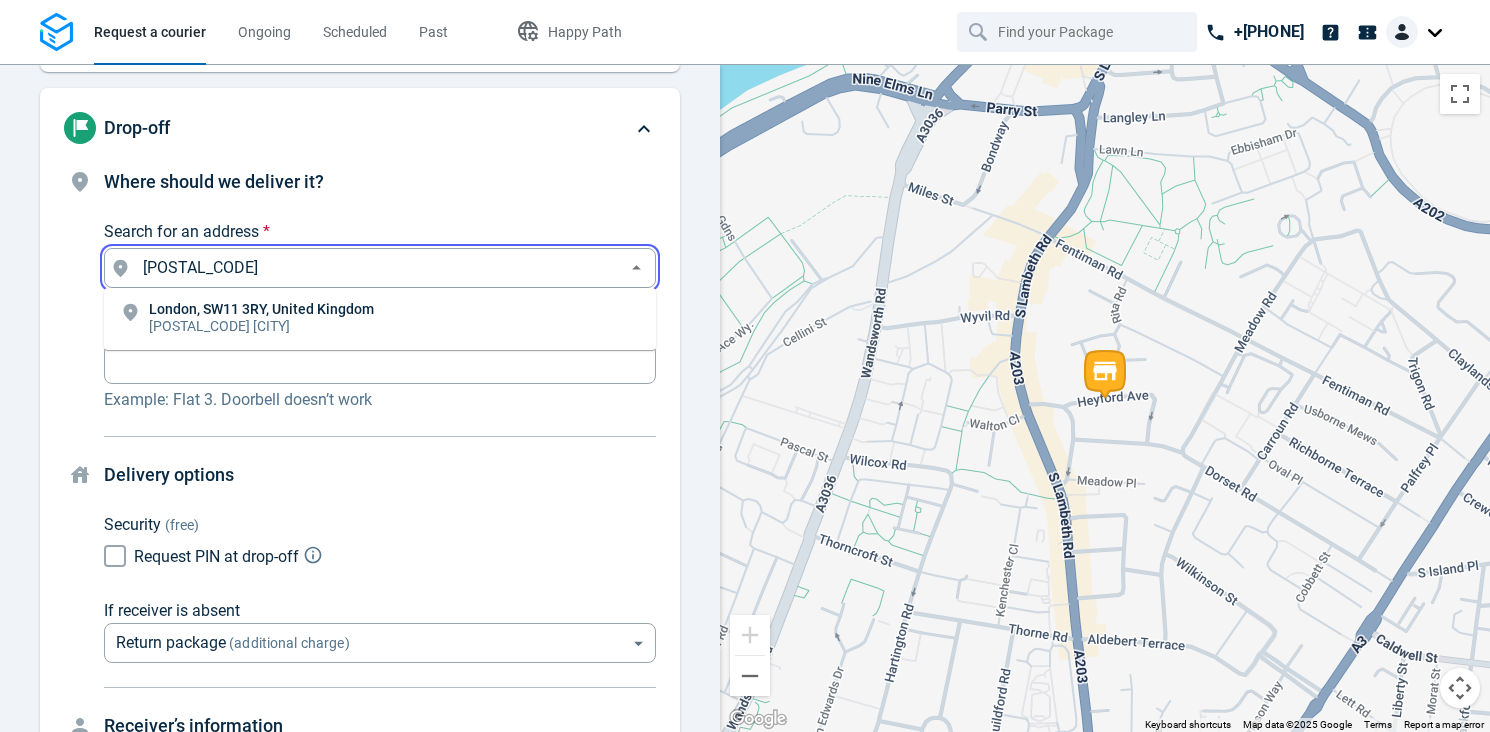 click on "London, SW11 3RY, United Kingdom" at bounding box center [261, 309] 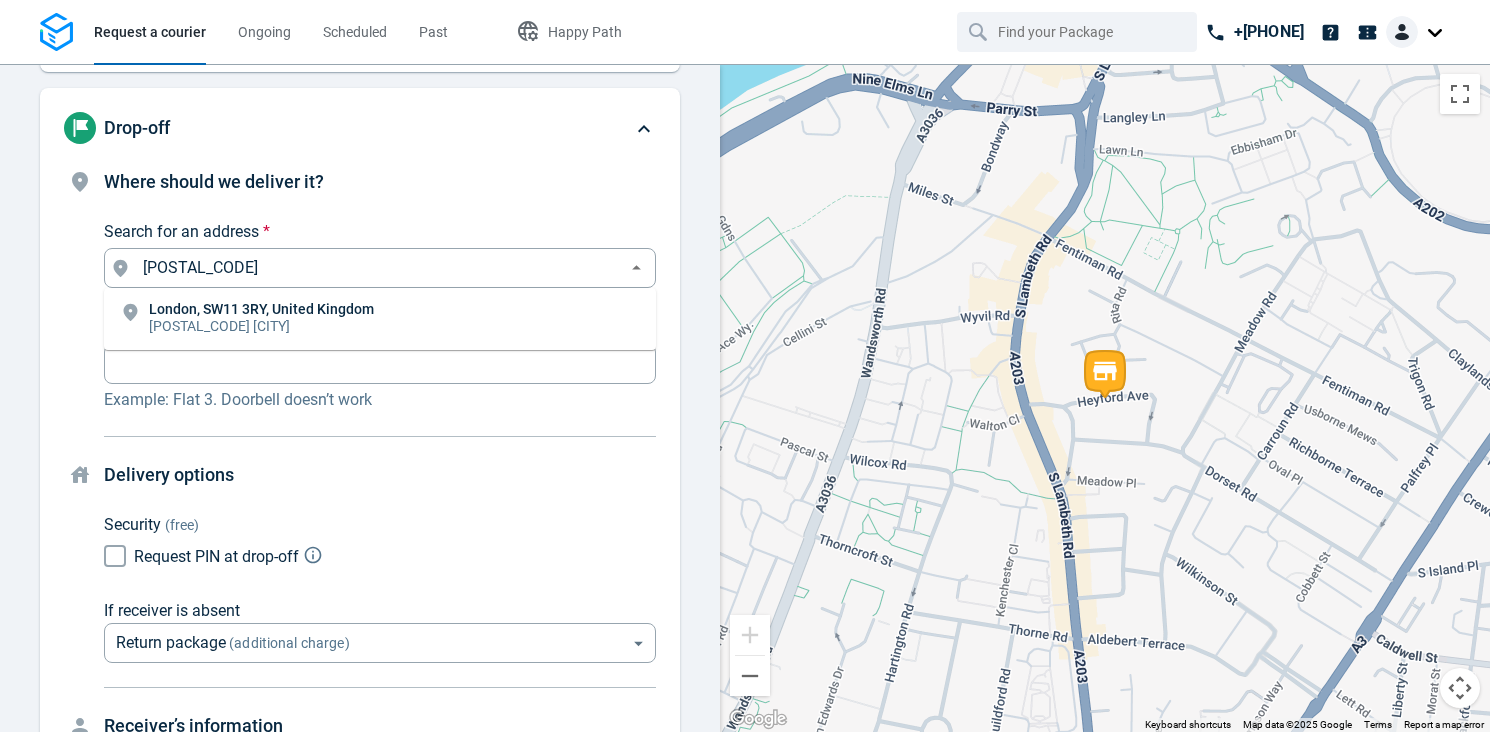 type on "London, SW11 3RY, United Kingdom" 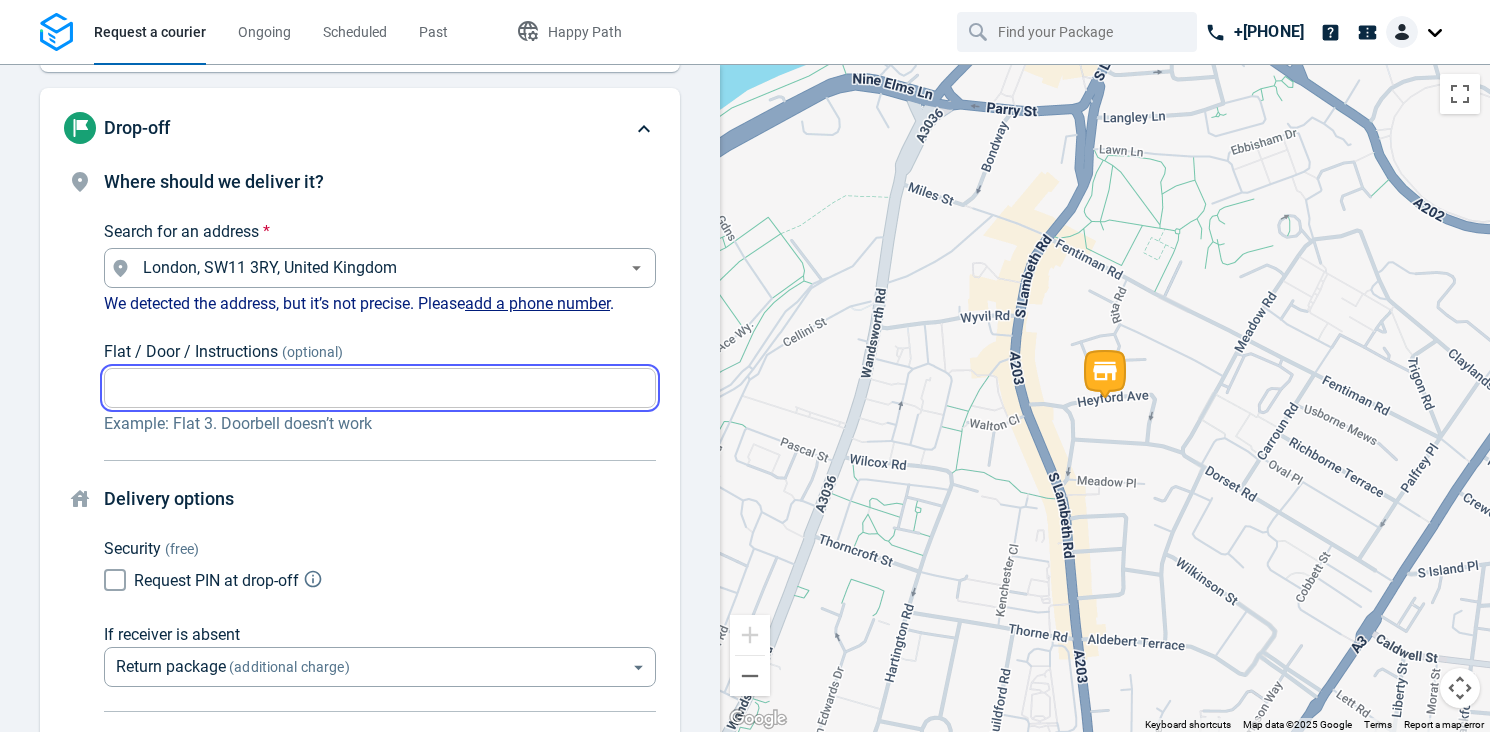 click on "Flat / Door / Instructions (optional)" at bounding box center (380, 388) 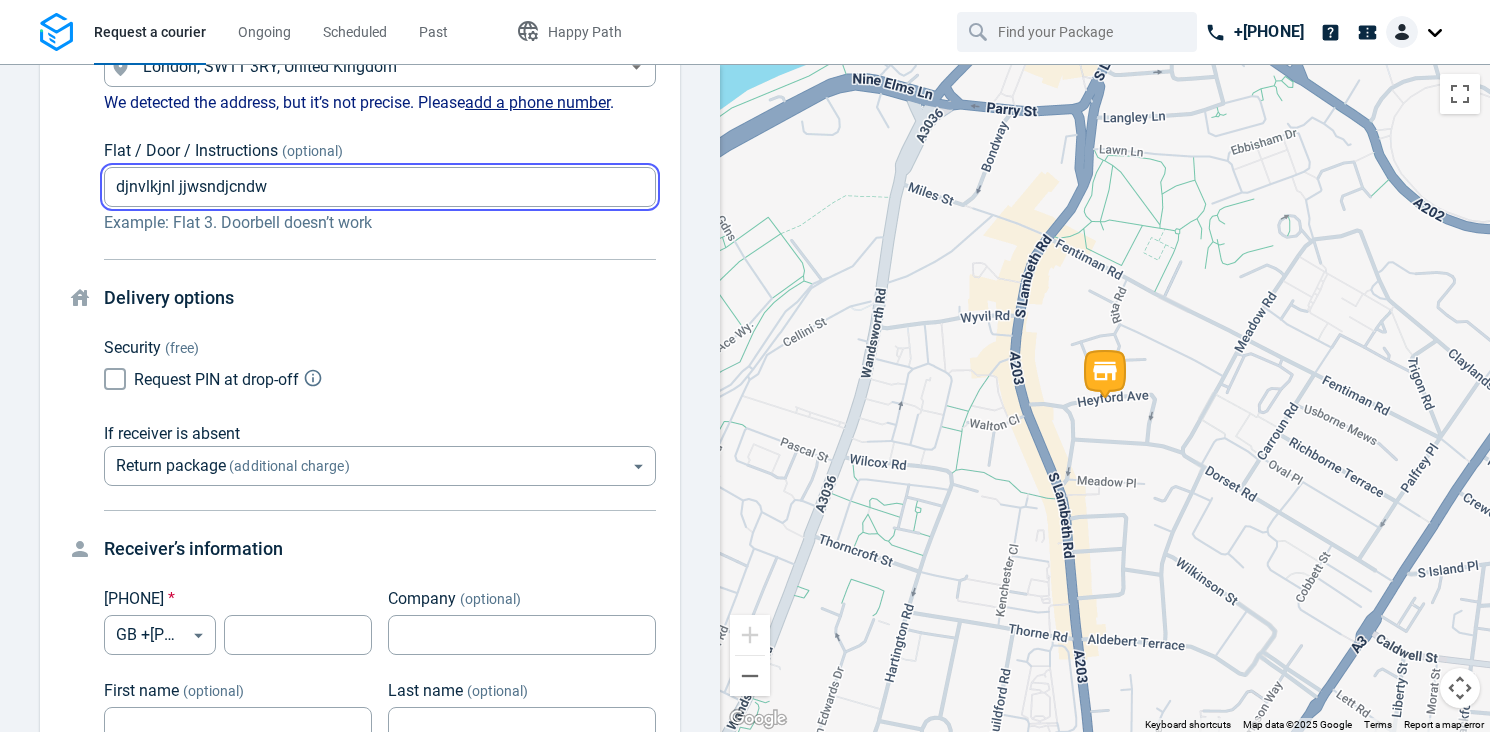 scroll, scrollTop: 430, scrollLeft: 0, axis: vertical 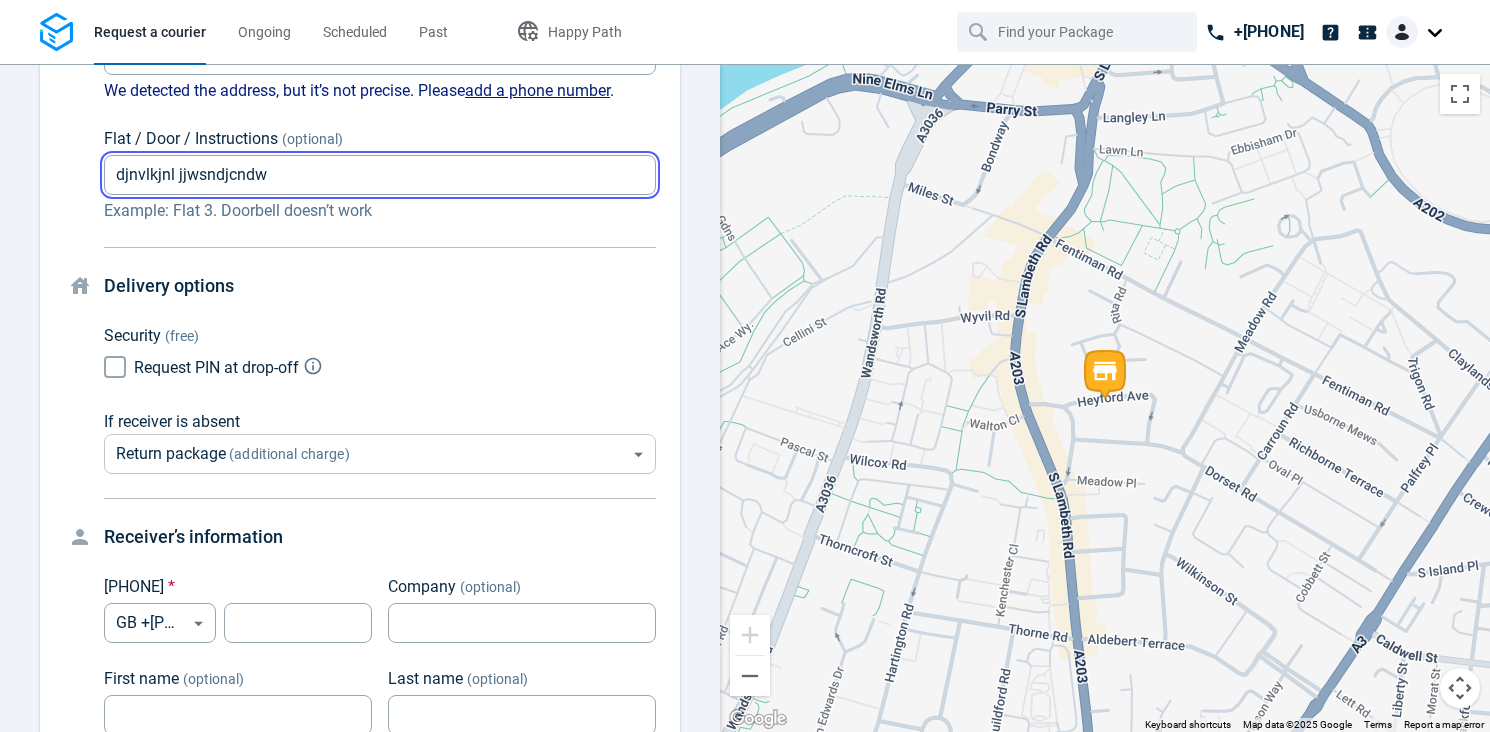 type on "djnvlkjnl jjwsndjcndw" 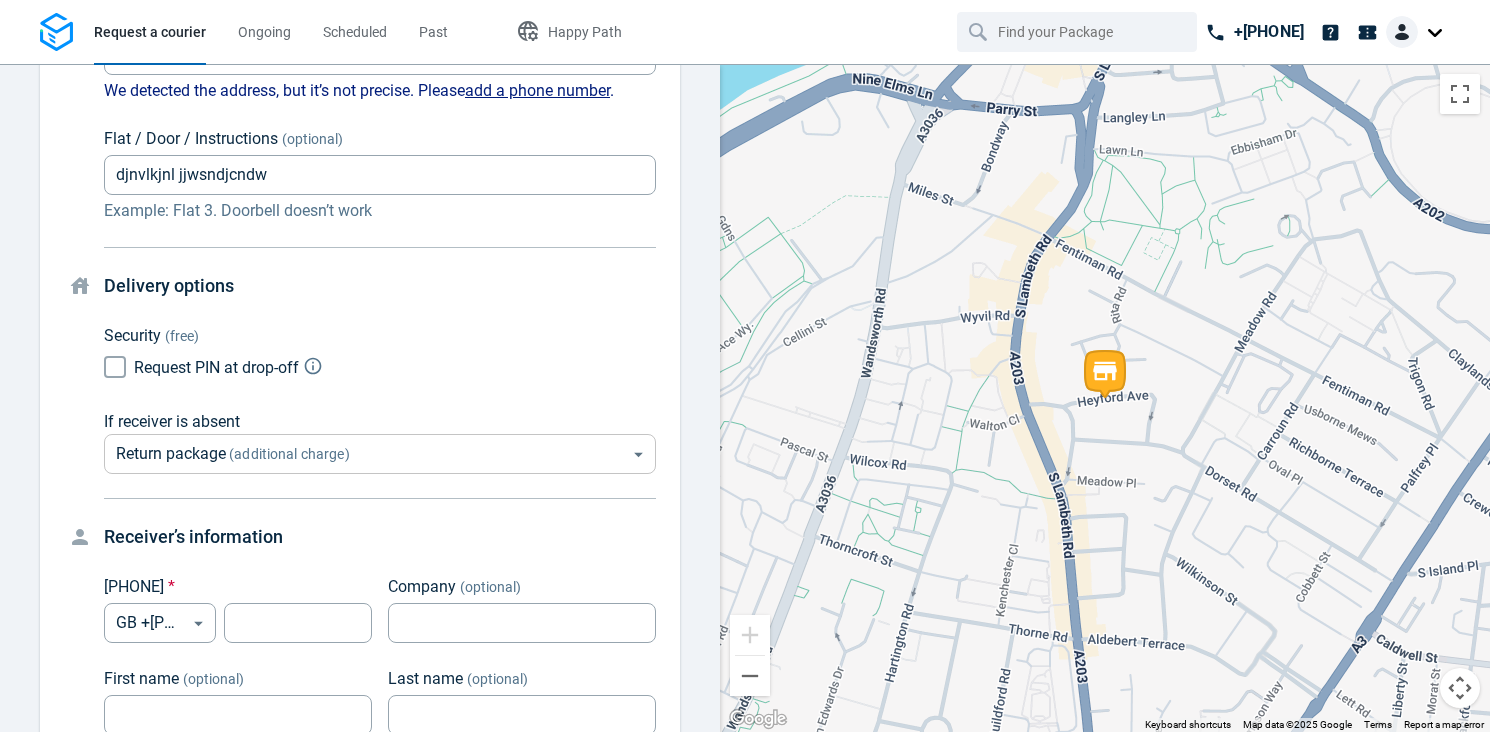 click on "Request a courier Ongoing Scheduled Past Happy Path +[PHONE] Pick-up Heyford Ave, London SW8 1ED, UK vm n x +[PHONE] • [EMAIL] Where should we pick up your package? Search for an address  * Heyford Ave, London SW8 1ED, UK Search for an address  * Flat / Door / Instructions (optional) Flat / Door / Instructions (optional) Example: Door 21. Head to the desk Contact information at pick-up Fill in with my account information Phone * GB +[PHONE] GB ​ [PHONE] ​ Company (optional) Company (optional) First name (optional) First name (optional) Last name (optional) Last name (optional) Email (optional) [EMAIL] Email (optional) Want to use this pick-up for future request? Save pick-up address and contact information Drop-off Where should we deliver it? Search for an address  * London, SW11 3RY, United Kingdom Search for an address  * We detected the address, but it’s not precise.   Please  add a phone number . Flat / Door / Instructions (optional) (optional) Security *" at bounding box center (745, 366) 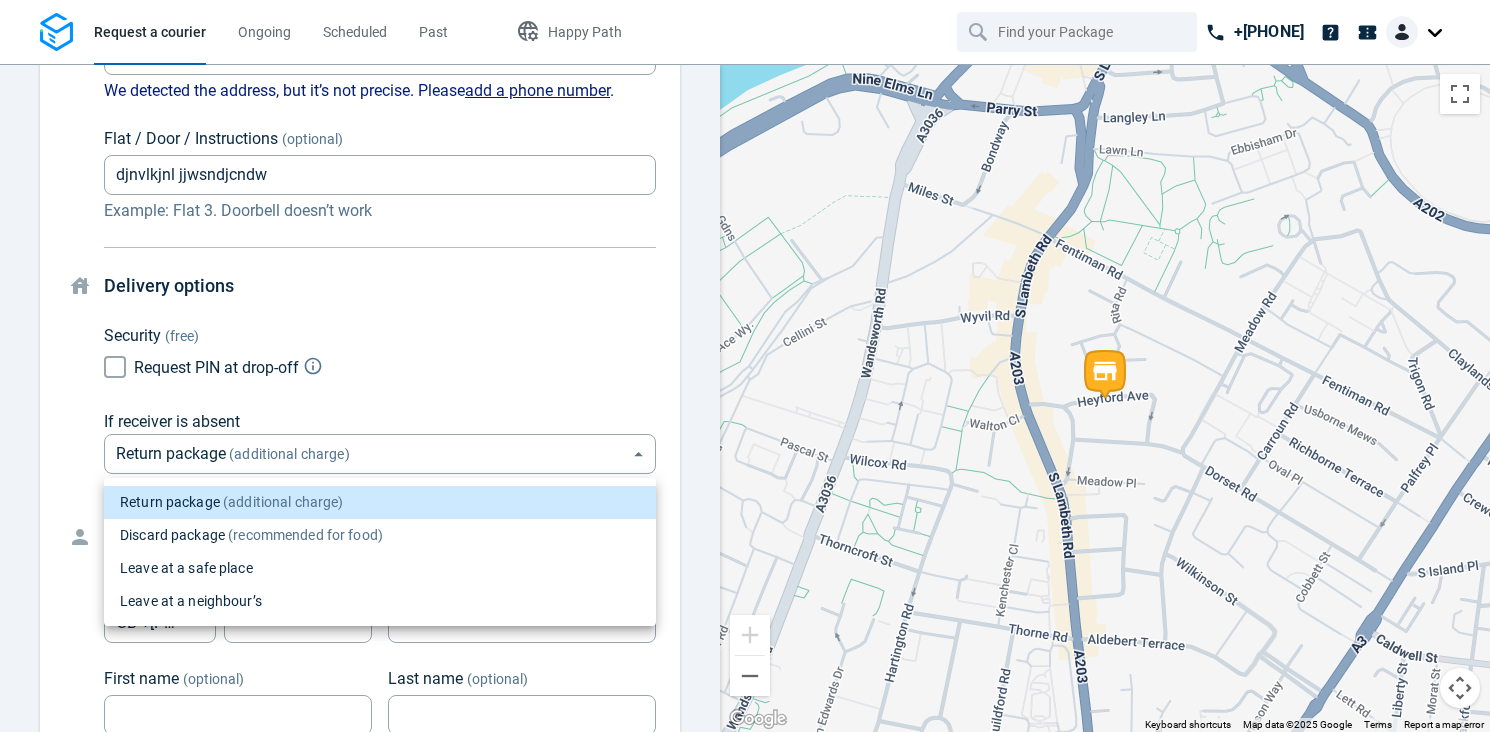 click on "(recommended for food)" at bounding box center [304, 535] 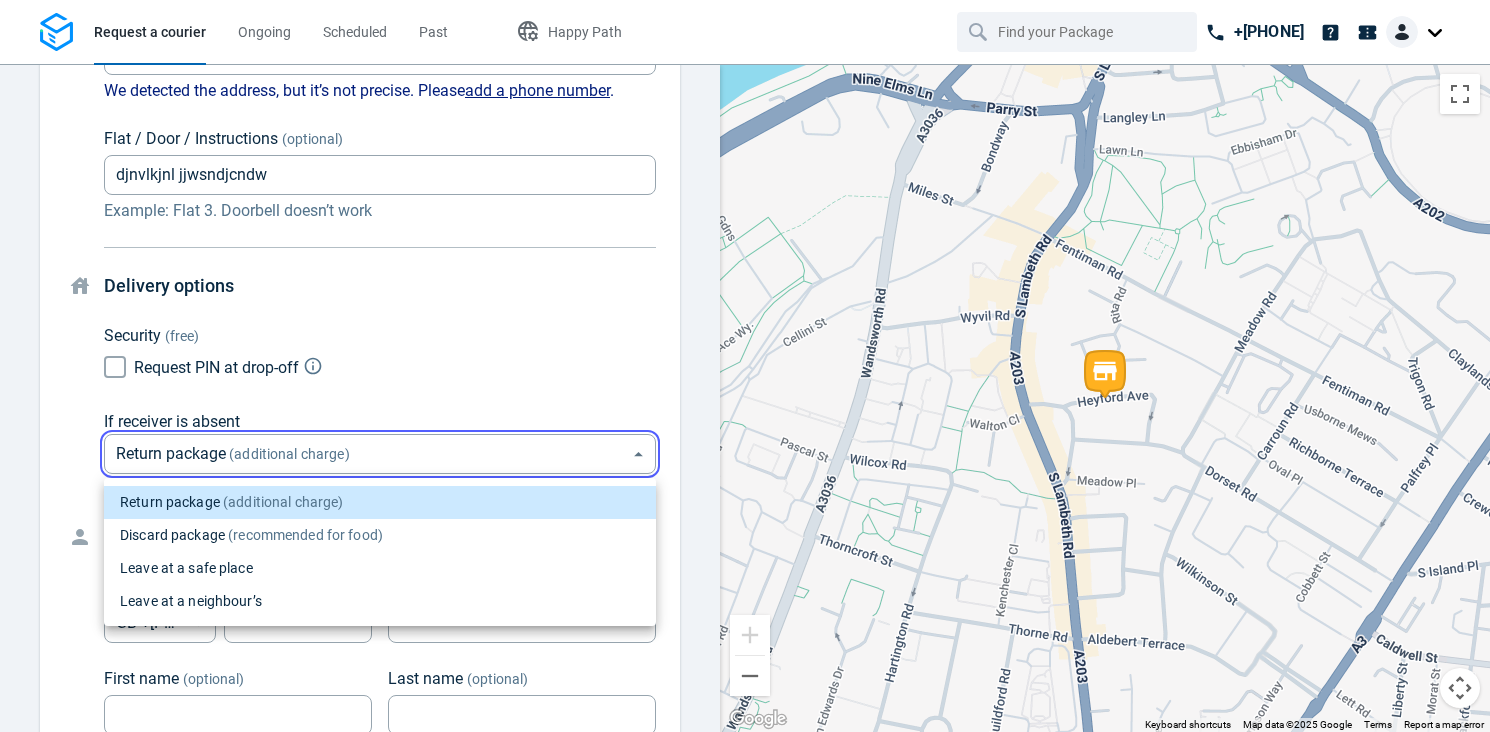 type on "discard" 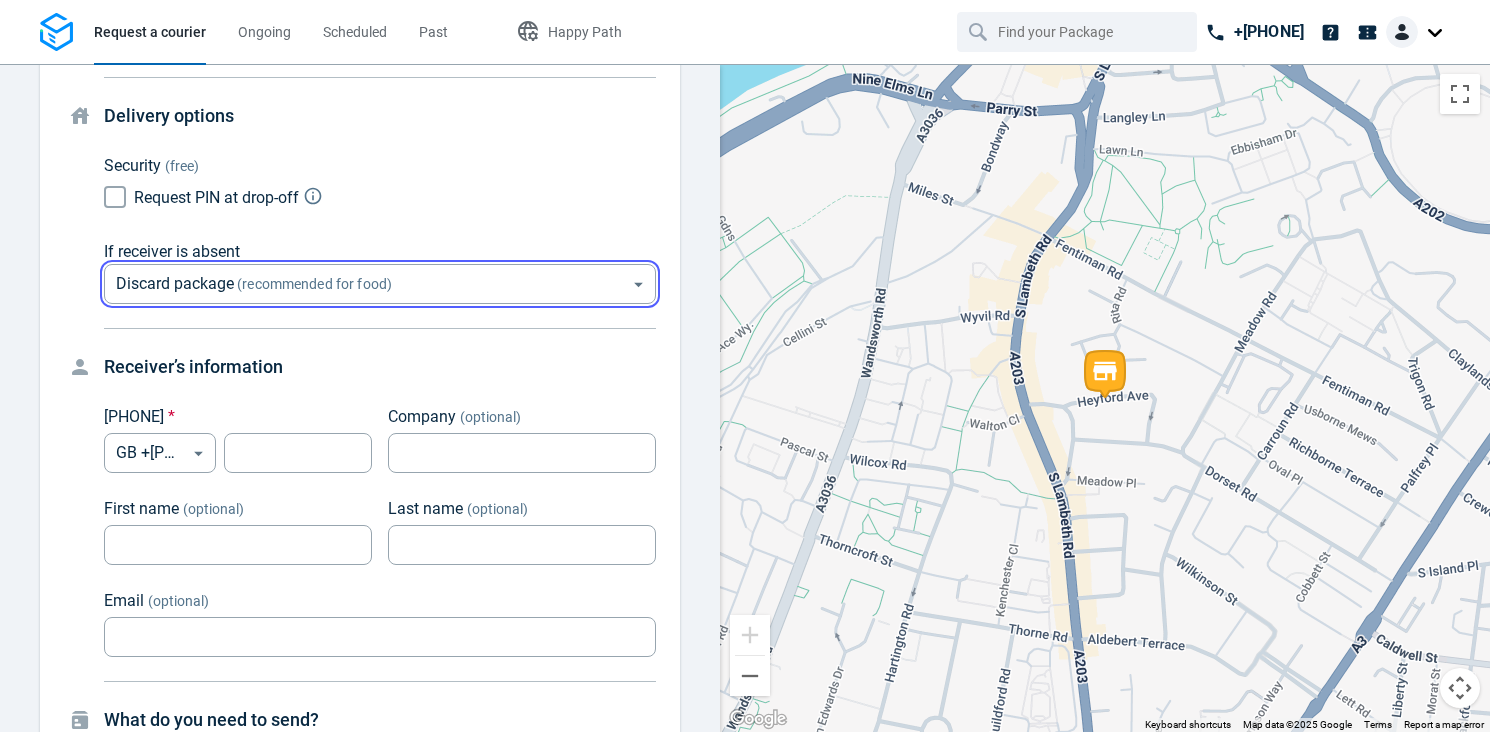 scroll, scrollTop: 602, scrollLeft: 0, axis: vertical 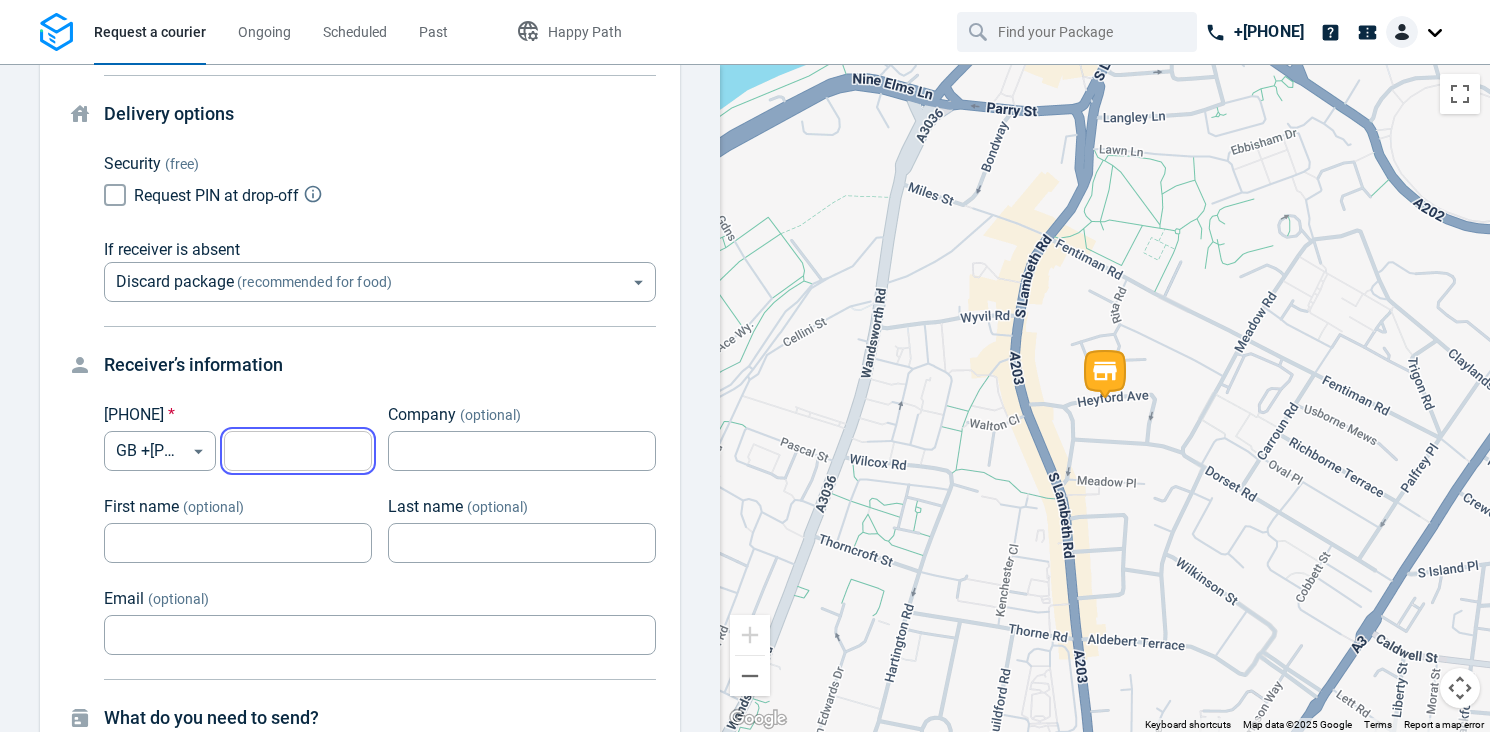click at bounding box center [298, 451] 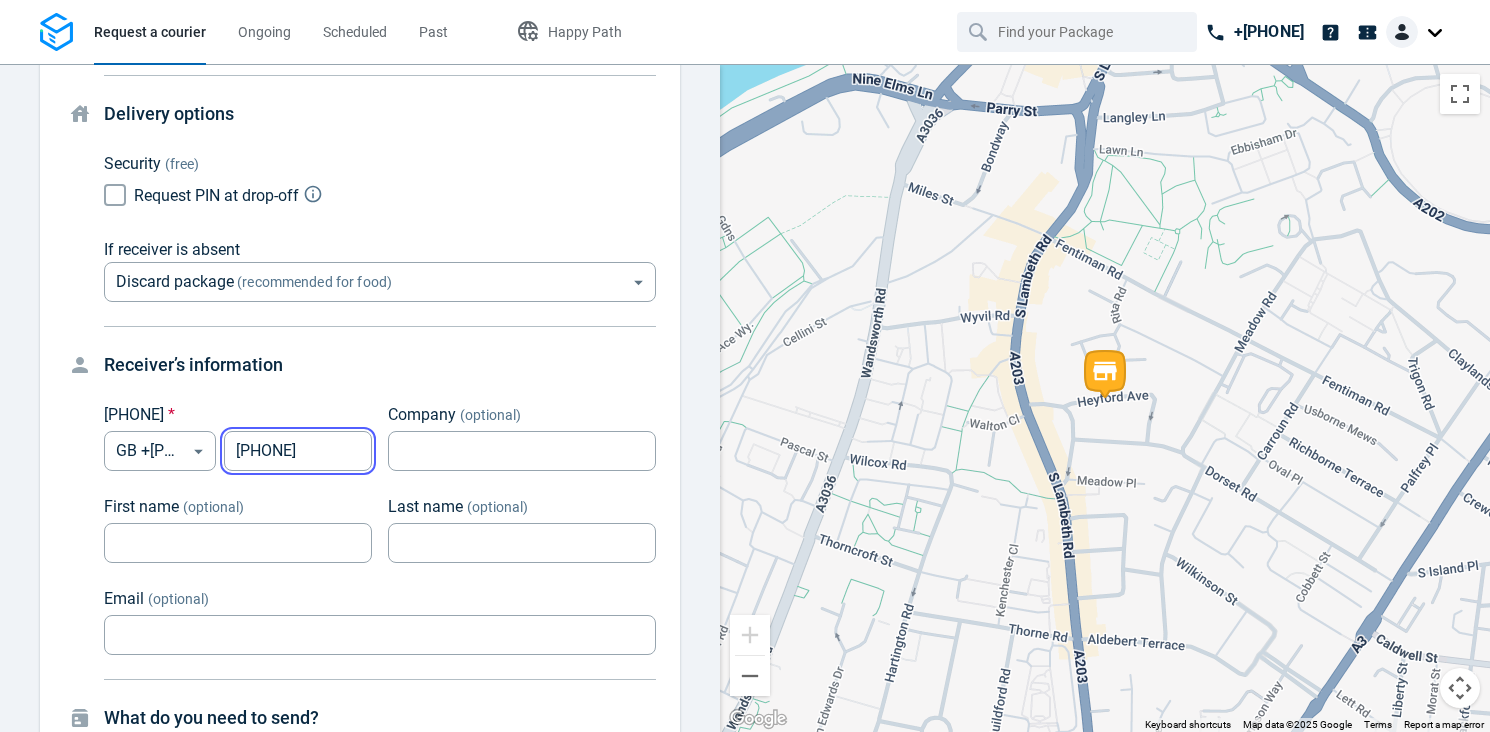 scroll, scrollTop: 578, scrollLeft: 0, axis: vertical 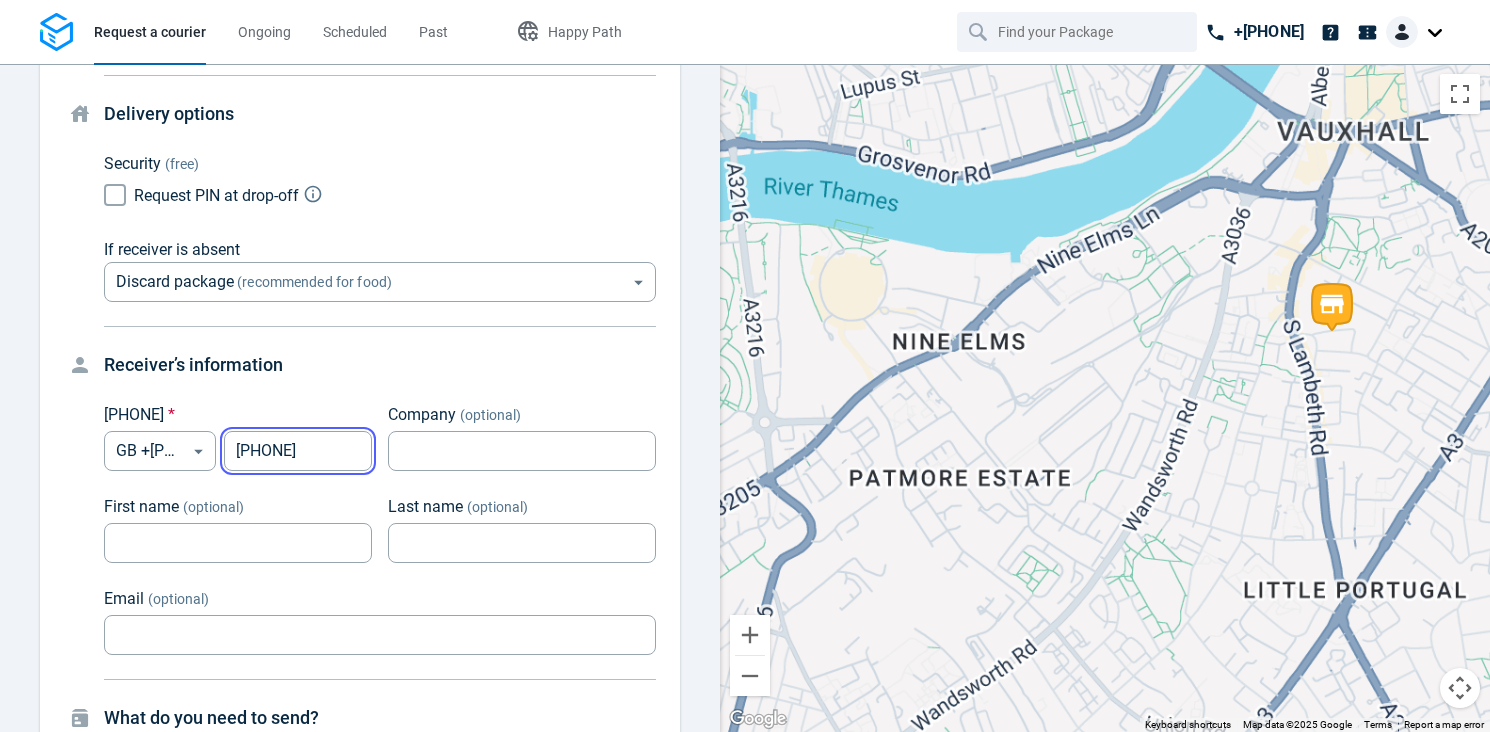 type on "[PHONE]" 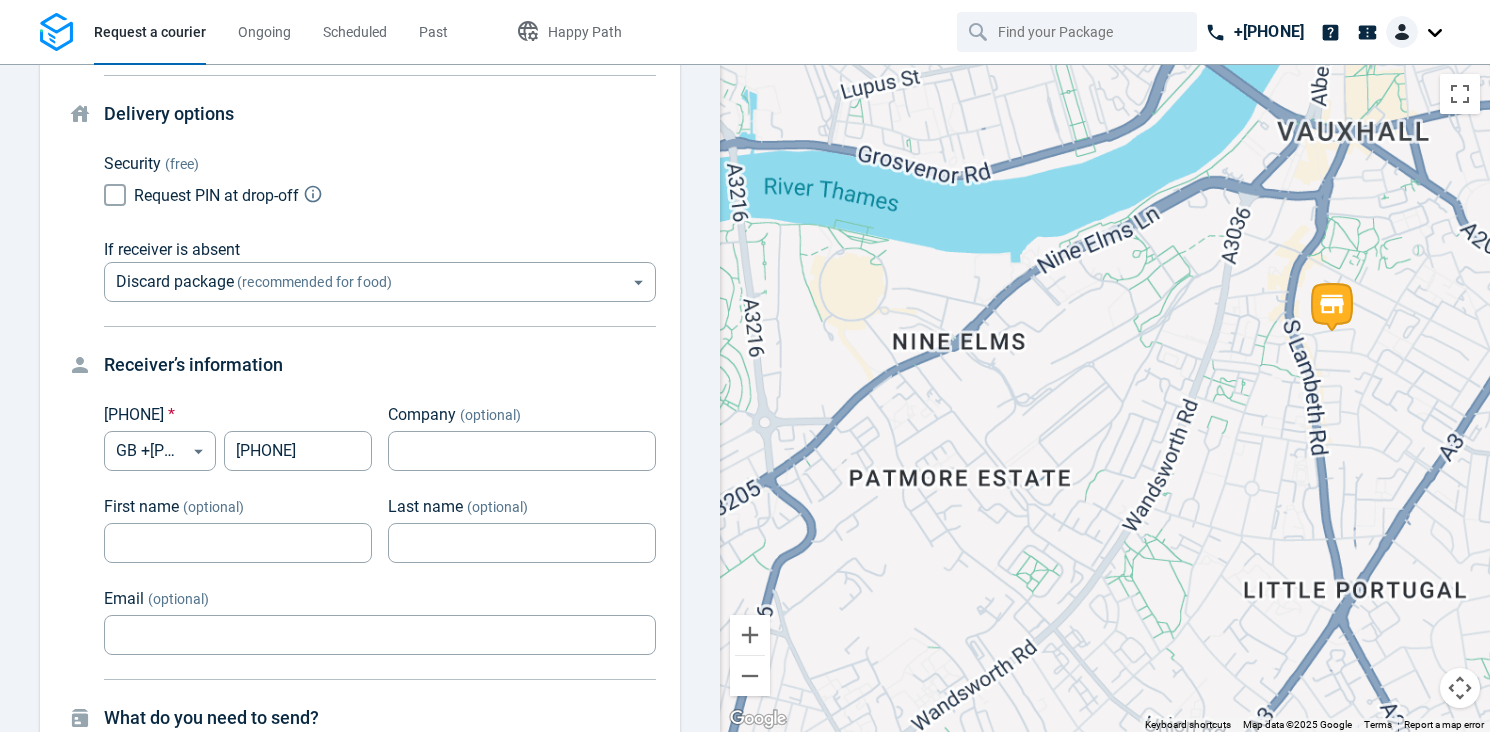 click on "Where should we deliver it? Search for an address  * London, SW11 3RY, United Kingdom Search for an address  * Flat / Door / Instructions (optional) Flat / Door / Instructions (optional) Example: Flat 3. Doorbell doesn’t work Delivery options Security (free) Request PIN at drop-off If receiver is absent Discard package   (recommended for food) discard ​ Receiver’s information Phone * GB +[PHONE] GB ​ [PHONE] ​ Company (optional) Company (optional) First name (optional) First name (optional) Last name (optional) Last name (optional) Email (optional) Email (optional) What do you need to send? Select a size * ​ ​ Select a transport type (optional) ​ ​ Contains alcohol Fragile Your Order ID (optional) Your Order ID (optional) In case you have your own ID Extra order information (optional) Extra order information (optional) Do you have another package to deliver? The courier will pick them up at the same time. Add another drop-off" at bounding box center [360, 610] 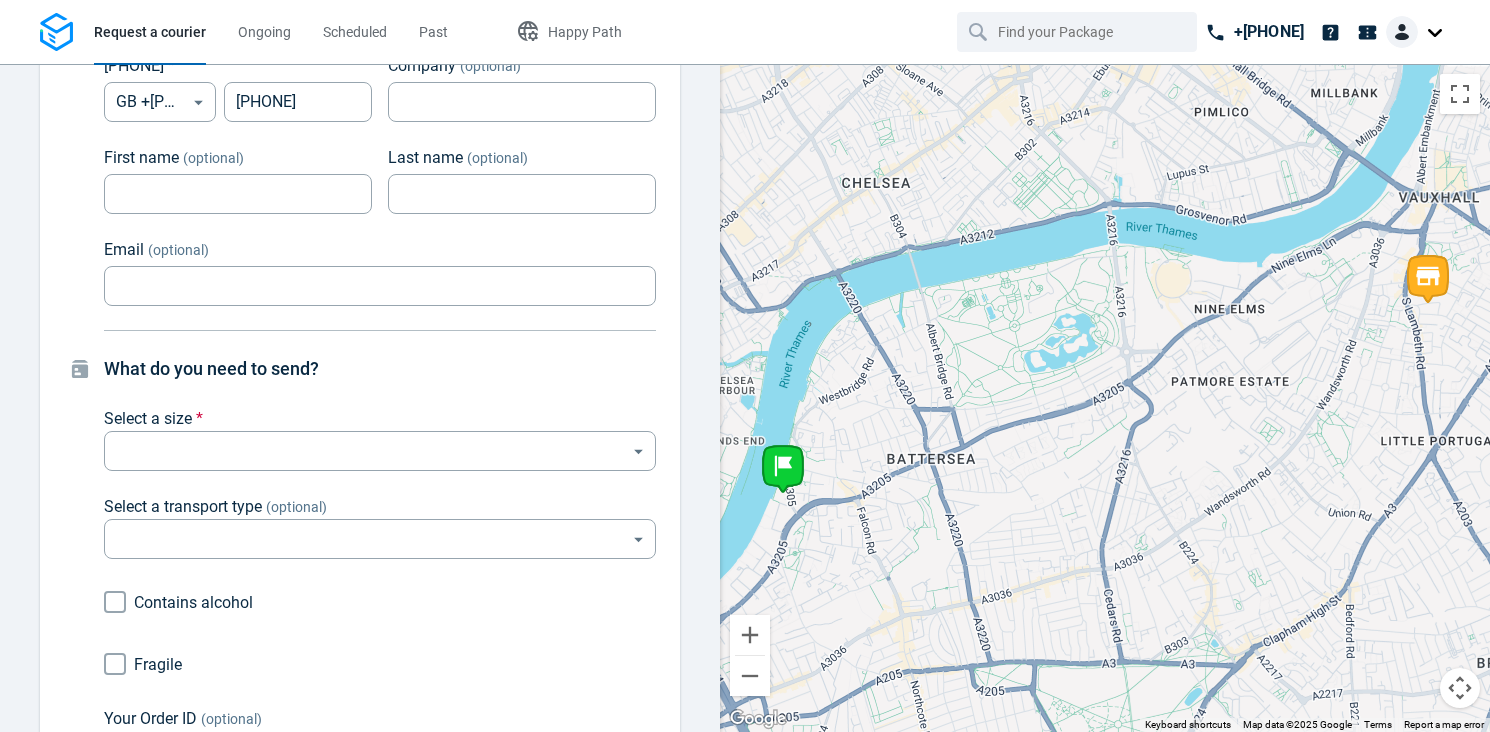scroll, scrollTop: 943, scrollLeft: 0, axis: vertical 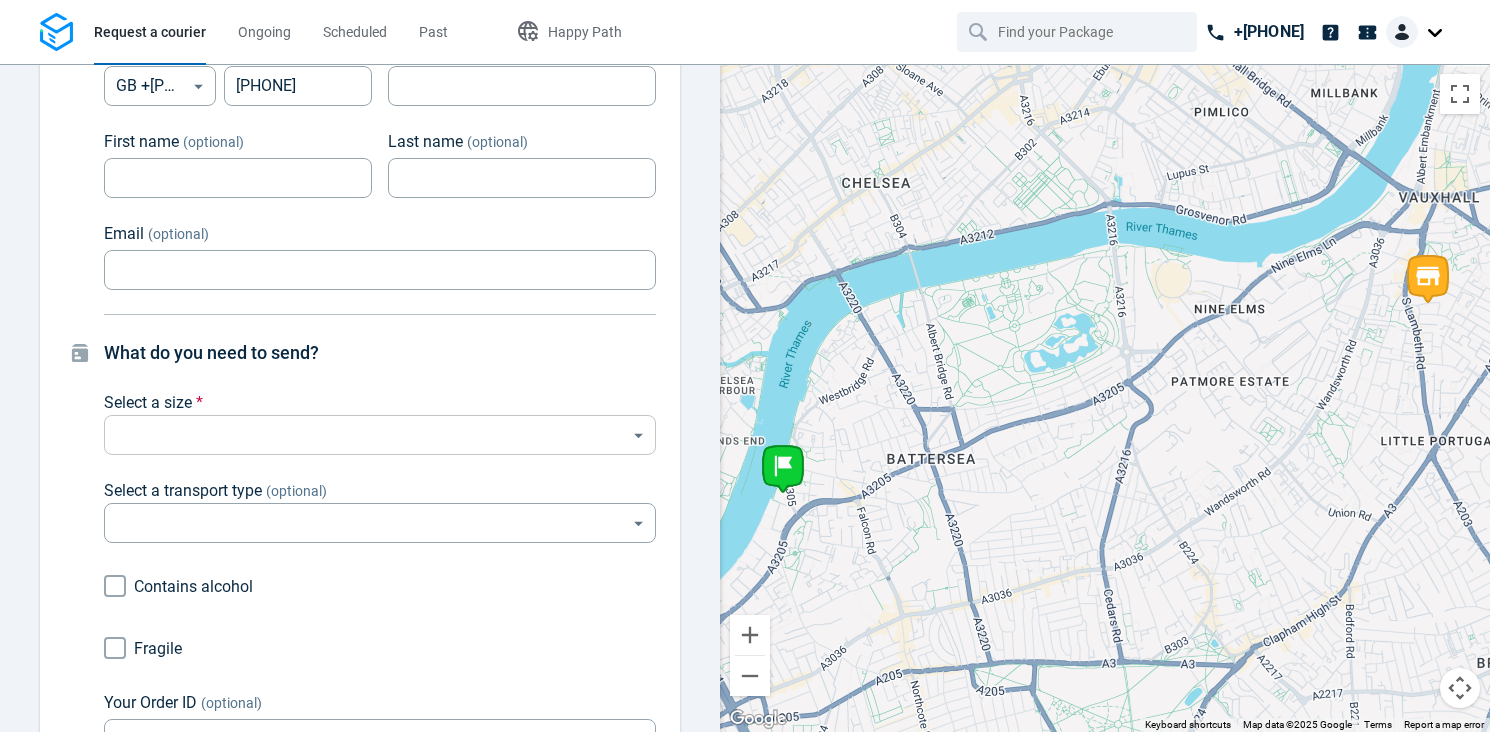 click on "Request a courier Ongoing Scheduled Past Happy Path +[PHONE] Pick-up Heyford Ave, London SW8 1ED, UK vm n x +[PHONE] • [EMAIL] Where should we pick up your package? Search for an address  * Heyford Ave, London SW8 1ED, UK Search for an address  * Flat / Door / Instructions (optional) Flat / Door / Instructions (optional) Example: Door 21. Head to the desk Contact information at pick-up Fill in with my account information Phone * GB +[PHONE] GB ​ [PHONE] ​ Company (optional) Company (optional) First name (optional) First name (optional) Last name (optional) Last name (optional) Email (optional) [EMAIL] Email (optional) Want to use this pick-up for future request? Save pick-up address and contact information Drop-off Where should we deliver it? Search for an address  * London, SW11 3RY, United Kingdom Search for an address  * Flat / Door / Instructions (optional) Flat / Door / Instructions (optional) Example: Flat 3. Doorbell doesn’t work Delivery options Security (free) Request PIN at drop-off If receiver is absent Discard package   (recommended for food) discard ​ Receiver’s information Phone * GB +[PHONE] GB ​ [PHONE] ​ Company (optional) Company (optional) First name (optional) First name (optional) Last name (optional) Last name (optional) Email (optional) Email (optional) What do you need to send? Select a size * ​ ​ Select a transport type (optional) ​ ​ Contains alcohol Fragile Your Order ID (optional) Your Order ID (optional) In case you have your own ID Extra order information (optional) Extra order information (optional) Do you have another package to deliver? The courier will pick them up at the same time. Add another drop-off" at bounding box center [745, 366] 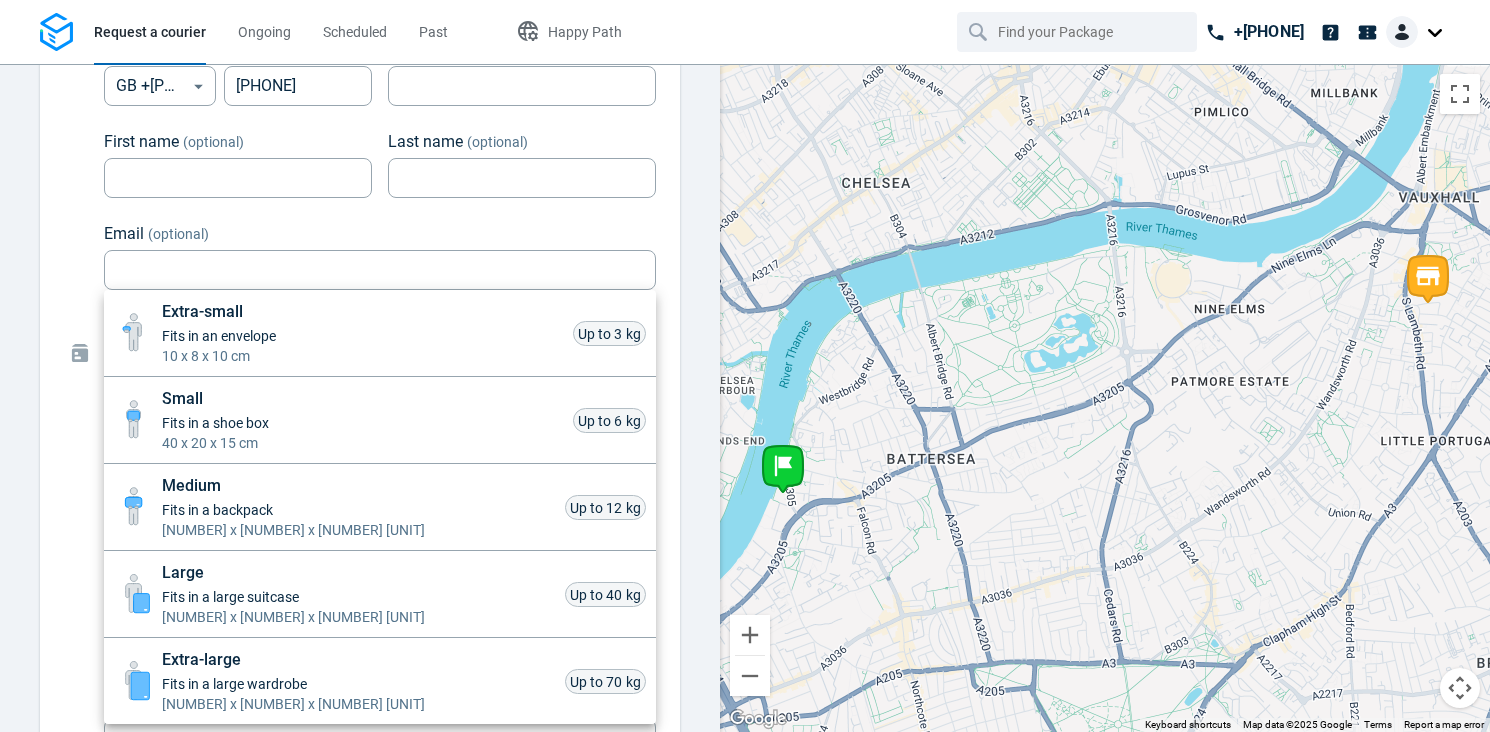 click on "Extra-small Fits in an envelope 10 x 8 x 10 cm Up to 3 kg" at bounding box center (380, 333) 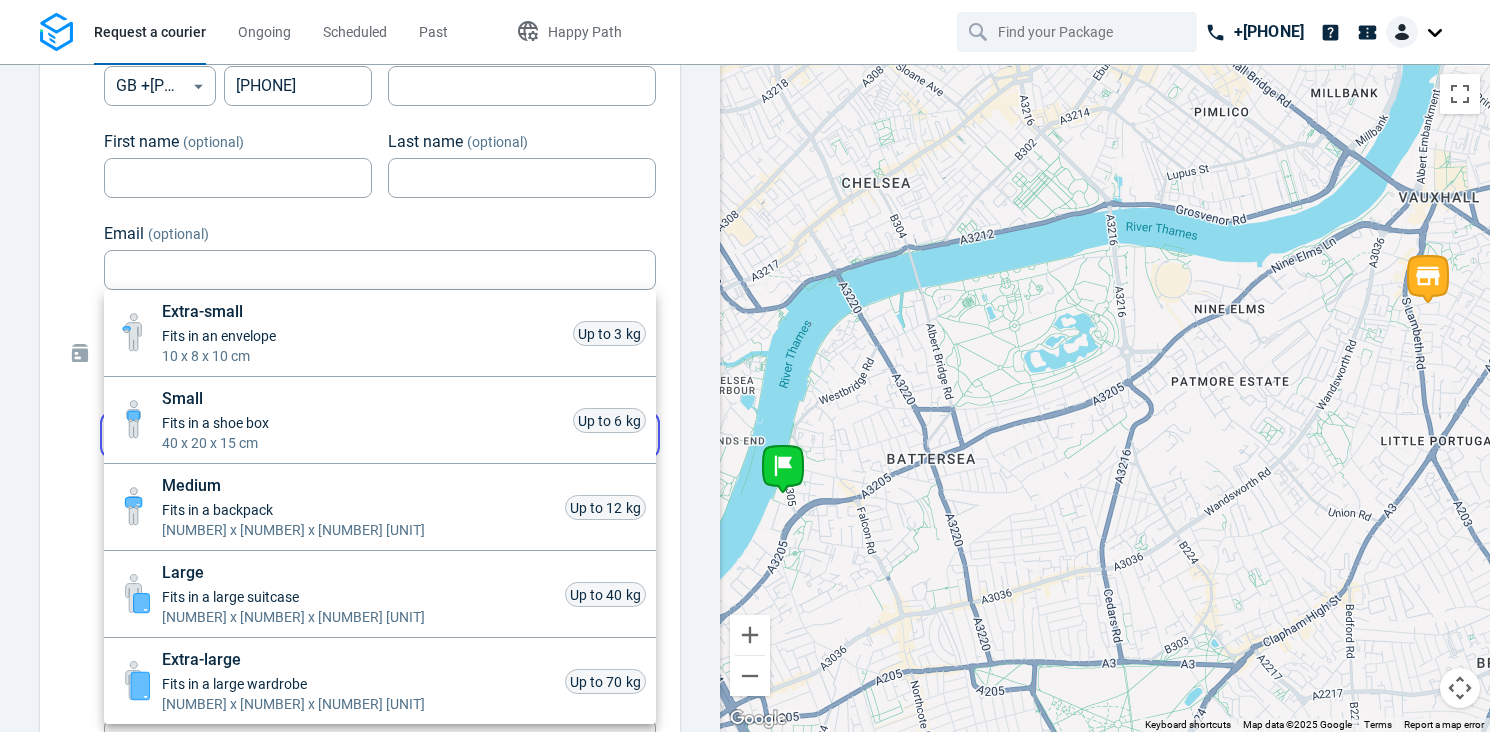 type on "xsmall" 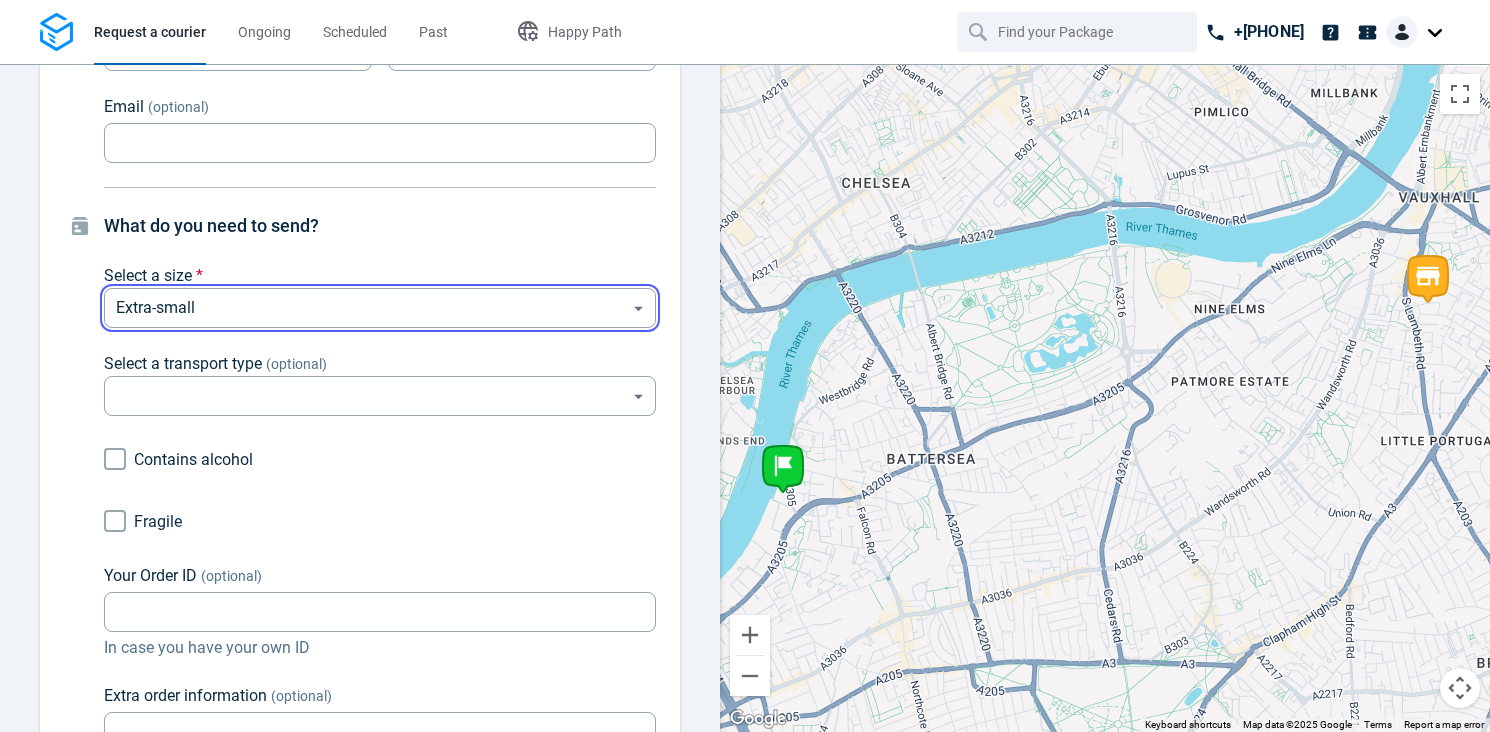 scroll, scrollTop: 1082, scrollLeft: 0, axis: vertical 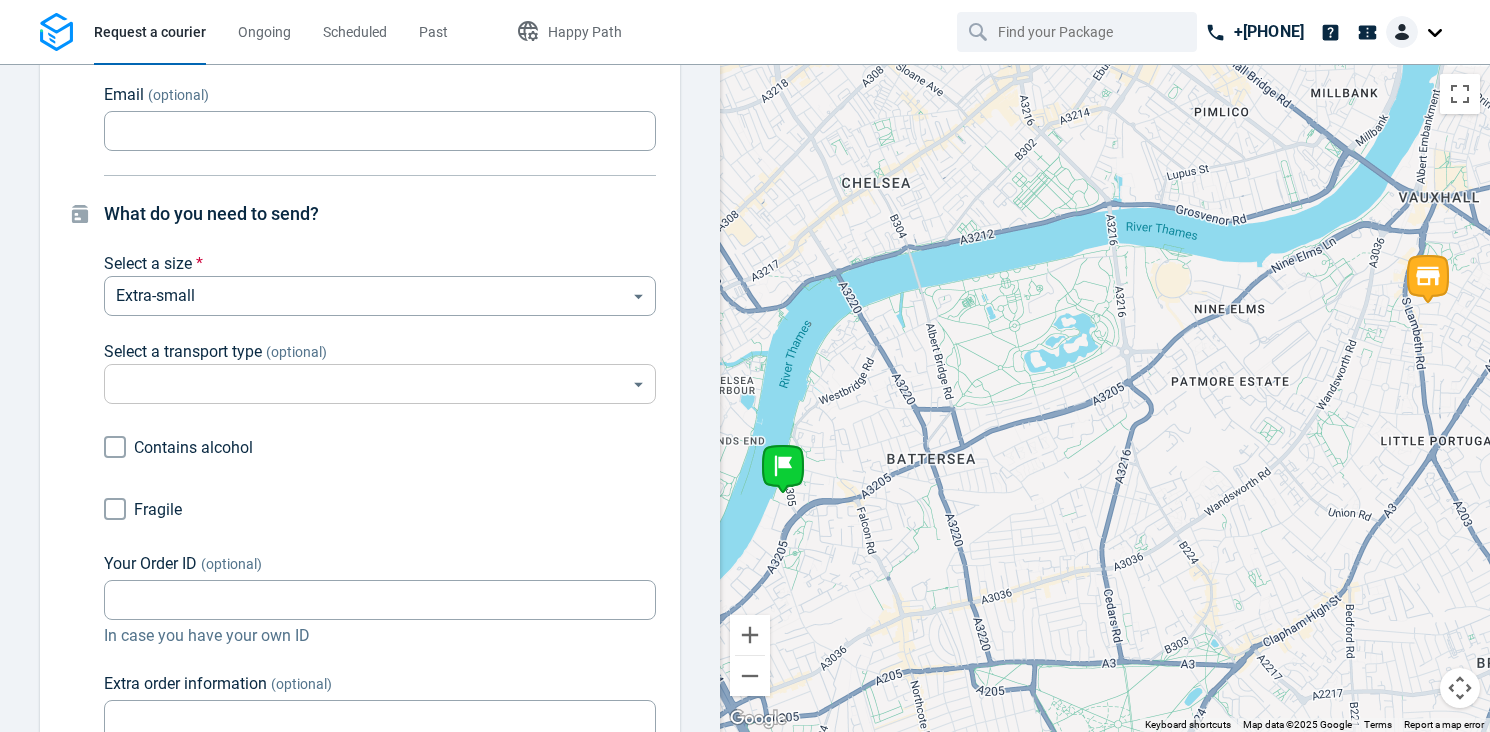 click on "Request a courier Ongoing Scheduled Past Happy Path +[PHONE] Pick-up Heyford Ave, London SW8 1ED, UK vm n x +[PHONE] • [EMAIL] Where should we pick up your package? Search for an address  * Heyford Ave, London SW8 1ED, UK Search for an address  * Flat / Door / Instructions (optional) Flat / Door / Instructions (optional) Example: Door 21. Head to the desk Contact information at pick-up Fill in with my account information Phone * GB +[PHONE] GB ​ [PHONE] ​ Company (optional) Company (optional) First name (optional) First name (optional) Last name (optional) Last name (optional) Email (optional) [EMAIL] Email (optional) Want to use this pick-up for future request? Save pick-up address and contact information Drop-off Where should we deliver it? Search for an address  * London, SW11 3RY, United Kingdom Search for an address  * Flat / Door / Instructions (optional) Flat / Door / Instructions (optional) Example: Flat 3. Doorbell doesn’t work Delivery options Security (free) Request PIN at drop-off If receiver is absent Discard package   (recommended for food) discard ​ Receiver’s information Phone * GB +[PHONE] GB ​ [PHONE] ​ Company (optional) Company (optional) First name (optional) First name (optional) Last name (optional) Last name (optional) Email (optional) Email (optional) What do you need to send? Select a size * ​ ​ Select a transport type (optional) ​ ​ Contains alcohol Fragile Your Order ID (optional) Your Order ID (optional) In case you have your own ID Extra order information (optional) Extra order information (optional) Do you have another package to deliver? The courier will pick them up at the same time. Add another drop-off" at bounding box center (745, 366) 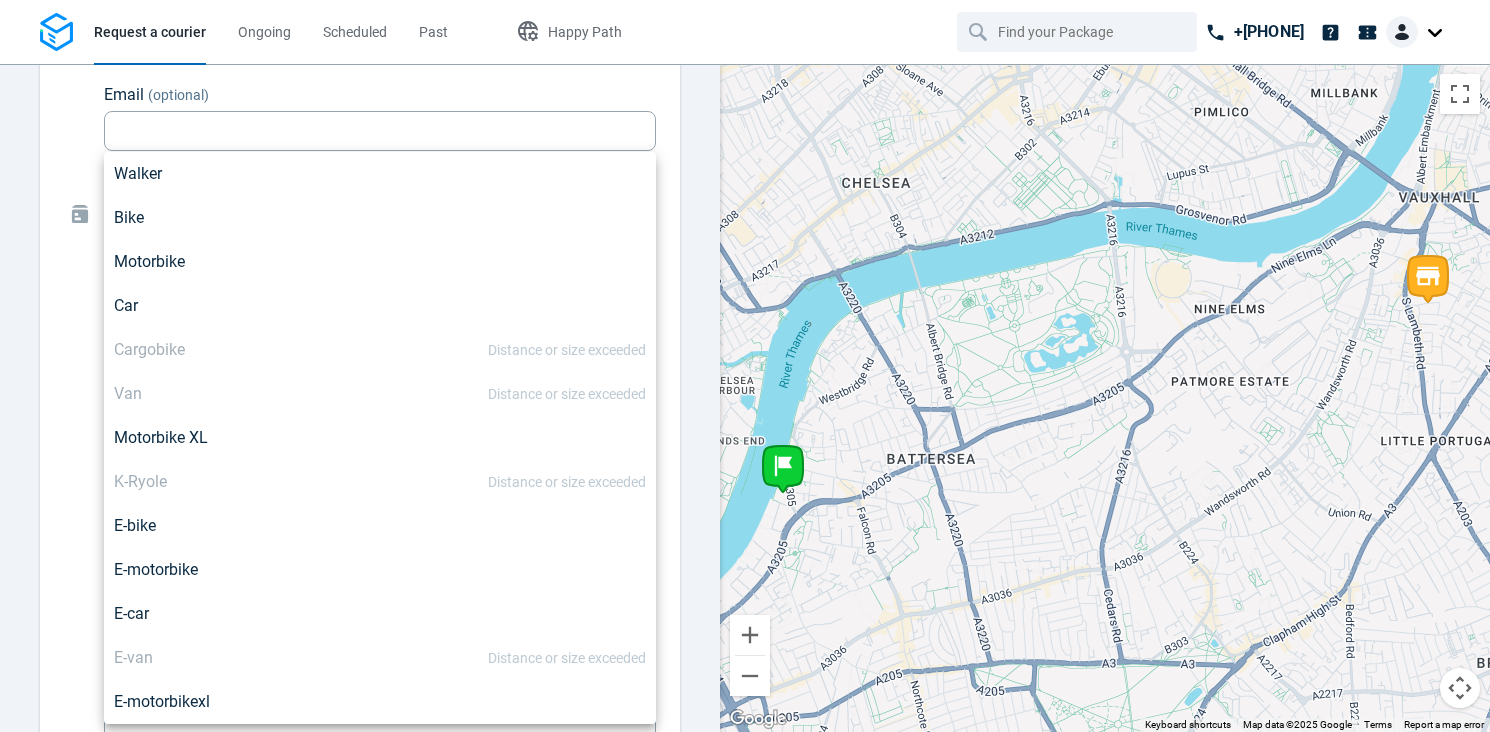 click on "Motorbike" at bounding box center (380, 262) 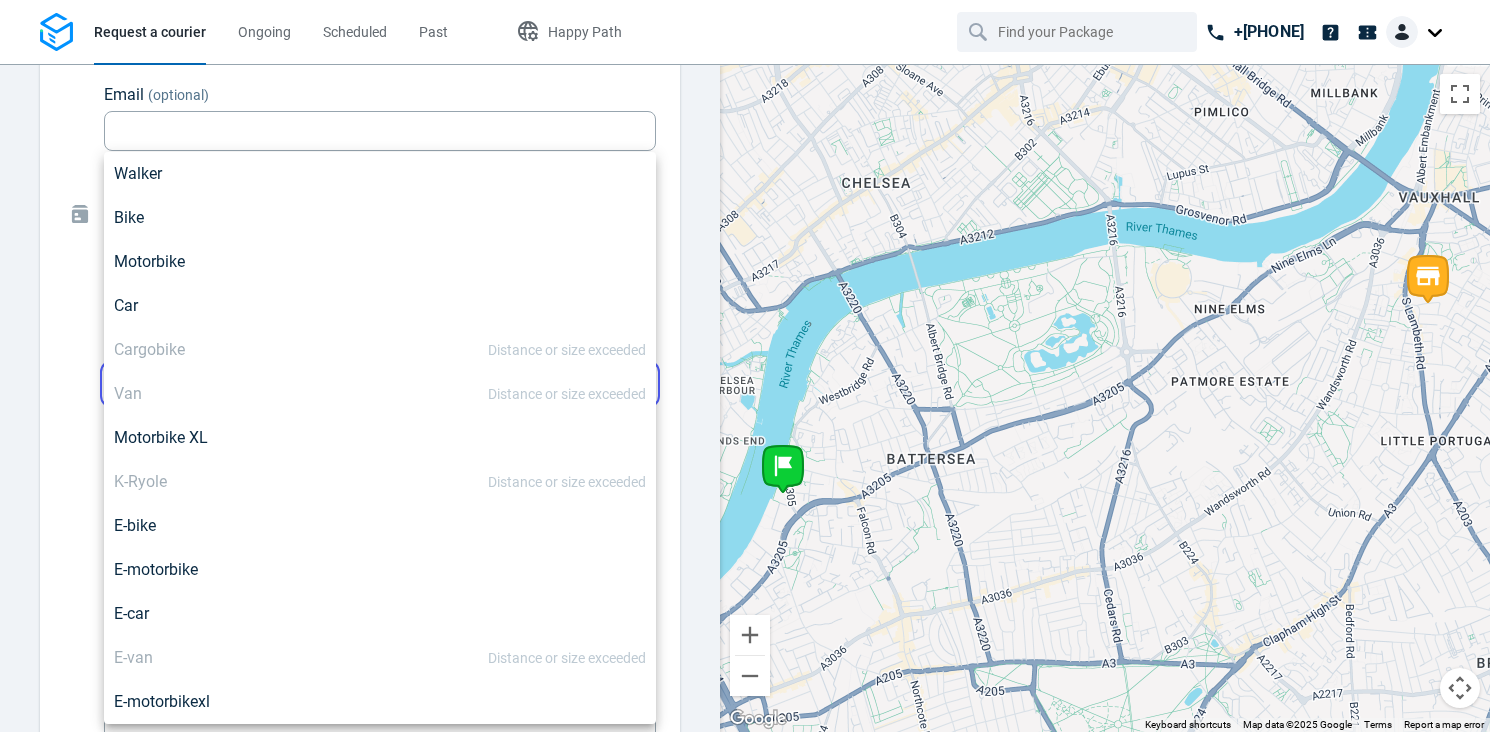 type on "motorbike" 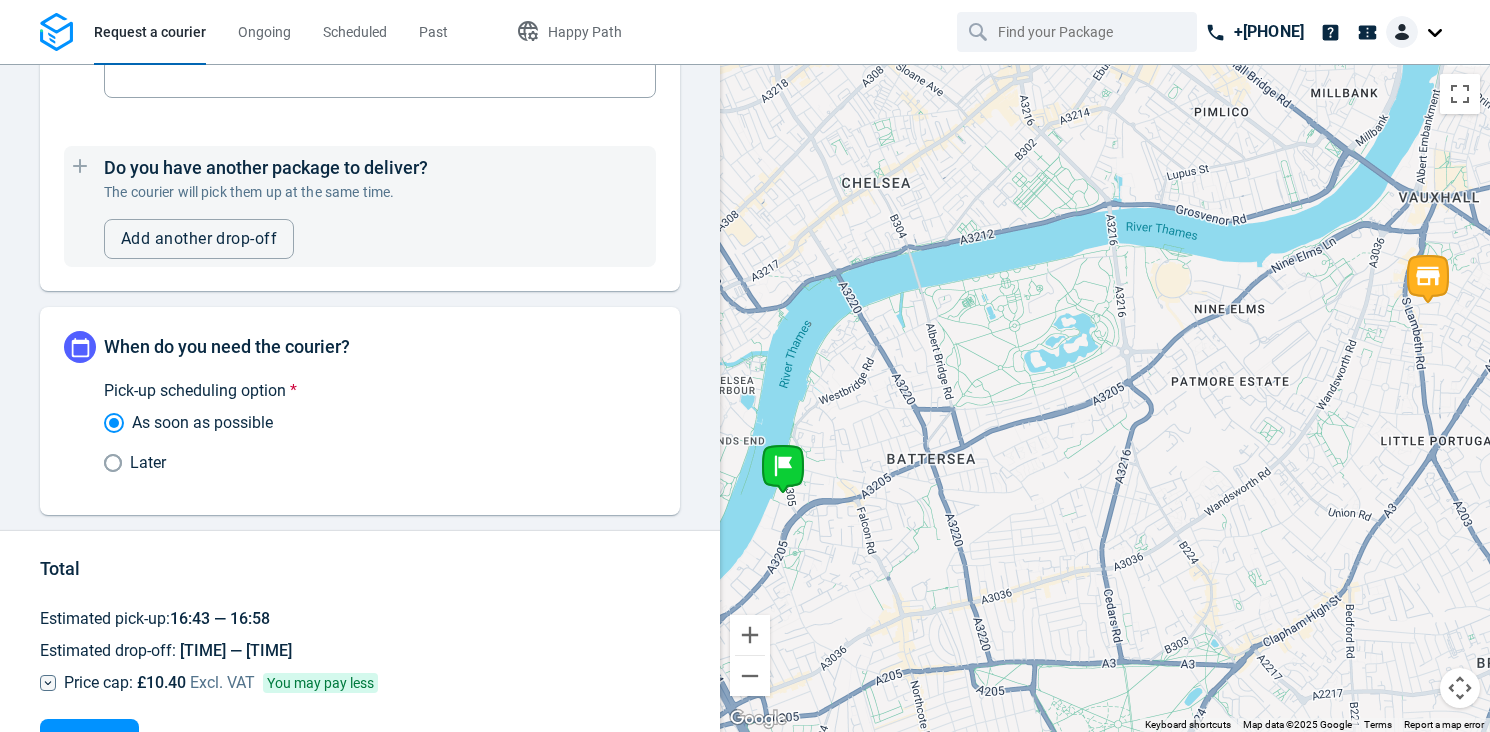 scroll, scrollTop: 1734, scrollLeft: 0, axis: vertical 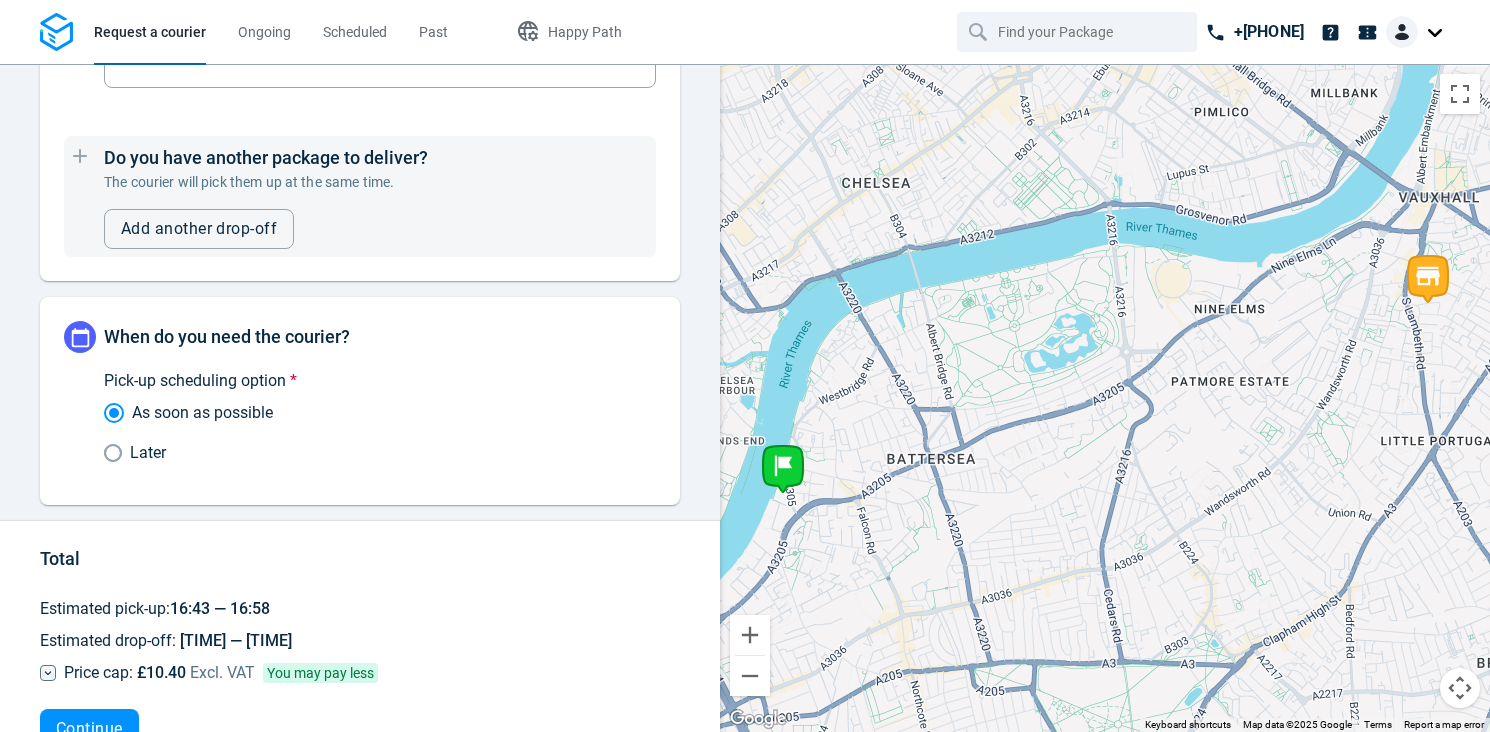 click on "Later" at bounding box center [117, 453] 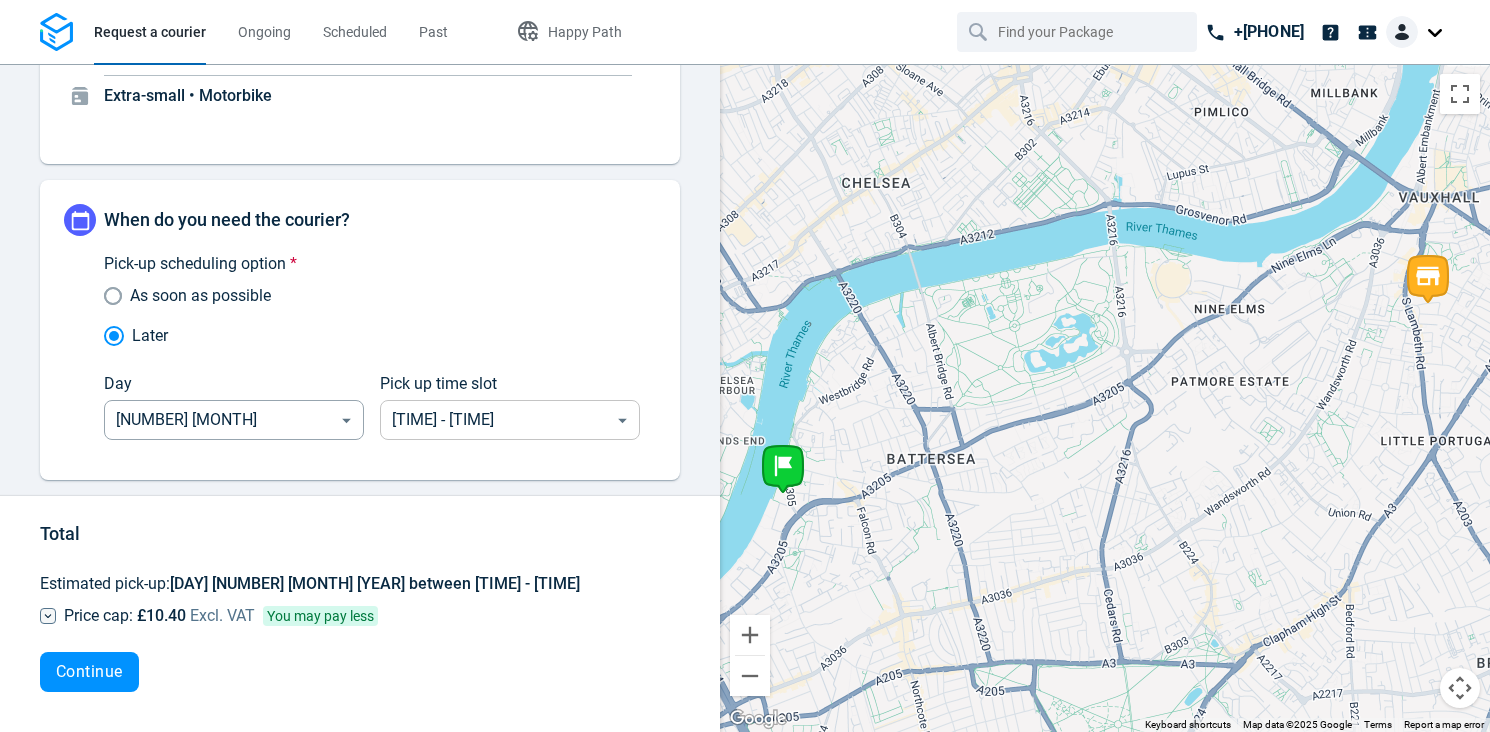 scroll, scrollTop: 290, scrollLeft: 0, axis: vertical 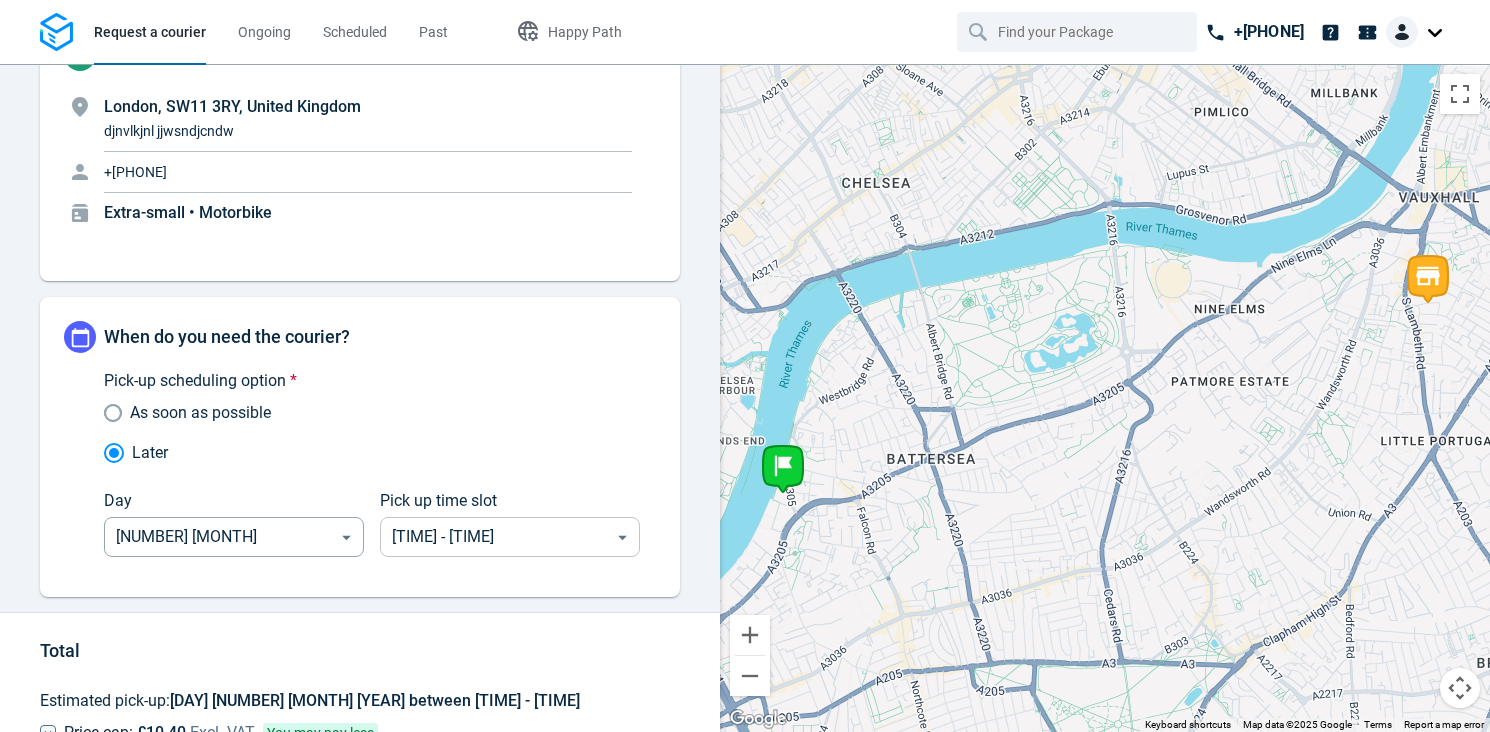 click on "Request a courier Ongoing Scheduled Past Happy Path +[PHONE] Pick-up Heyford Ave, London SW8 1ED, UK vm n x +[PHONE] • [EMAIL] Where should we pick up your package? Search for an address  * Heyford Ave, London SW8 1ED, UK Search for an address  * Flat / Door / Instructions (optional) Flat / Door / Instructions (optional) Example: Door 21. Head to the desk Contact information at pick-up Fill in with my account information Phone * GB +[PHONE] GB ​ [PHONE] ​ Company (optional) Company (optional) First name (optional) First name (optional) Last name (optional) Last name (optional) Email (optional) [EMAIL] Email (optional) Want to use this pick-up for future request? Save pick-up address and contact information Drop-off London, SW11 3RY, United Kingdom djnvlkjnl jjwsndjcndw +[PHONE] Extra-small • Motorbike Where should we deliver it? Search for an address  * London, SW11 3RY, United Kingdom Search for an address  * Flat / Door / Instructions (optional) Flat / Door / Instructions (optional) Example: Flat 3. Doorbell doesn’t work Delivery options Security (free) Request PIN at drop-off If receiver is absent Discard package   (recommended for food) discard ​ Receiver’s information Phone * GB +[PHONE] GB ​ [PHONE] ​ Company (optional) Company (optional) First name (optional) First name (optional) Last name (optional) Last name (optional) Email (optional) Email (optional) What do you need to send? Select a size * ​ ​ Select a transport type (optional) ​ ​ Contains alcohol Fragile Your Order ID (optional) Your Order ID (optional) In case you have your own ID Extra order information (optional) Extra order information (optional) Do you have another package to deliver? The courier will pick them up at the same time. Add another drop-off" at bounding box center (745, 366) 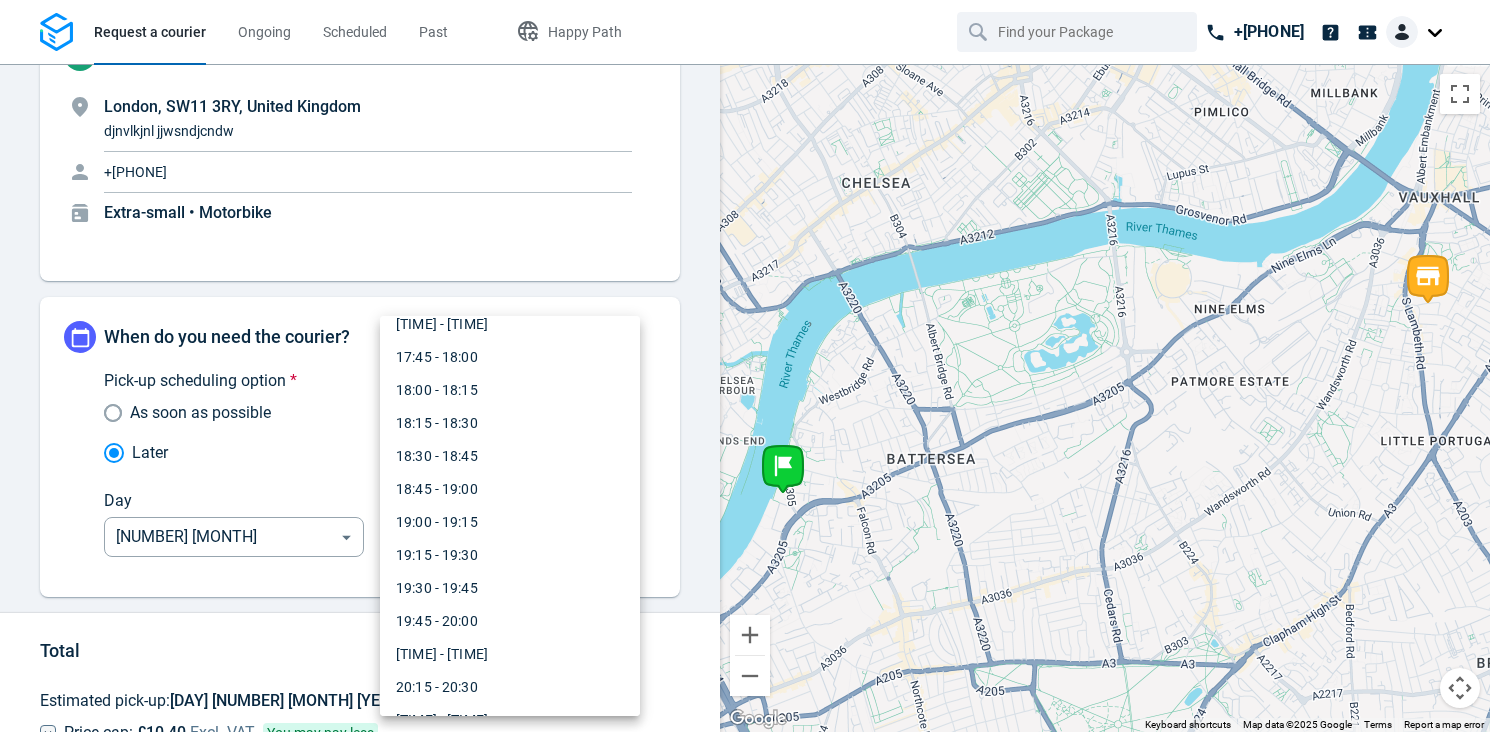 scroll, scrollTop: 122, scrollLeft: 0, axis: vertical 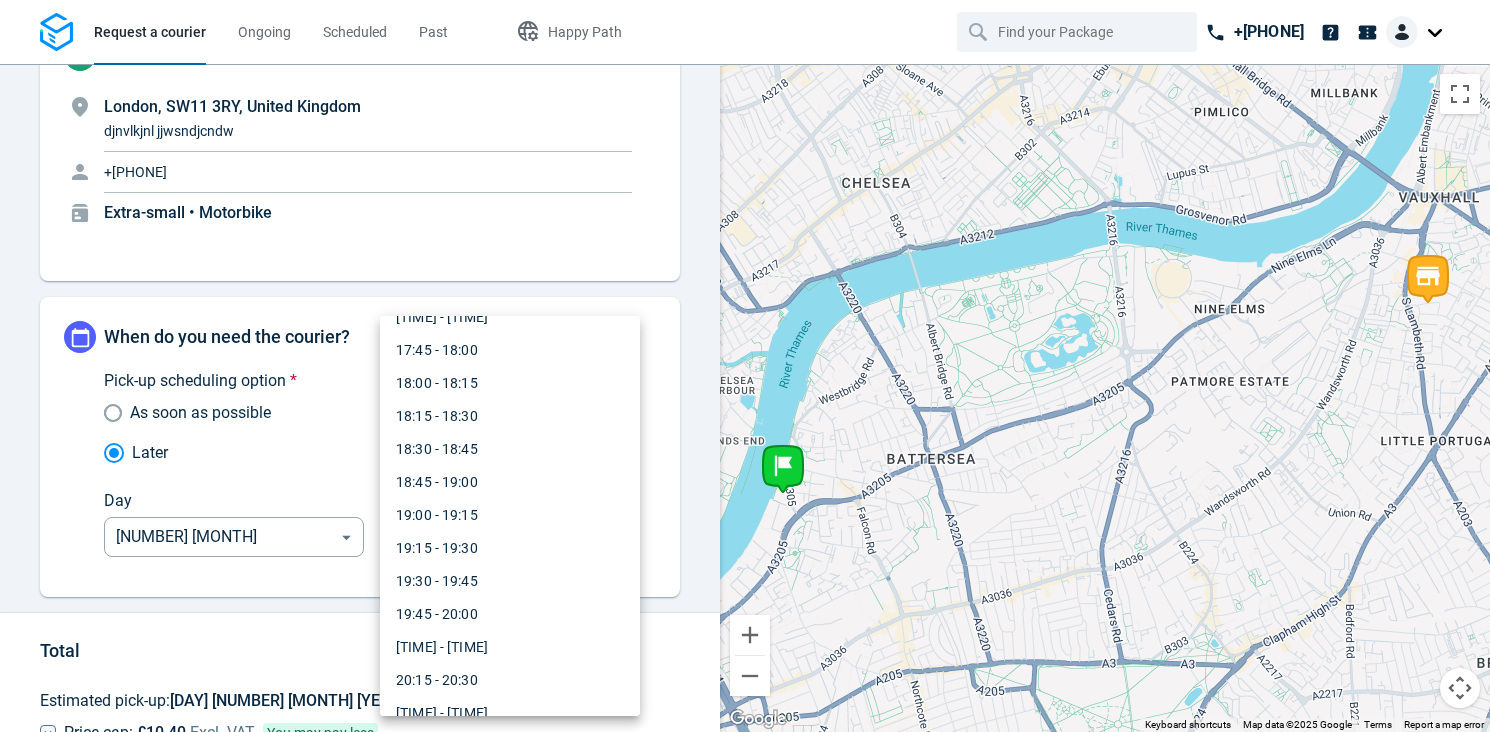 click on "[TIME] - [TIME]" at bounding box center (510, 647) 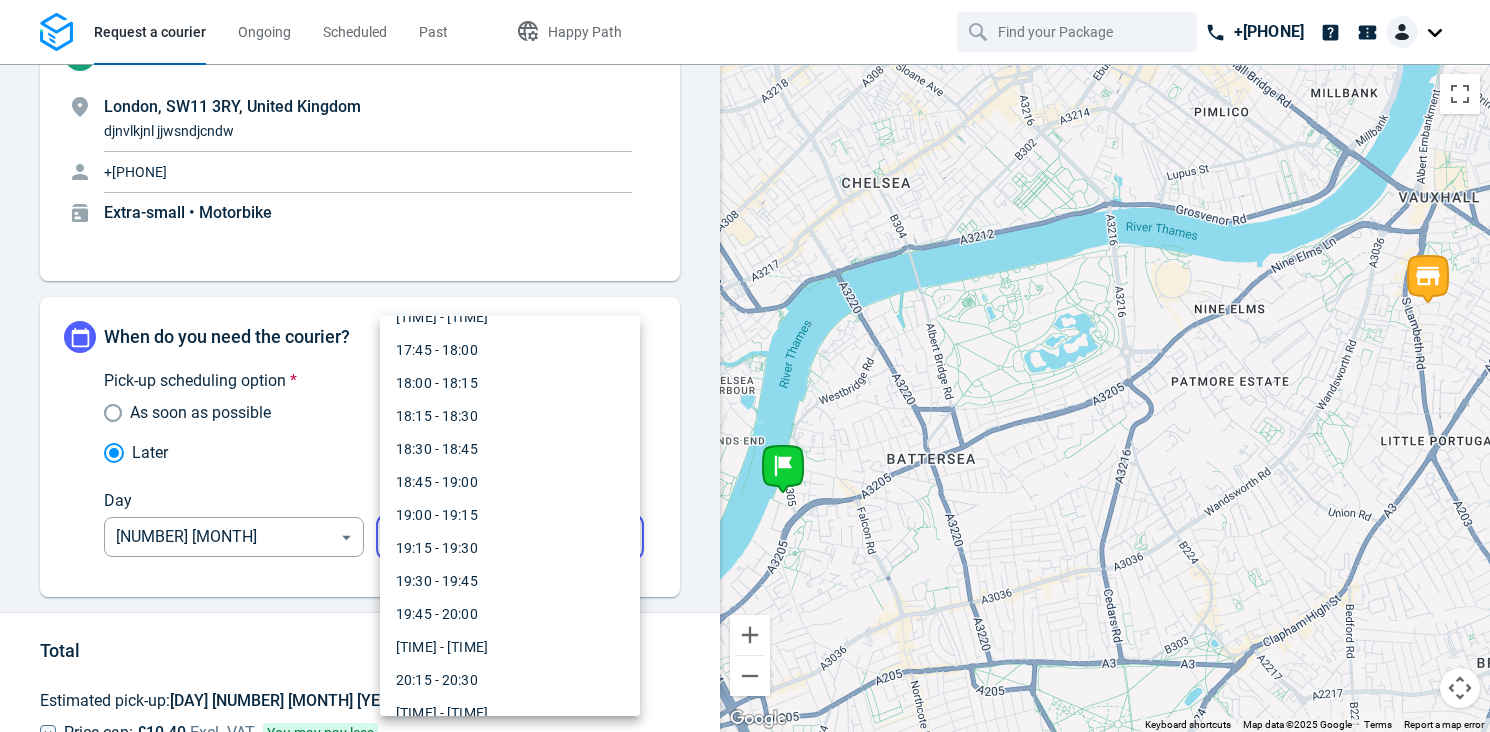type on "[TIME]-[TIME]" 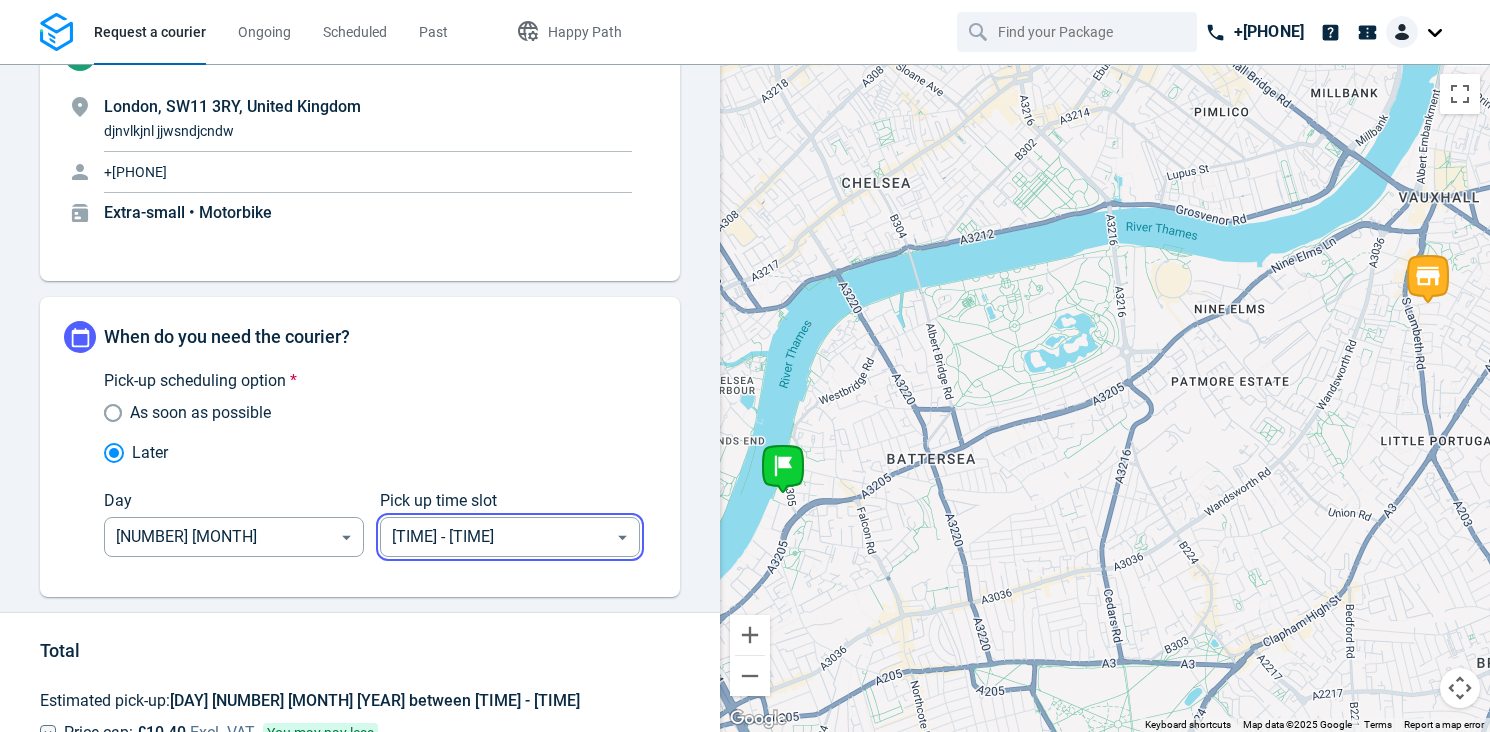 scroll, scrollTop: 407, scrollLeft: 0, axis: vertical 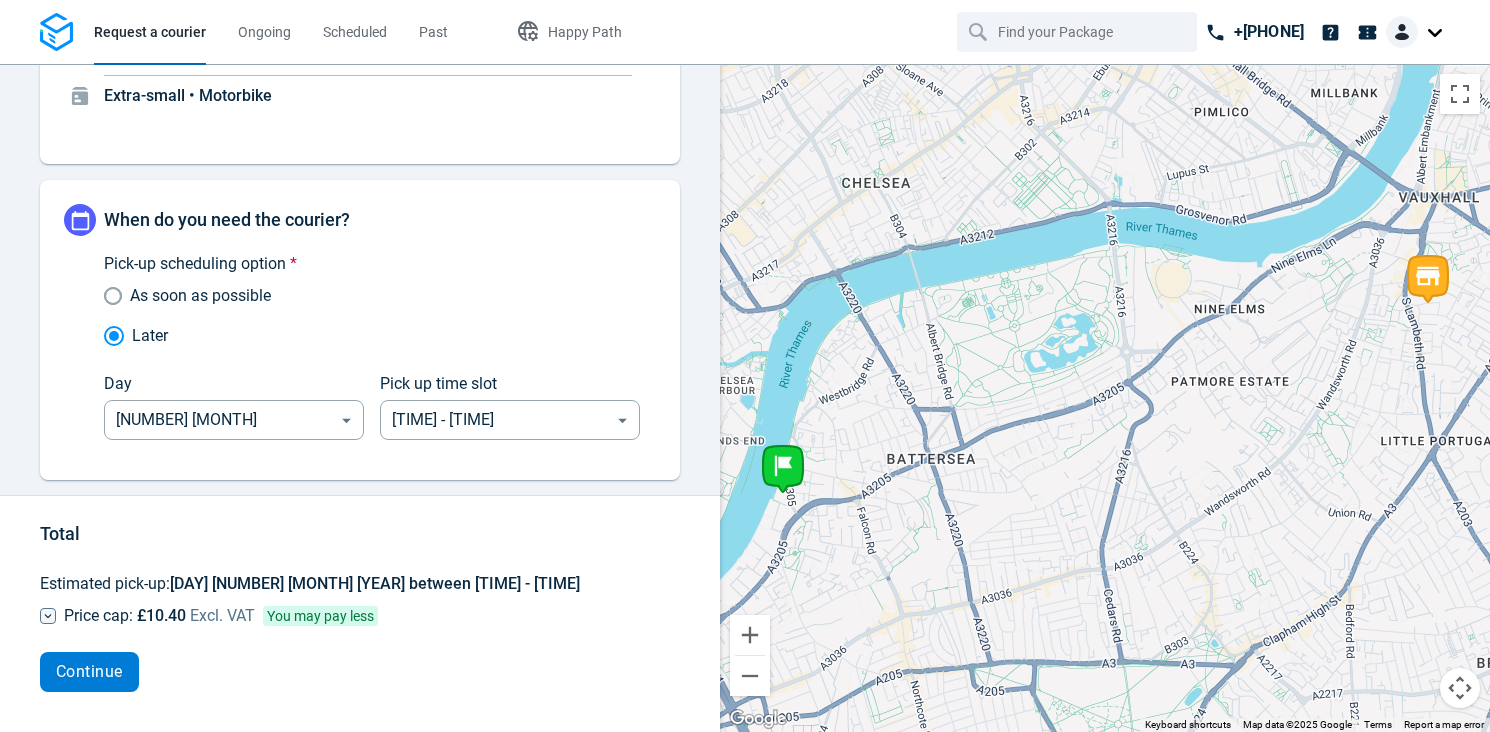 click on "Continue" at bounding box center [89, 672] 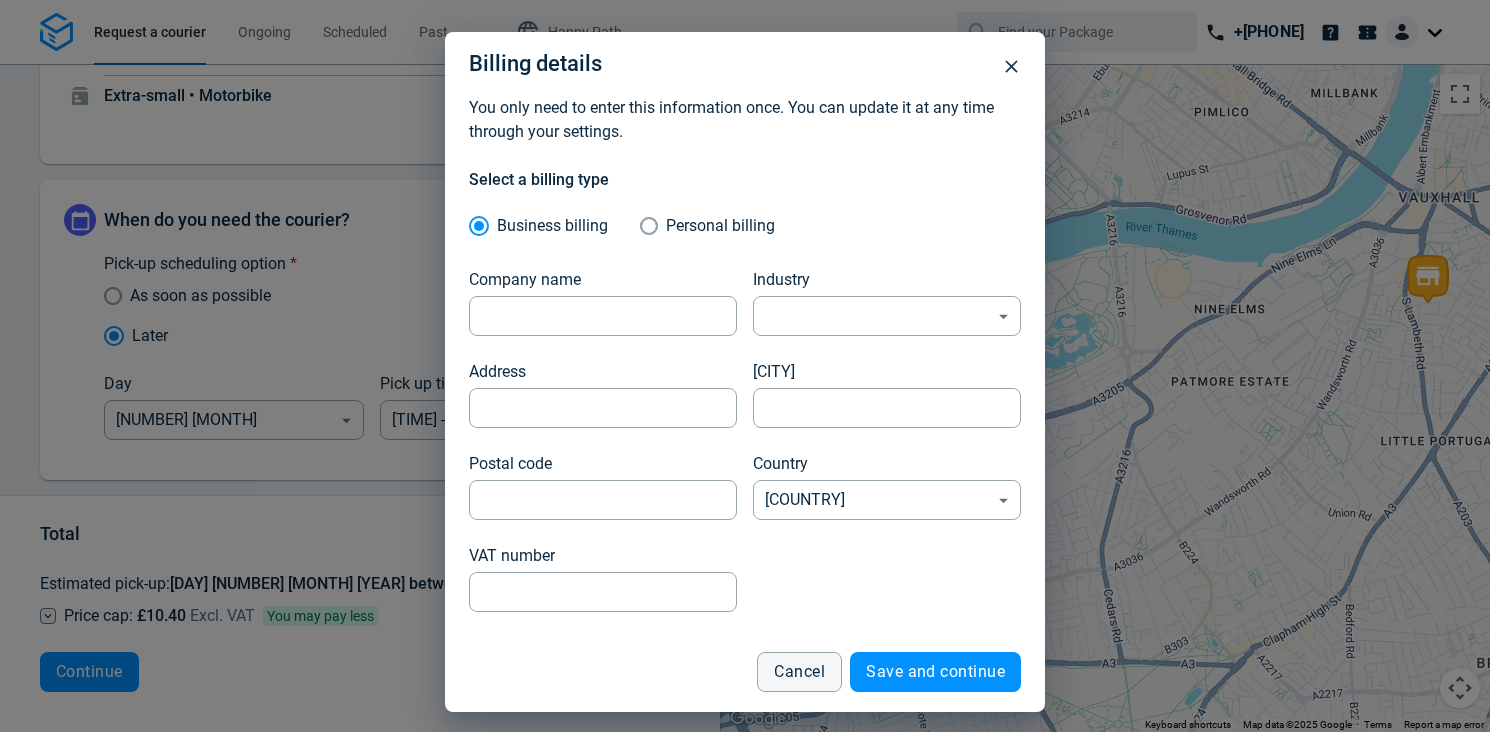 click on "Personal billing" at bounding box center (653, 226) 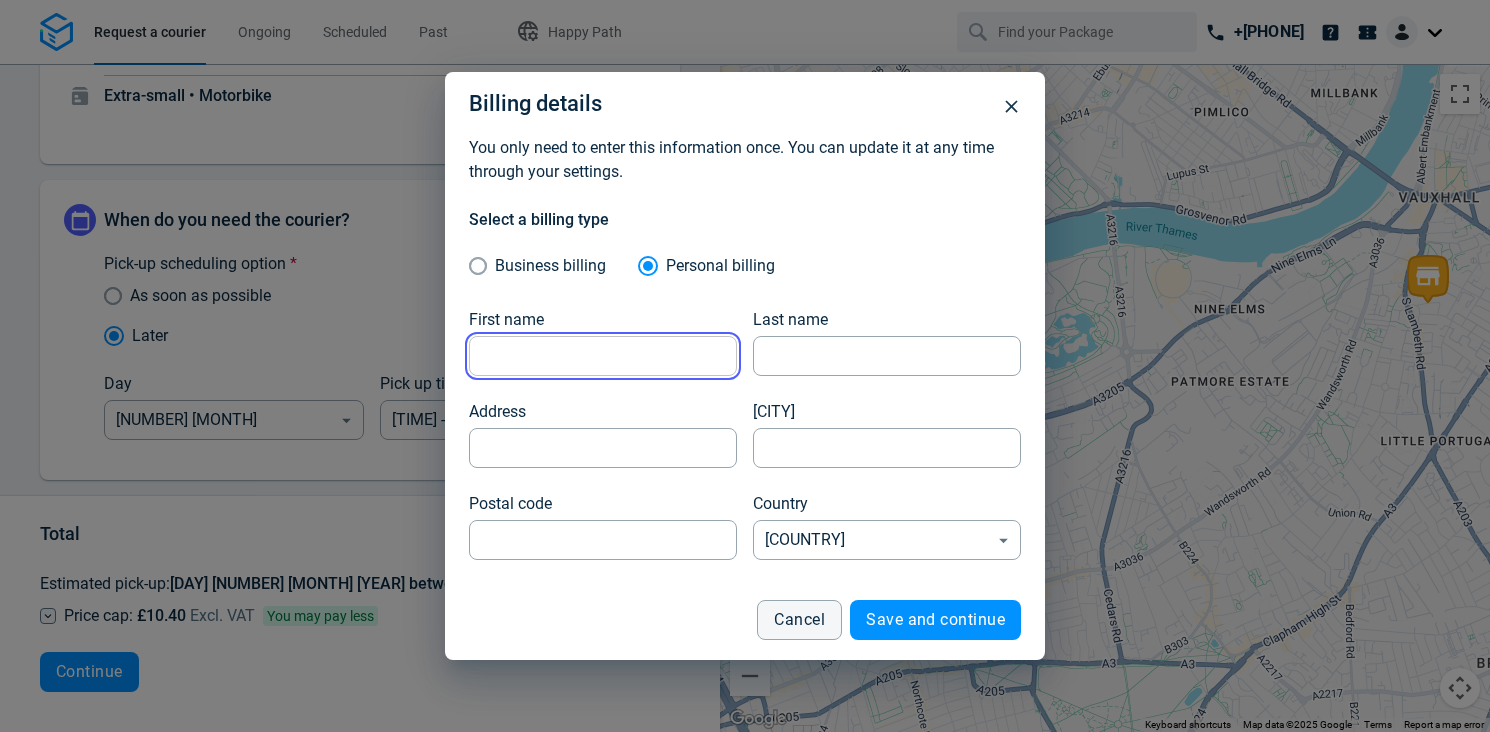 click on "First name" at bounding box center [603, 356] 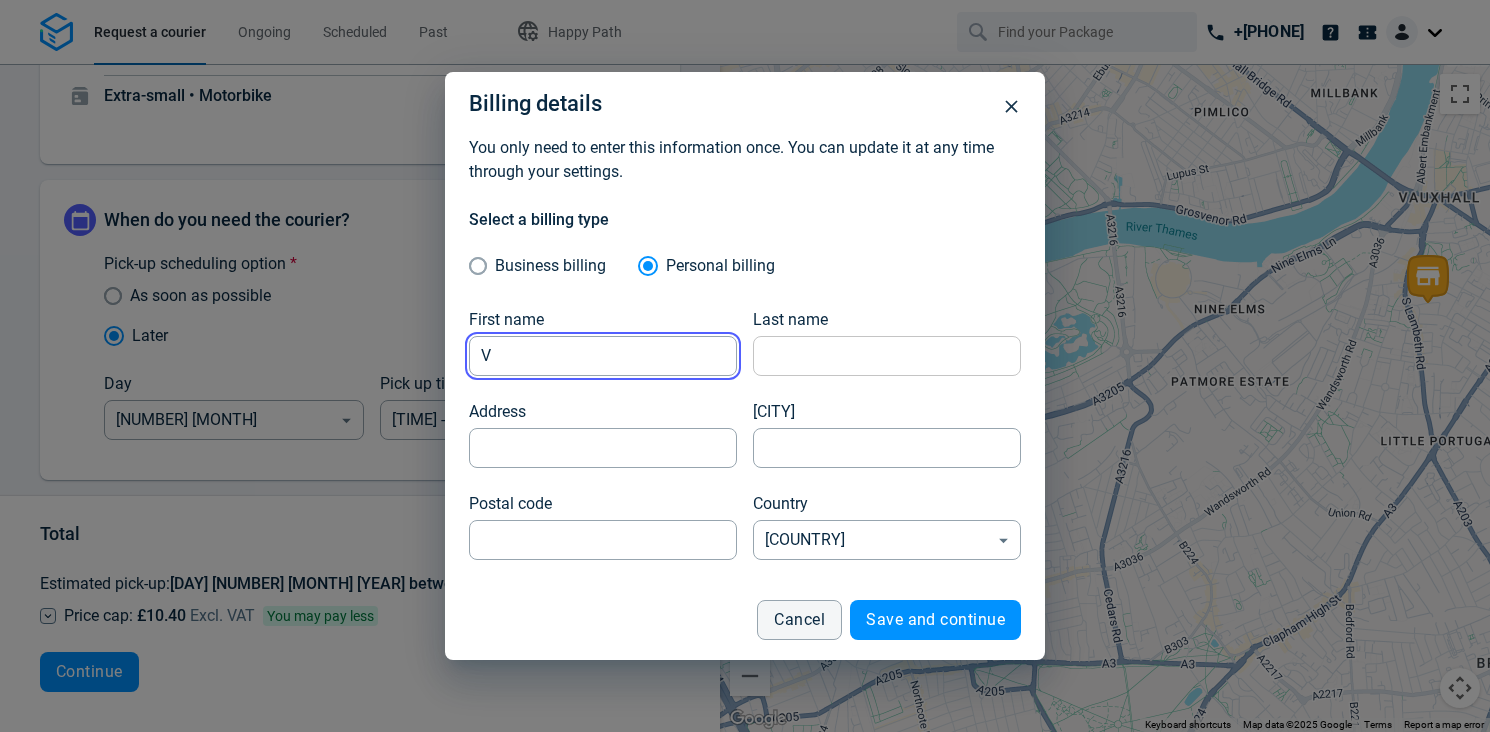 type on "V" 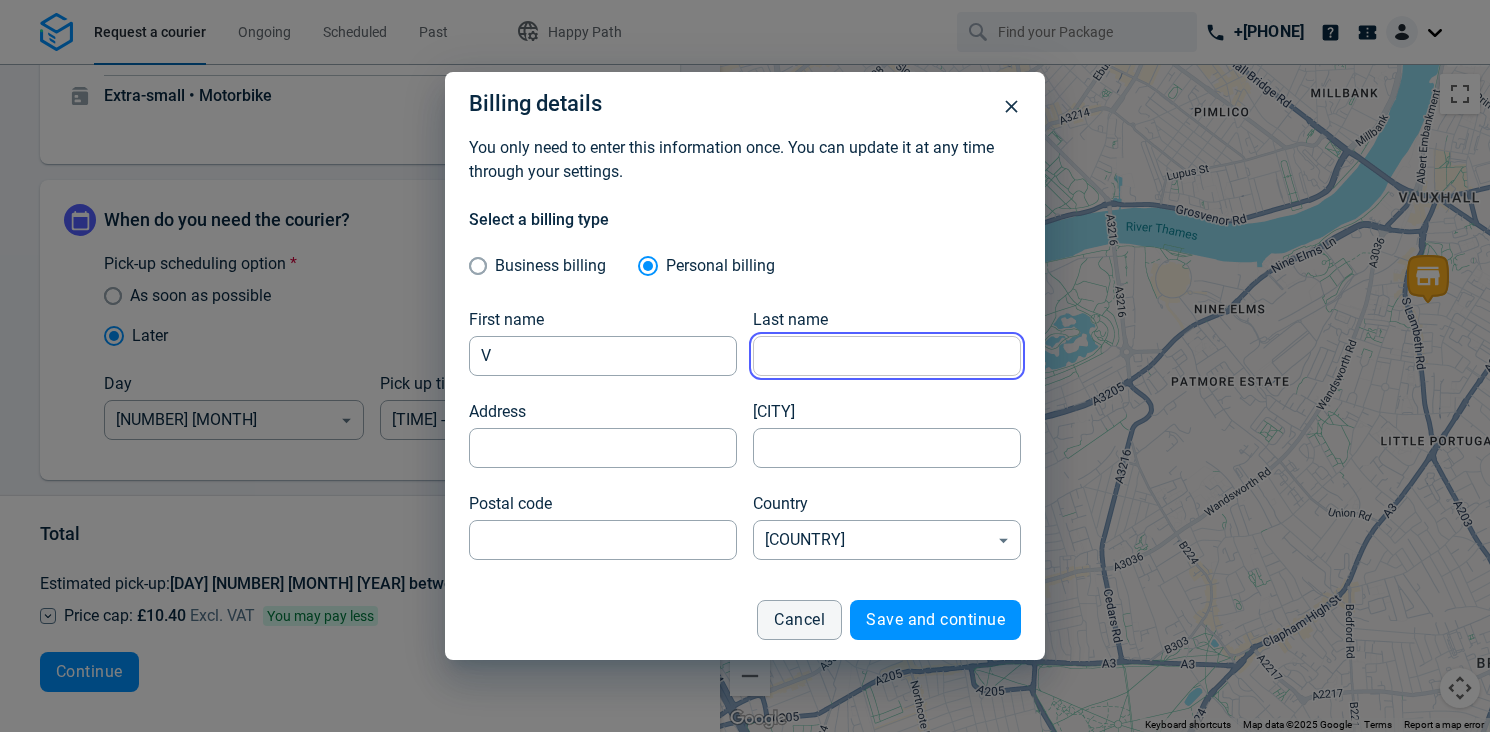 click on "Last name" at bounding box center [887, 356] 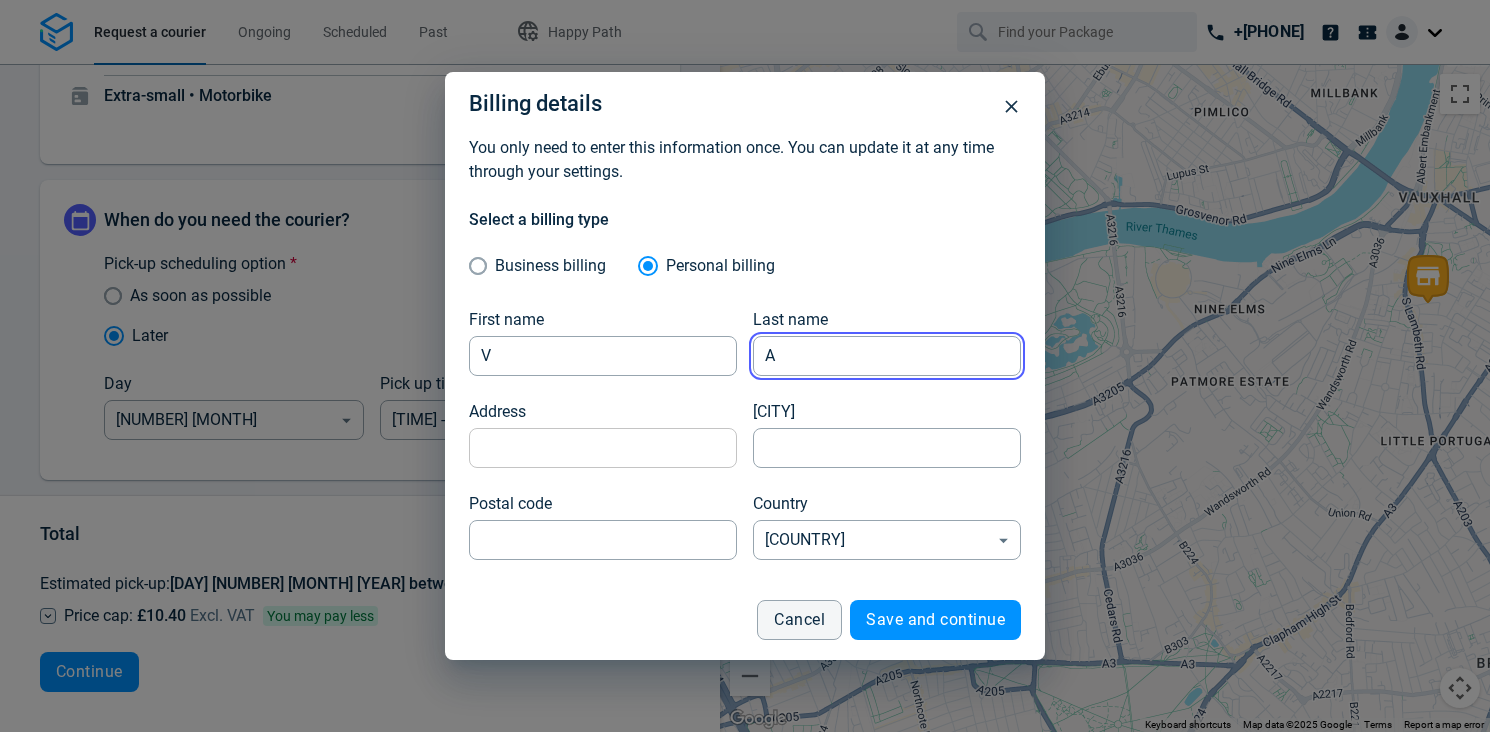 type on "A" 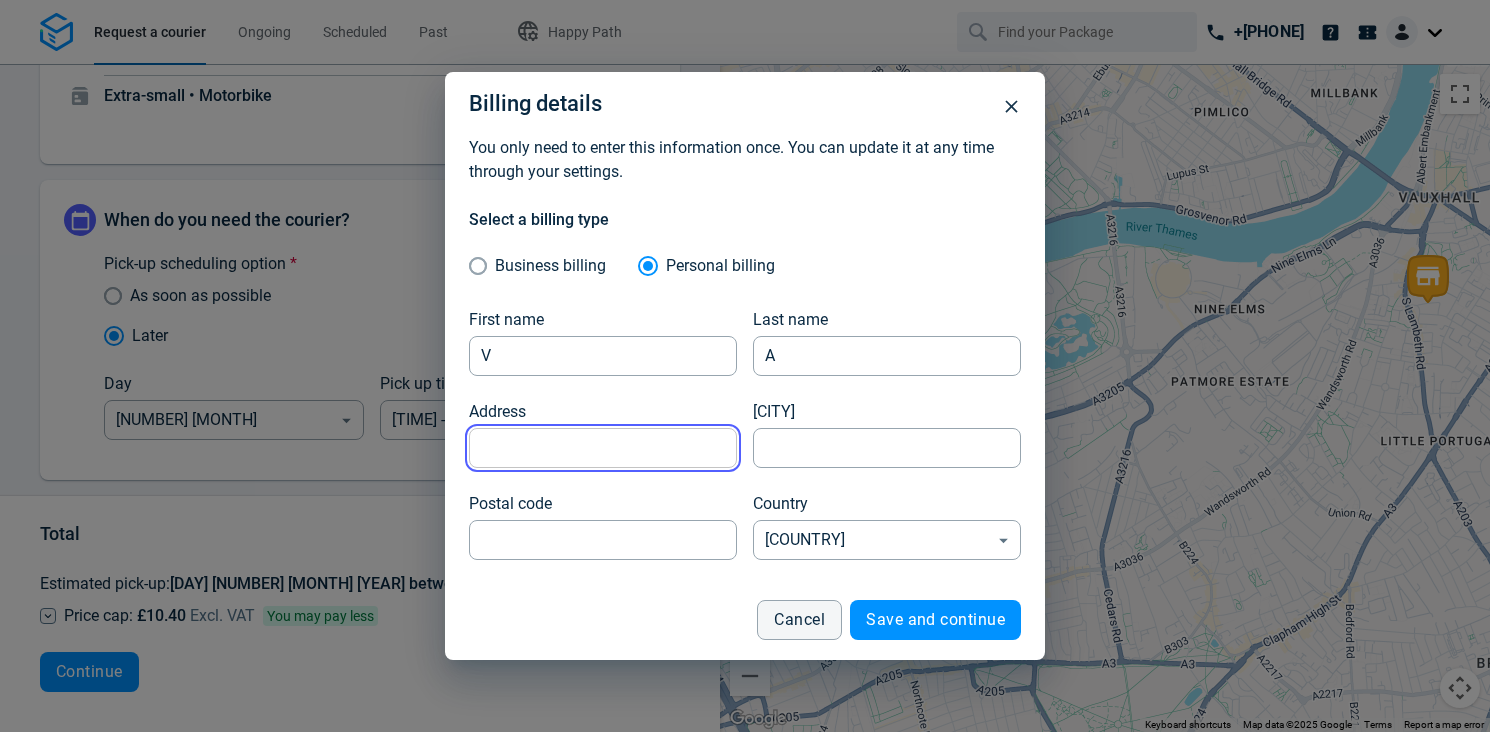 click on "Address" at bounding box center [603, 448] 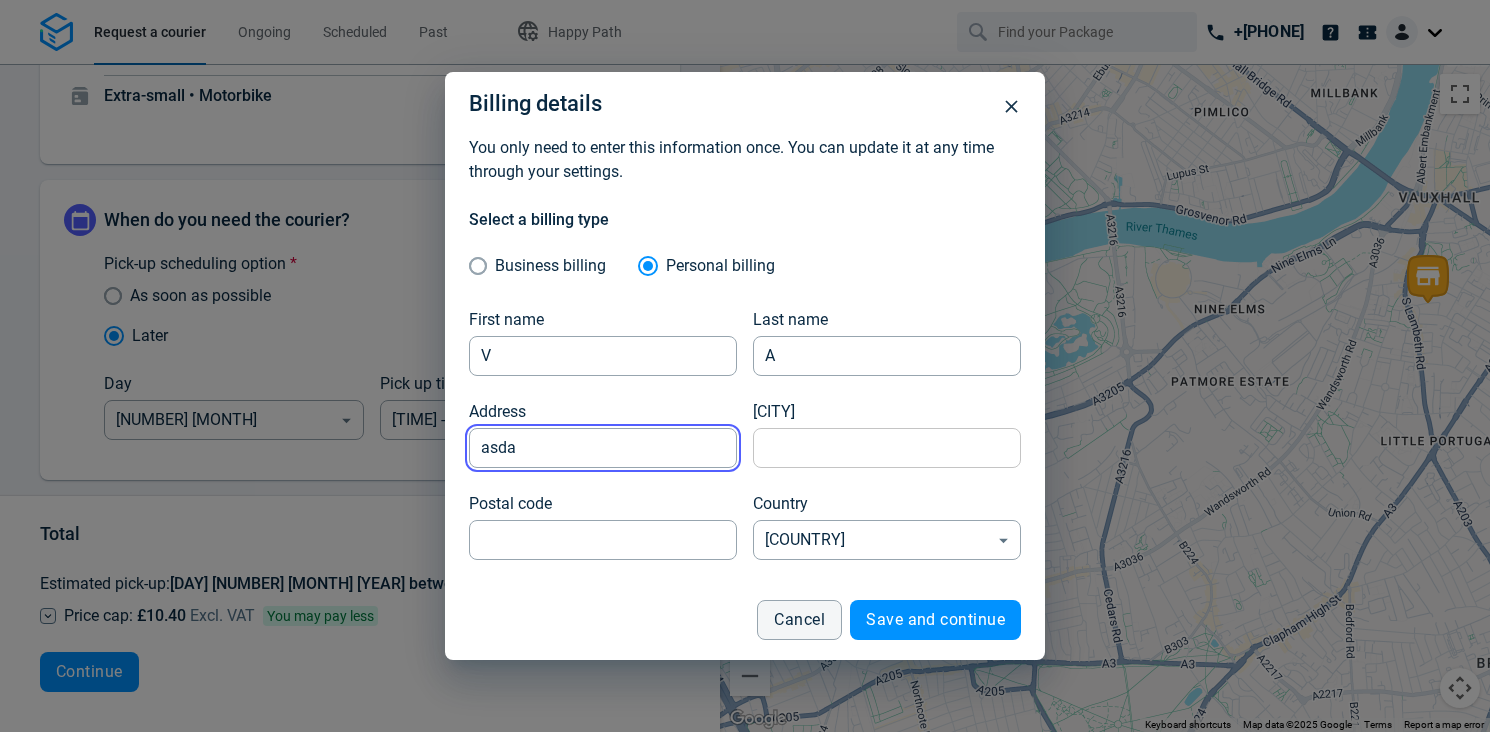 type on "asda" 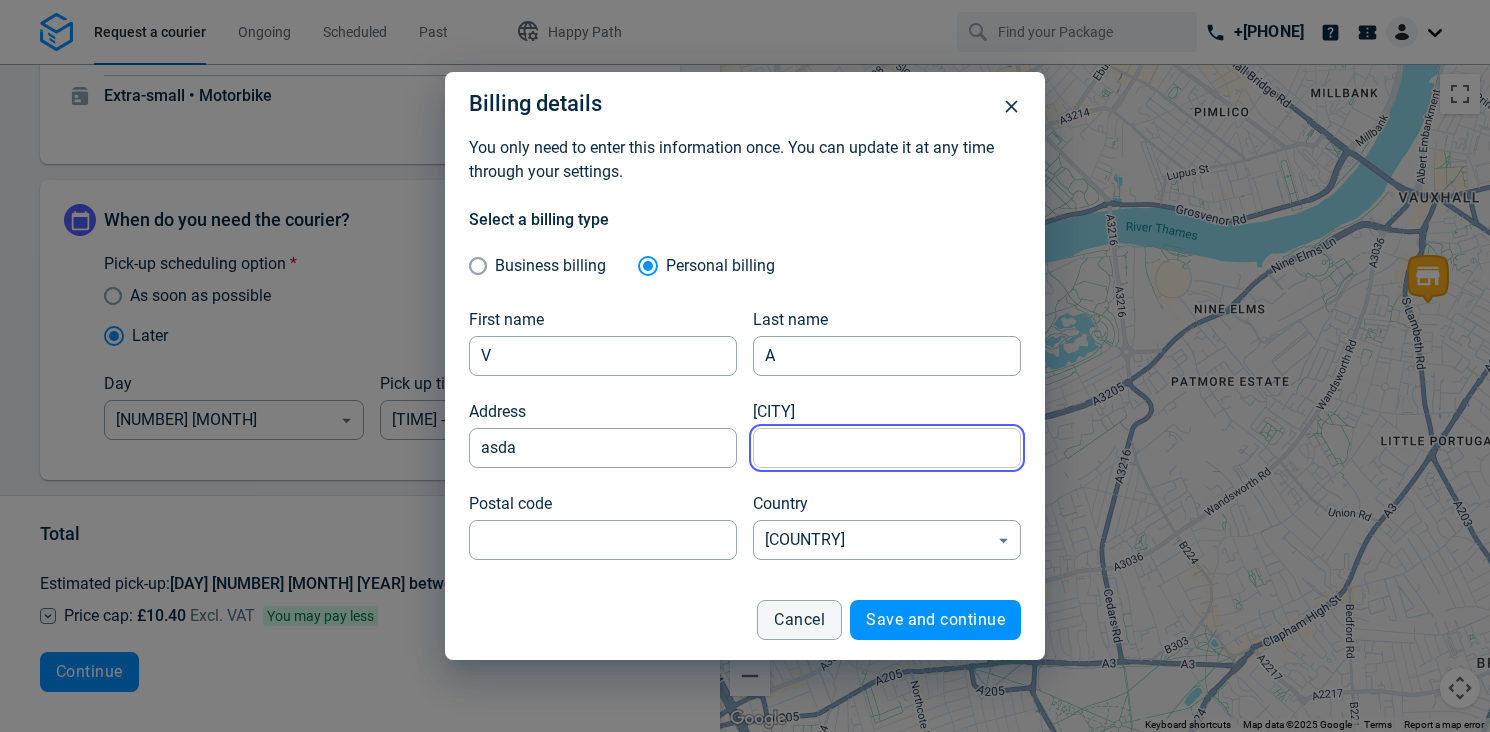 click on "[CITY]" at bounding box center (887, 448) 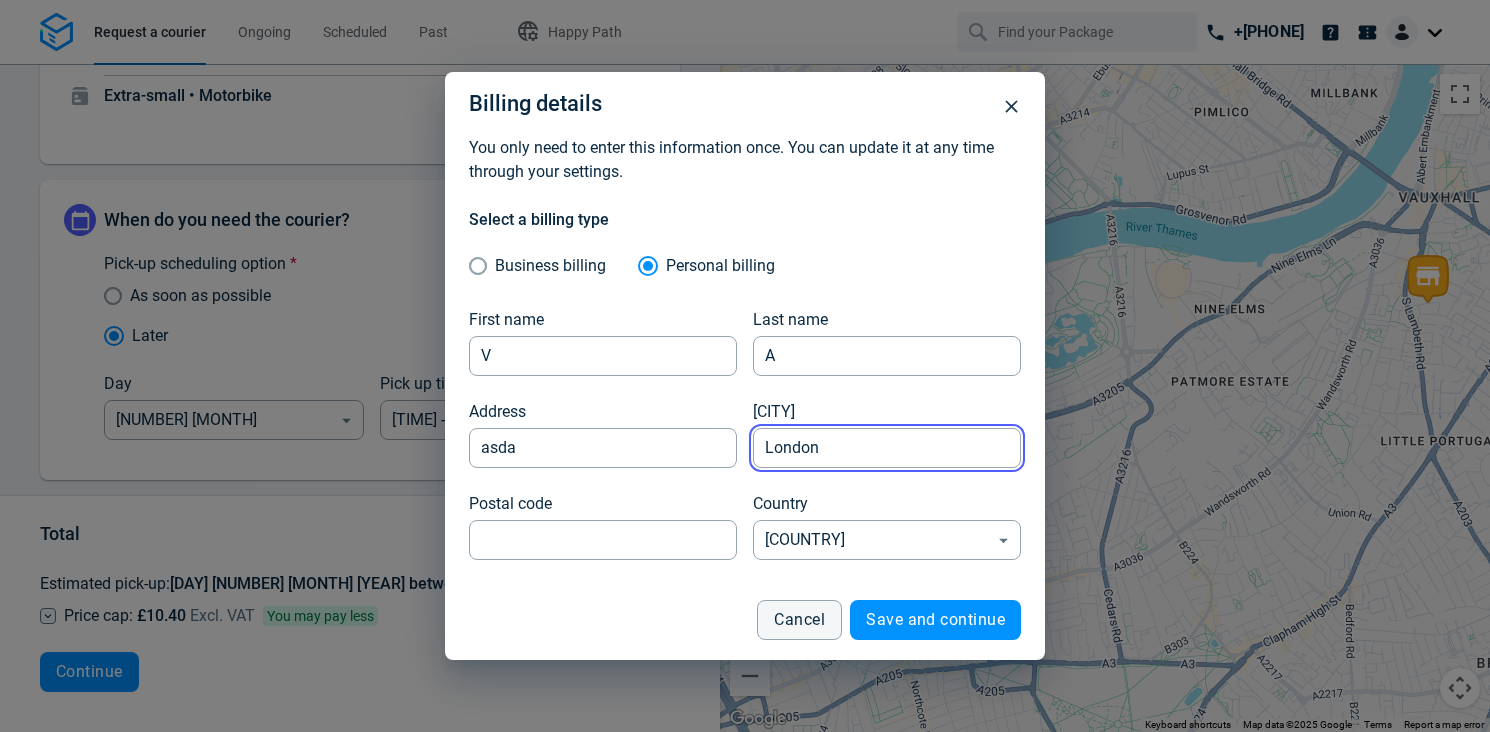 type on "London" 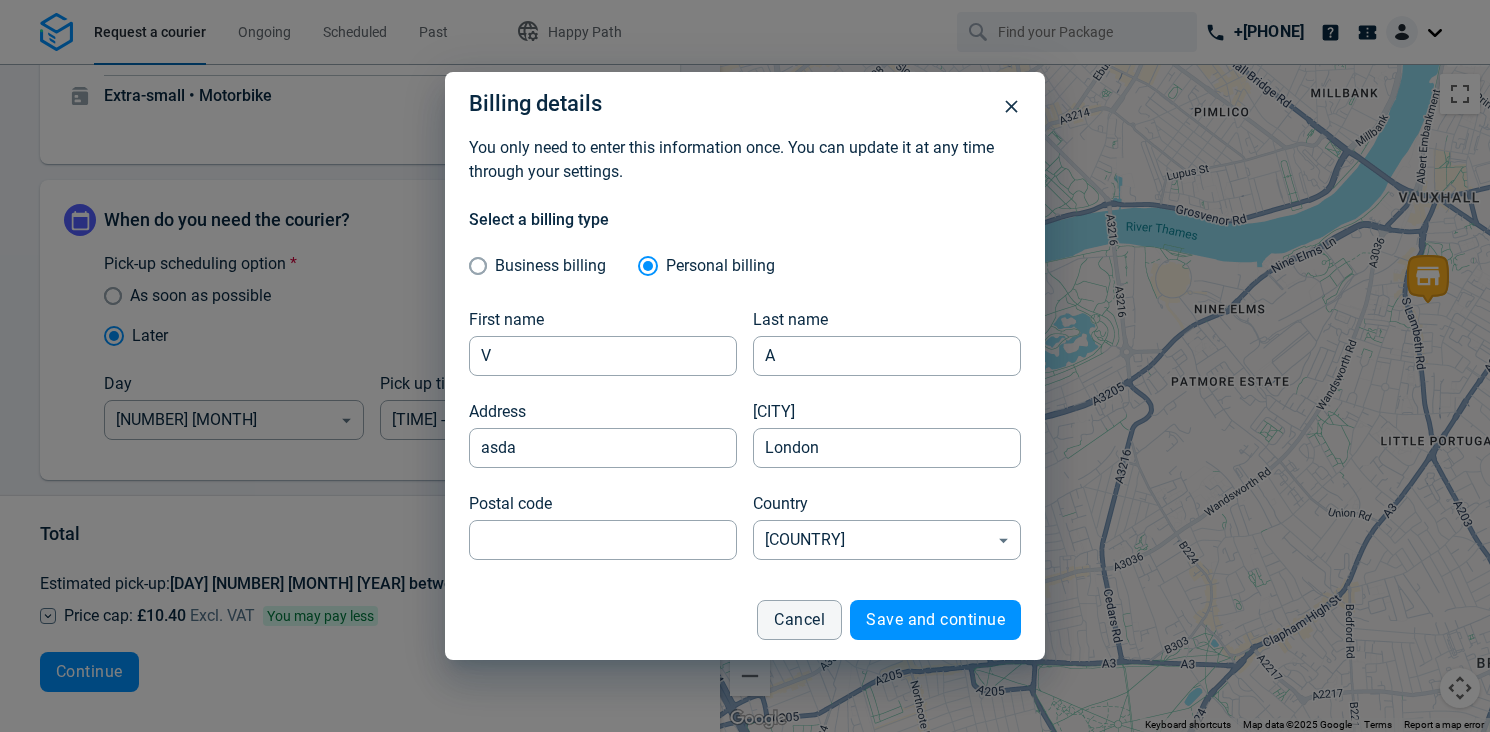 click on "First name [FIRST] First name Last name [LAST] Address [ADDRESS] Address City [CITY] City Postal code [POSTAL_CODE] Postal code Country [COUNTRY] GB" at bounding box center [745, 424] 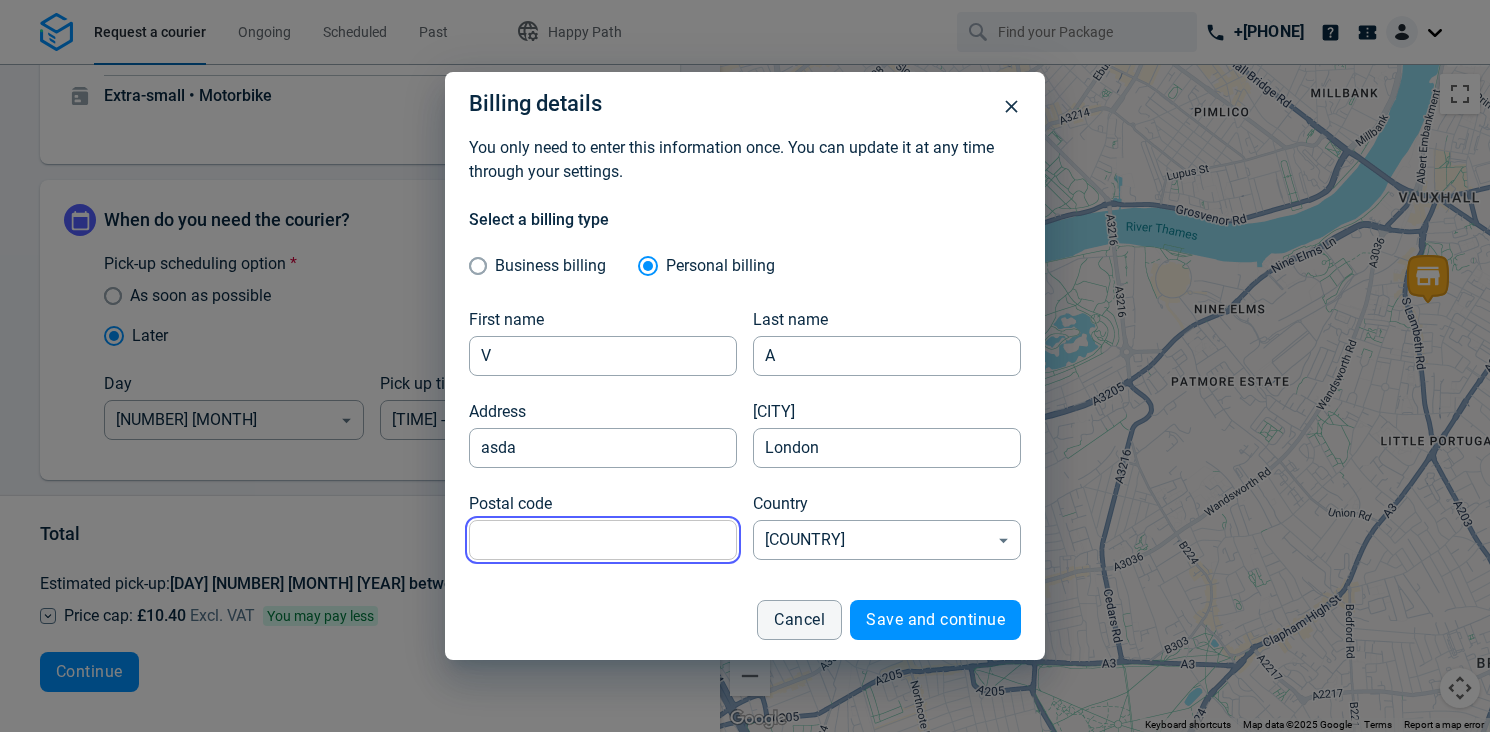 click on "Postal code" at bounding box center (603, 540) 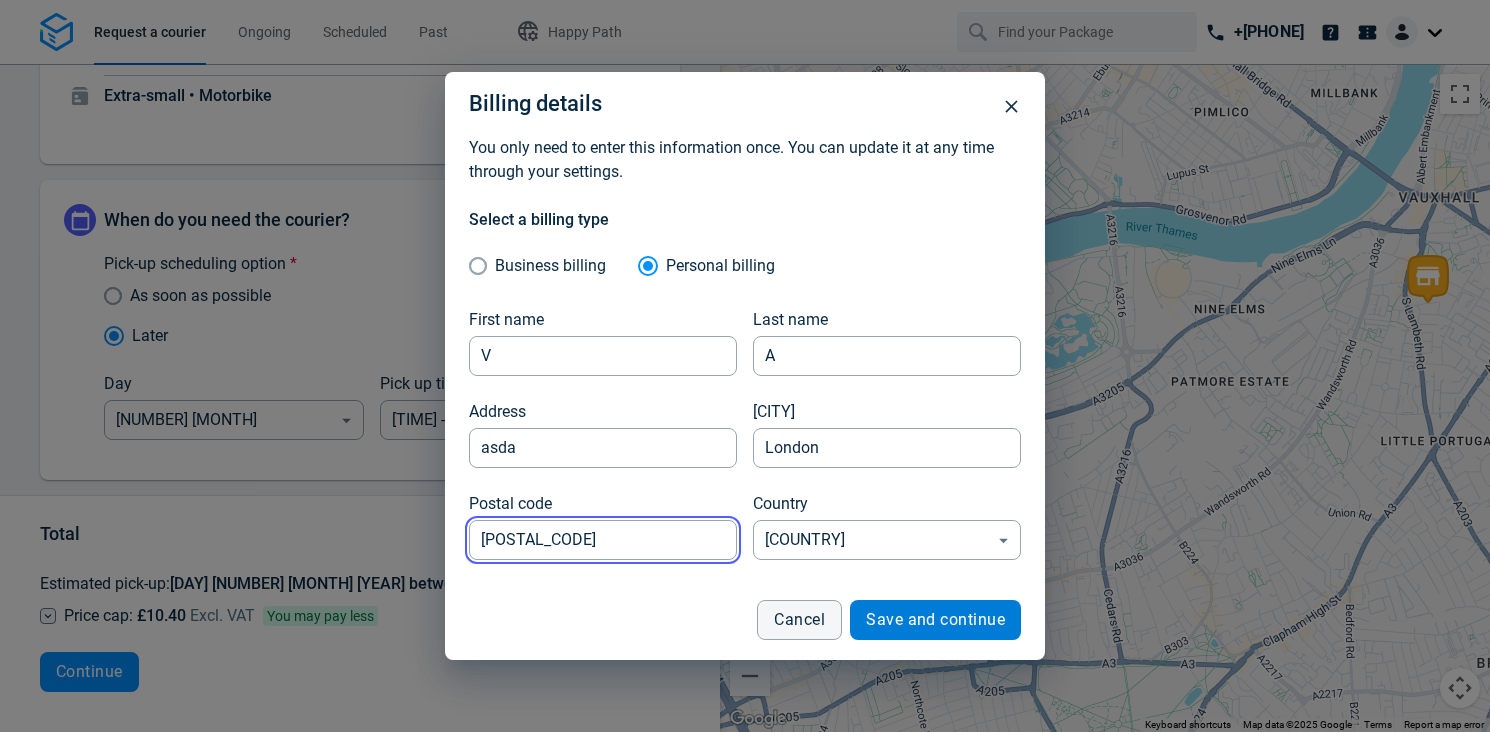 type on "[POSTAL_CODE]" 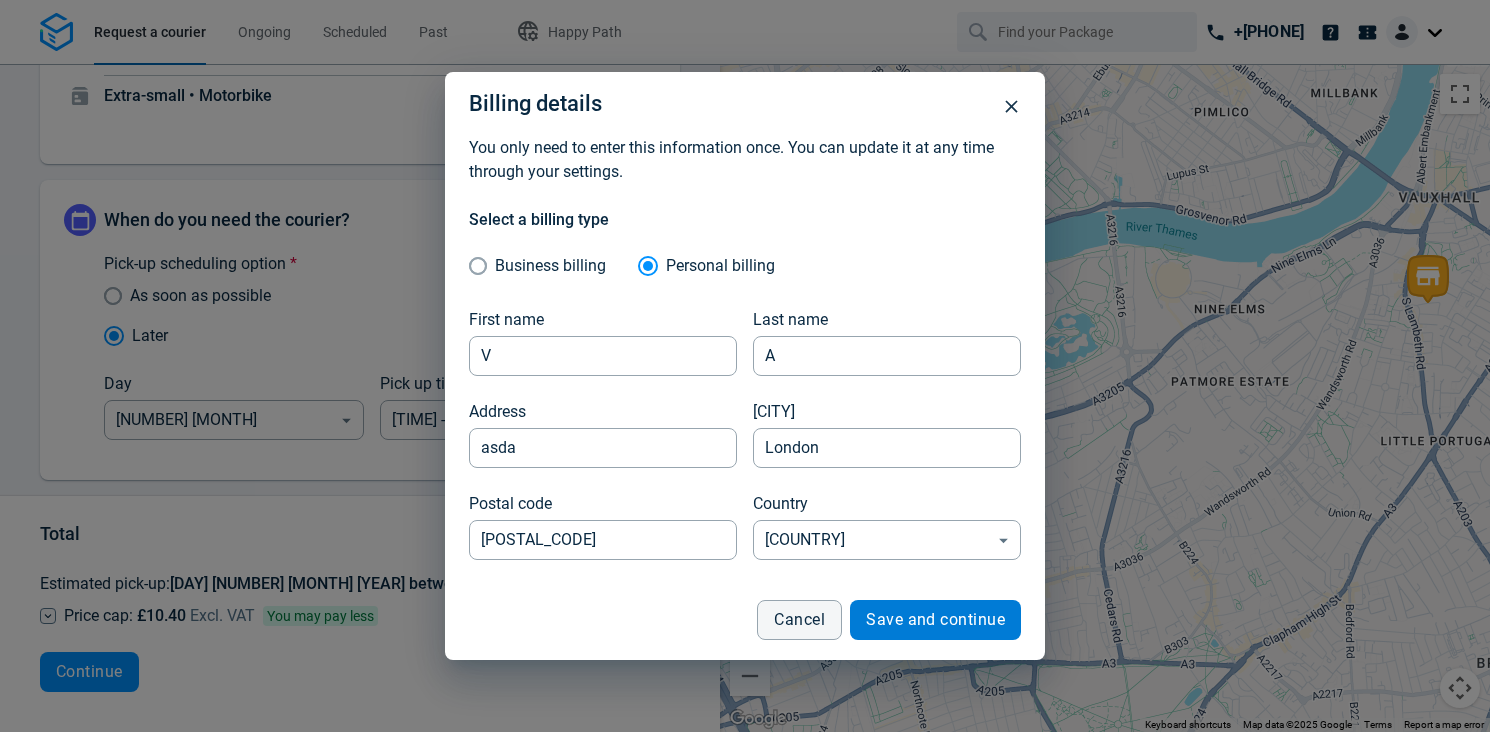click on "Save and continue" at bounding box center (935, 620) 